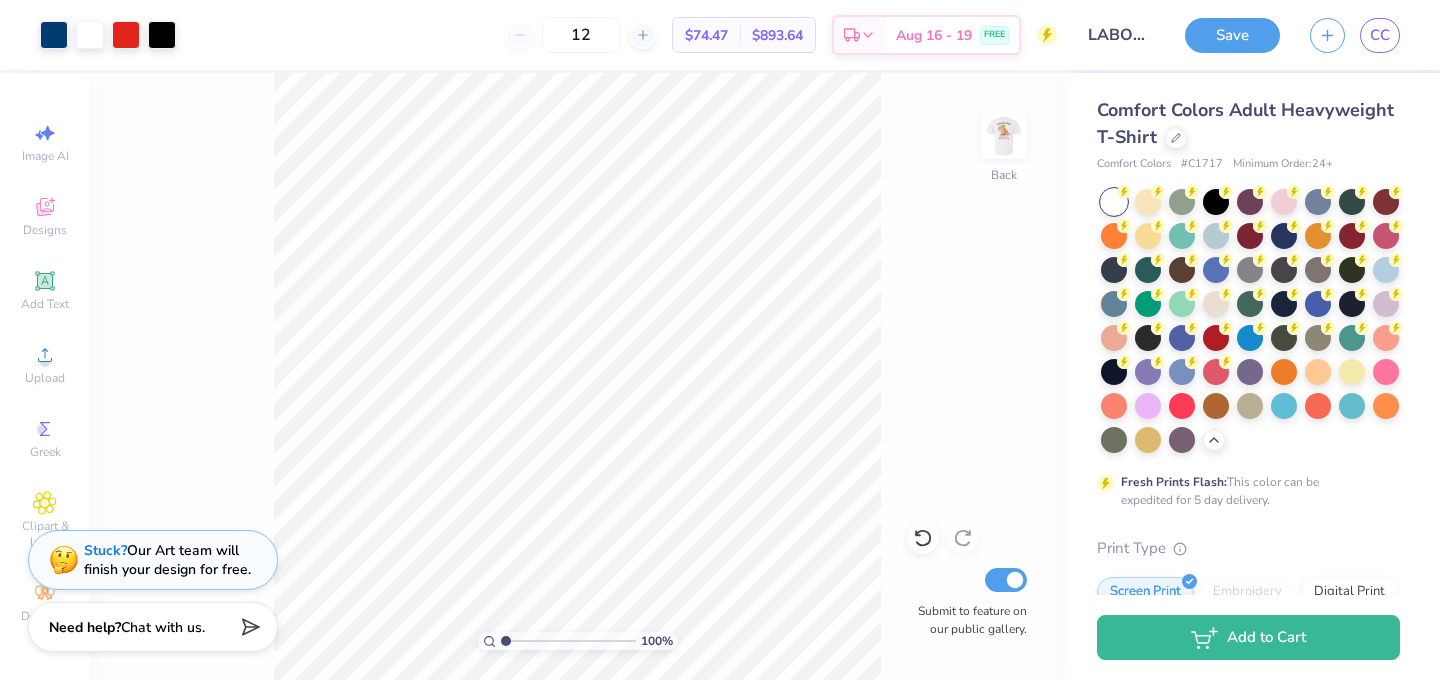 scroll, scrollTop: 0, scrollLeft: 0, axis: both 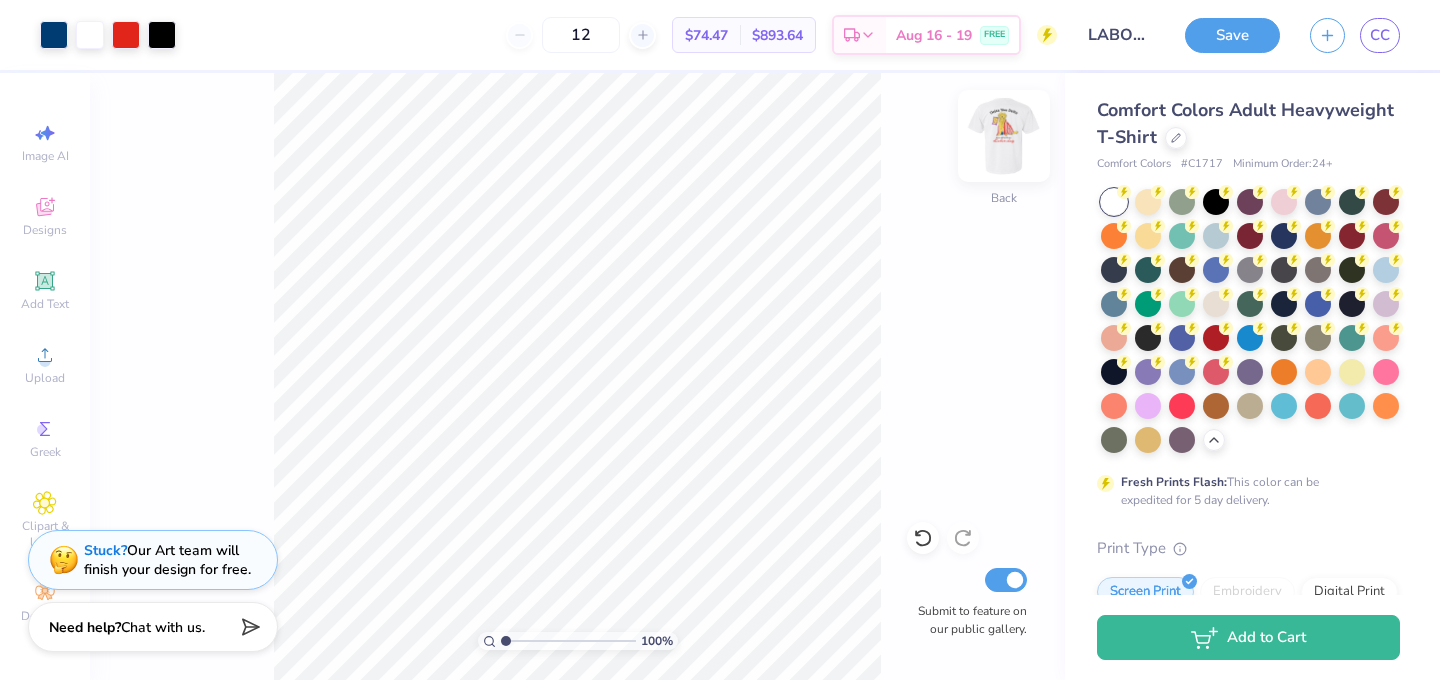 click at bounding box center [1004, 136] 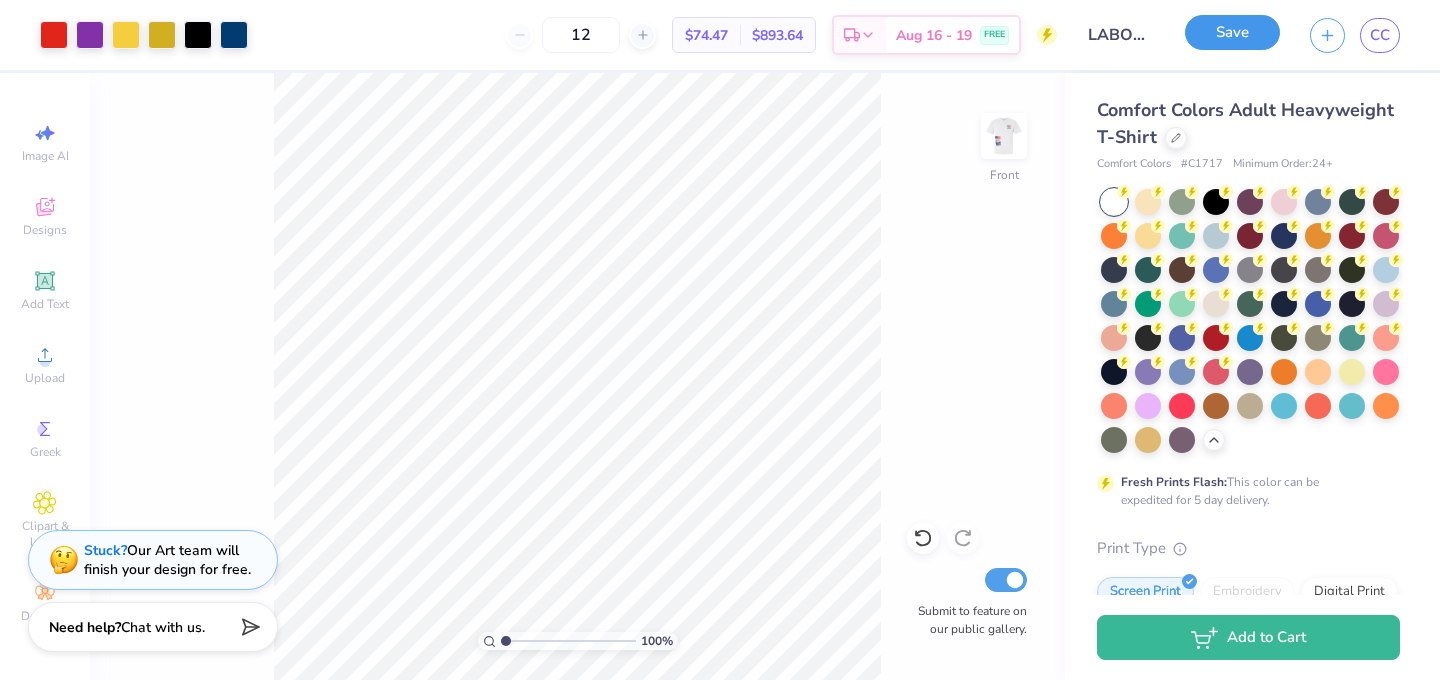click on "Save" at bounding box center (1232, 32) 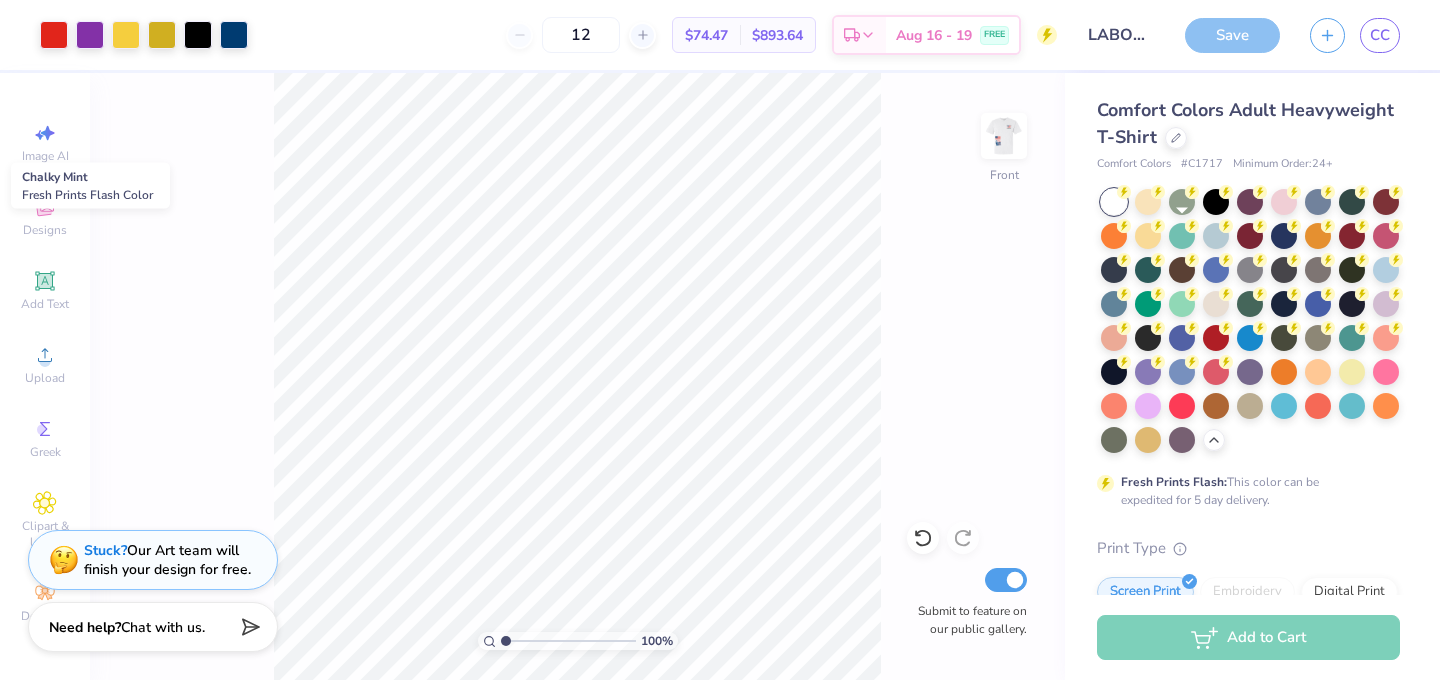 click at bounding box center (1182, 236) 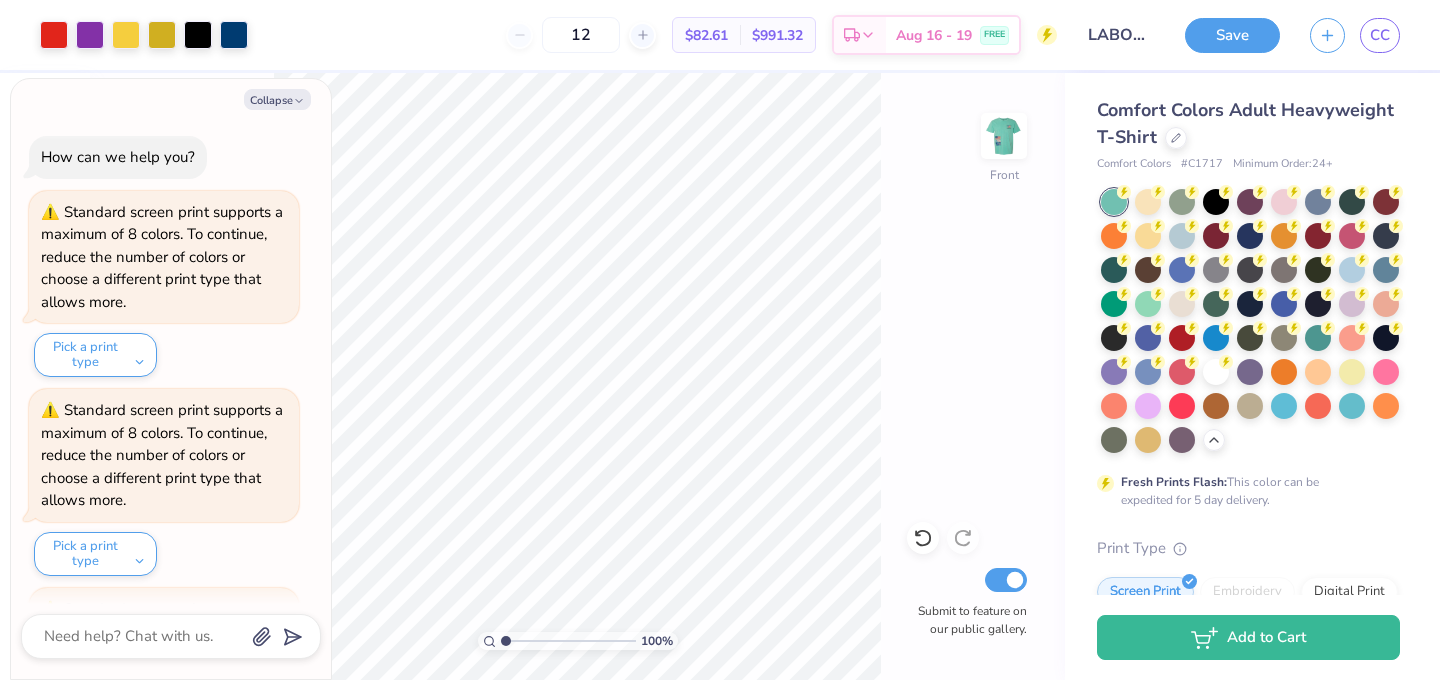 scroll, scrollTop: 3747, scrollLeft: 0, axis: vertical 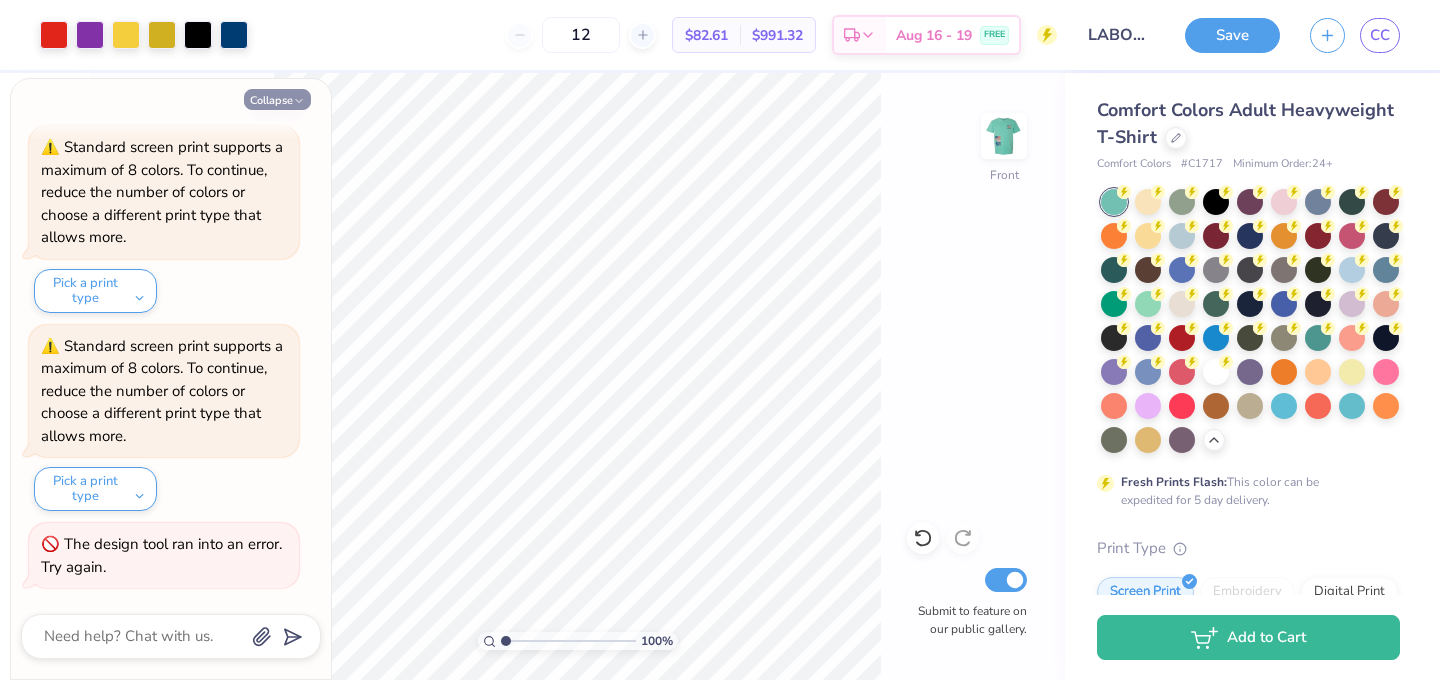 click on "Collapse" at bounding box center [277, 99] 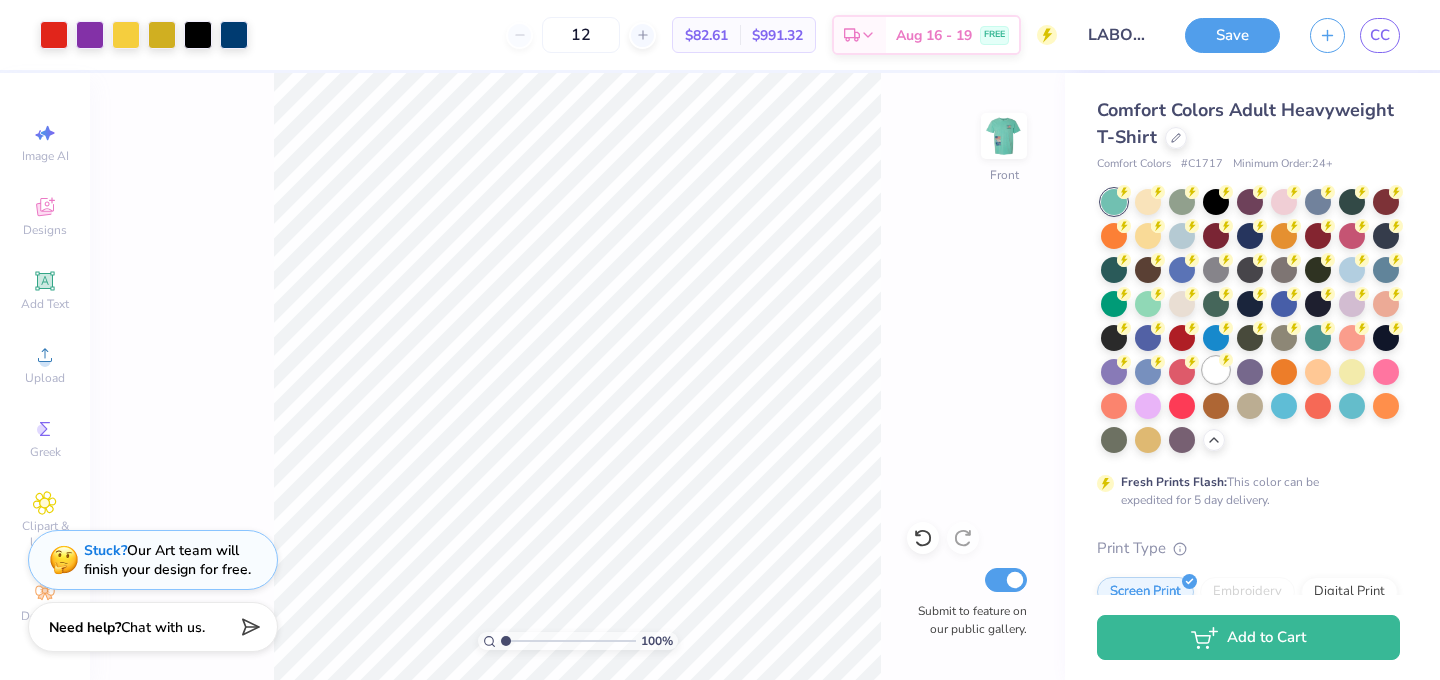 click at bounding box center [1216, 370] 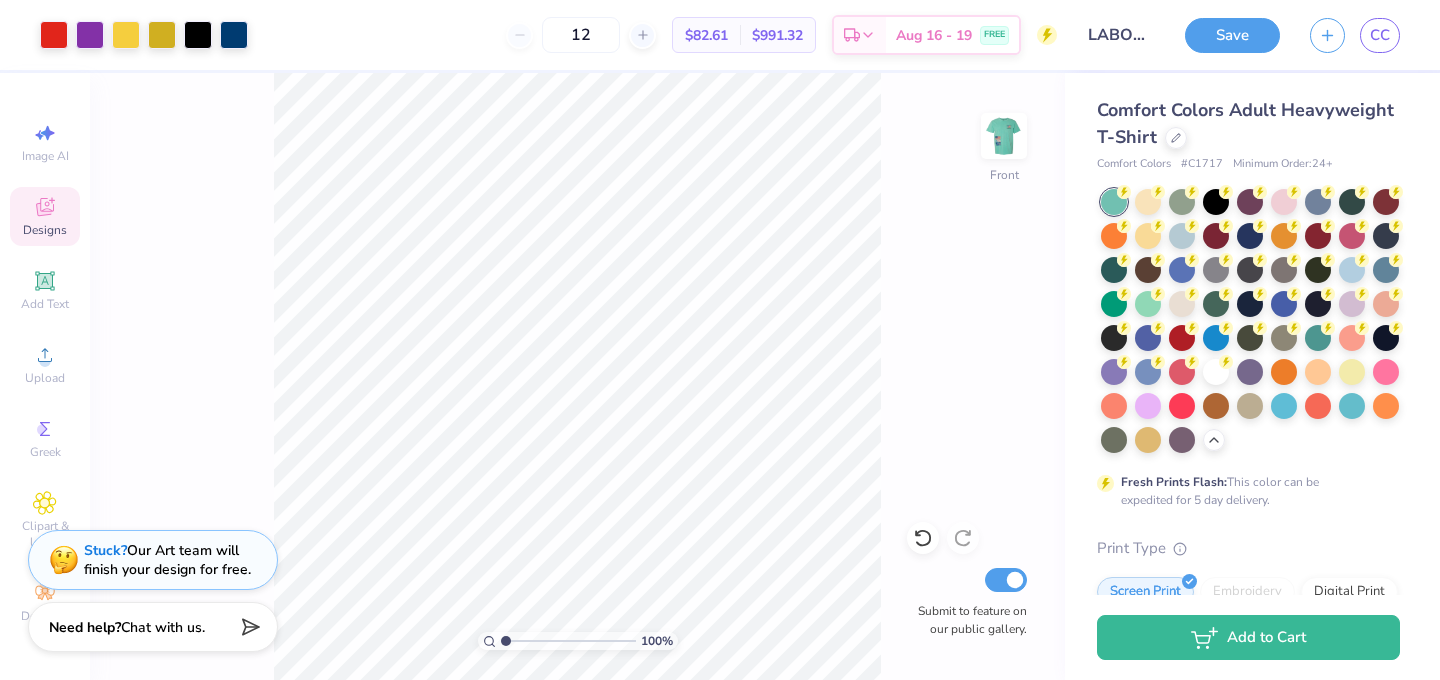 click 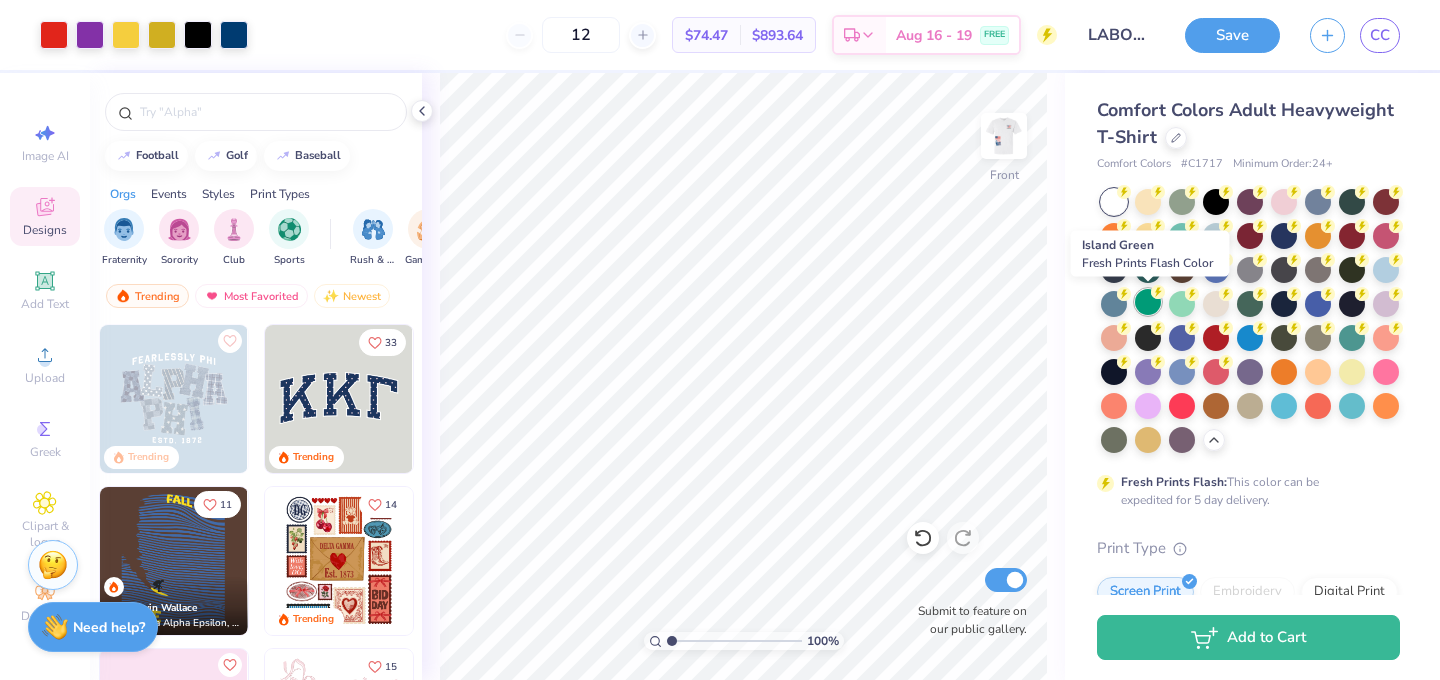 click at bounding box center [1148, 302] 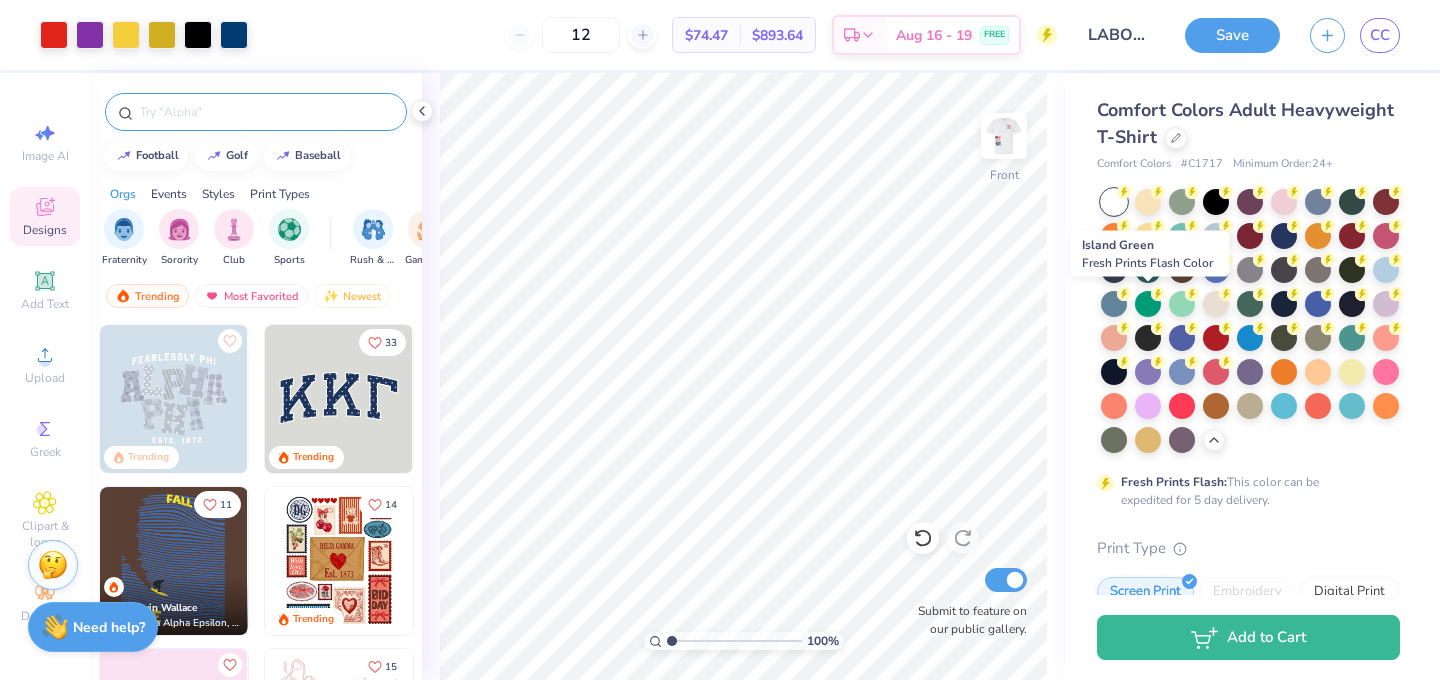 click at bounding box center [266, 112] 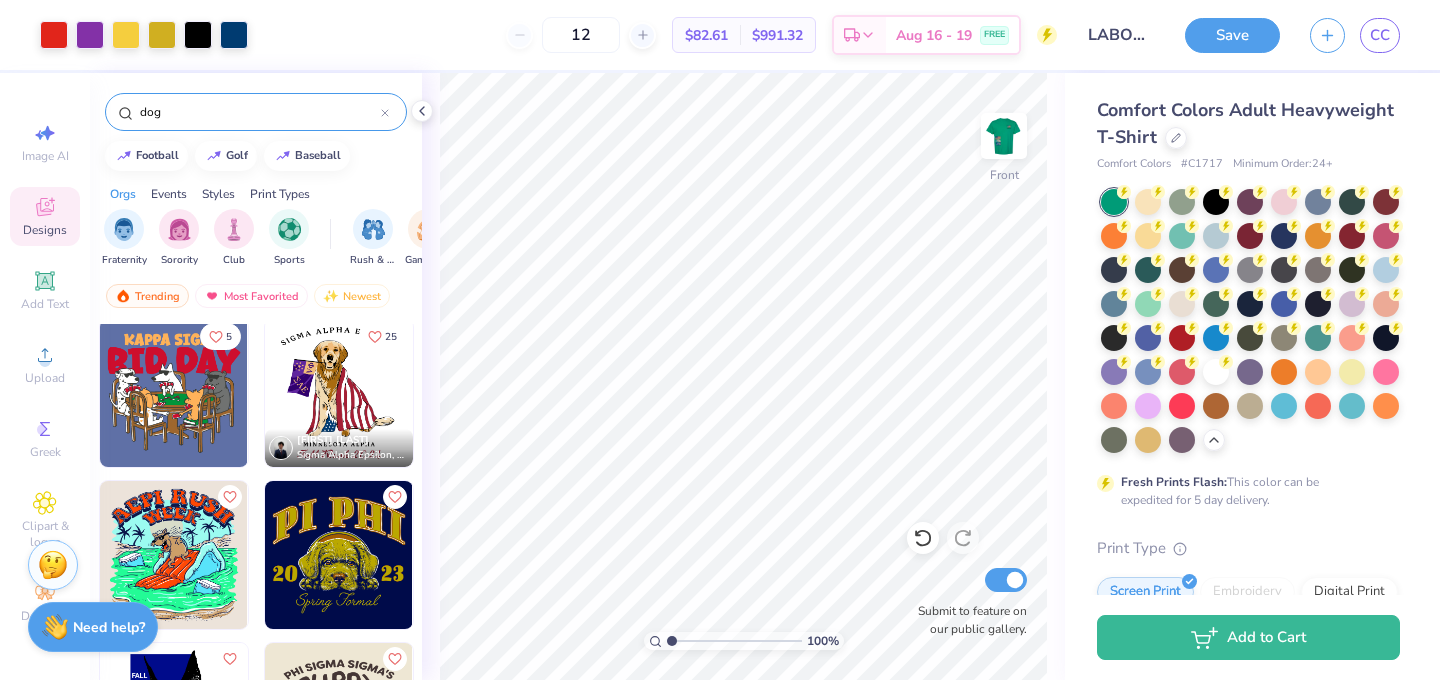 scroll, scrollTop: 326, scrollLeft: 0, axis: vertical 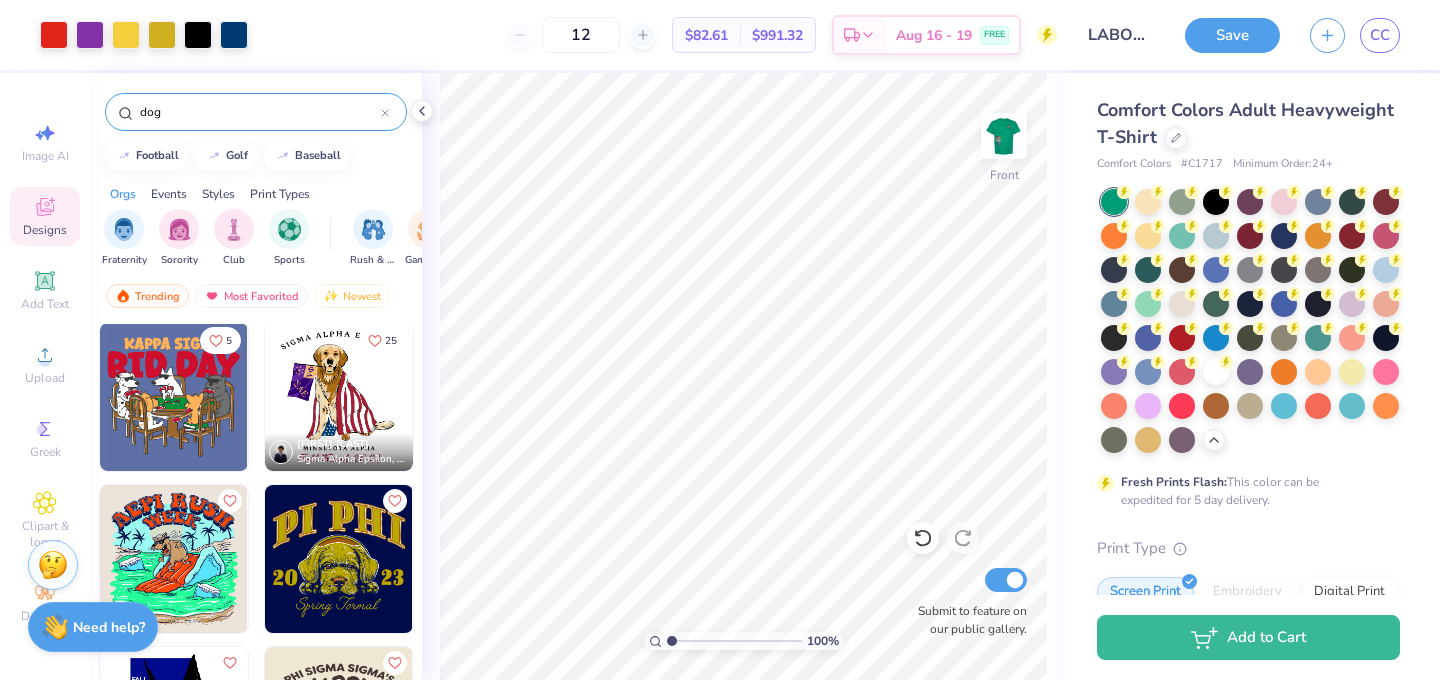 type on "dog" 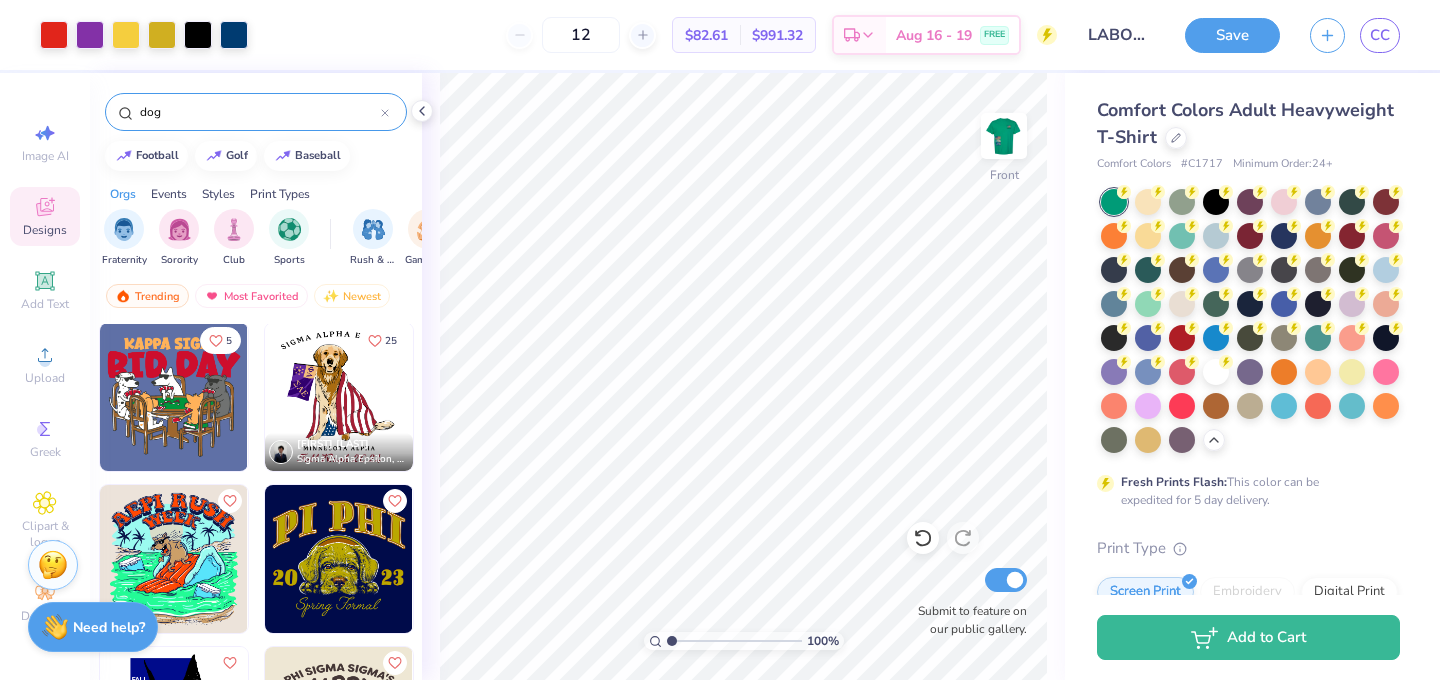 click at bounding box center (339, 397) 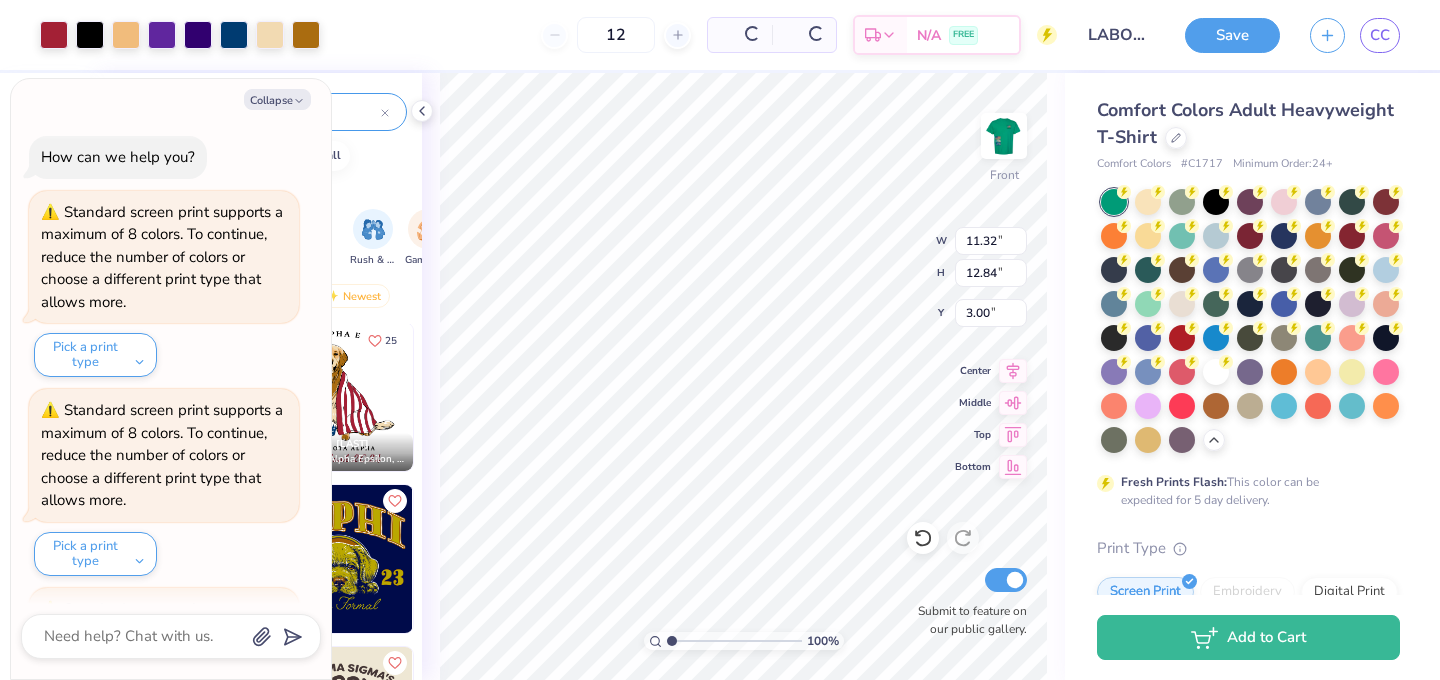 scroll, scrollTop: 3945, scrollLeft: 0, axis: vertical 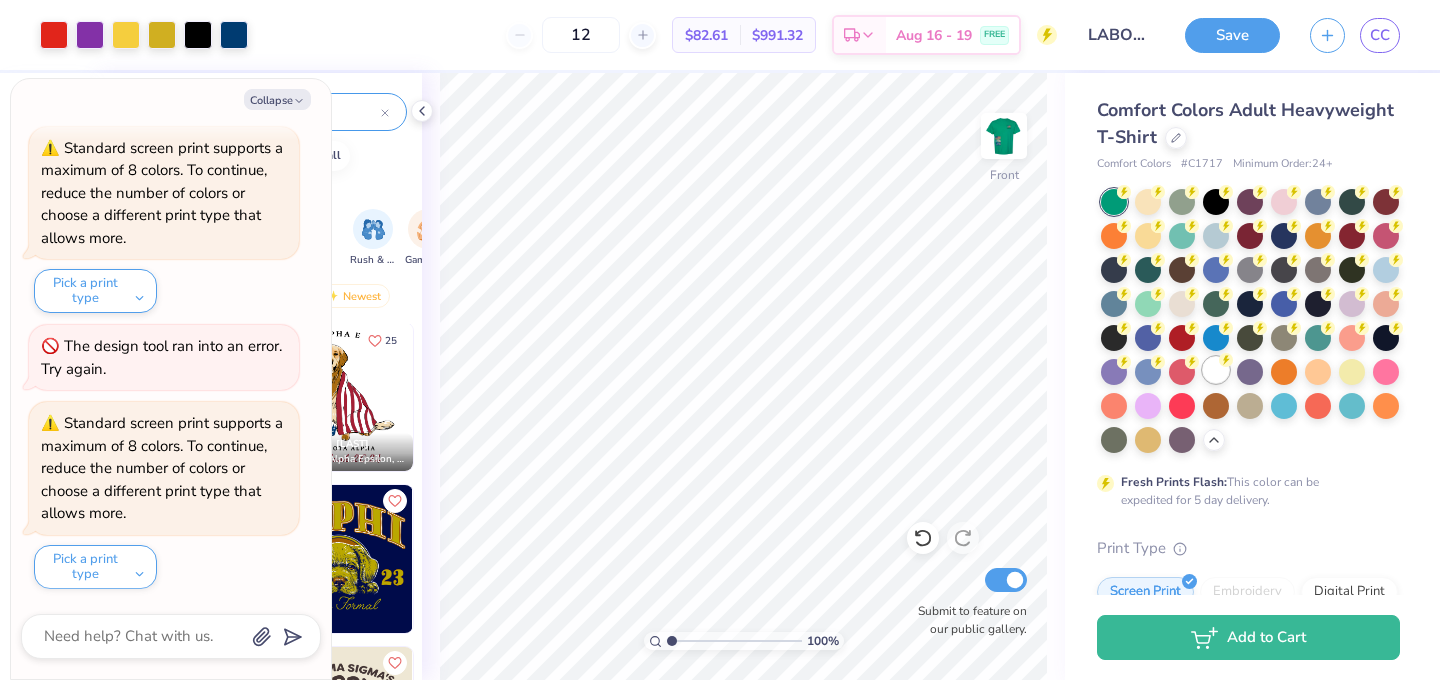 click at bounding box center (1216, 370) 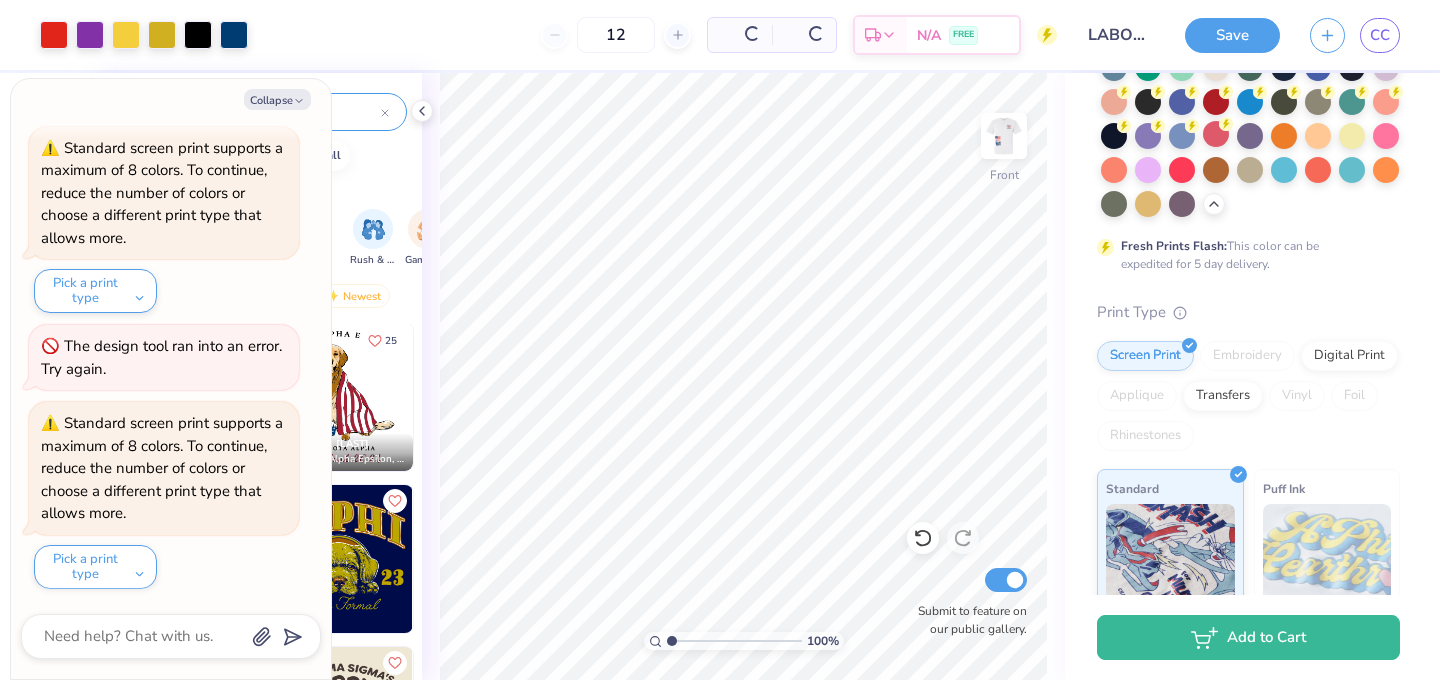 scroll, scrollTop: 562, scrollLeft: 0, axis: vertical 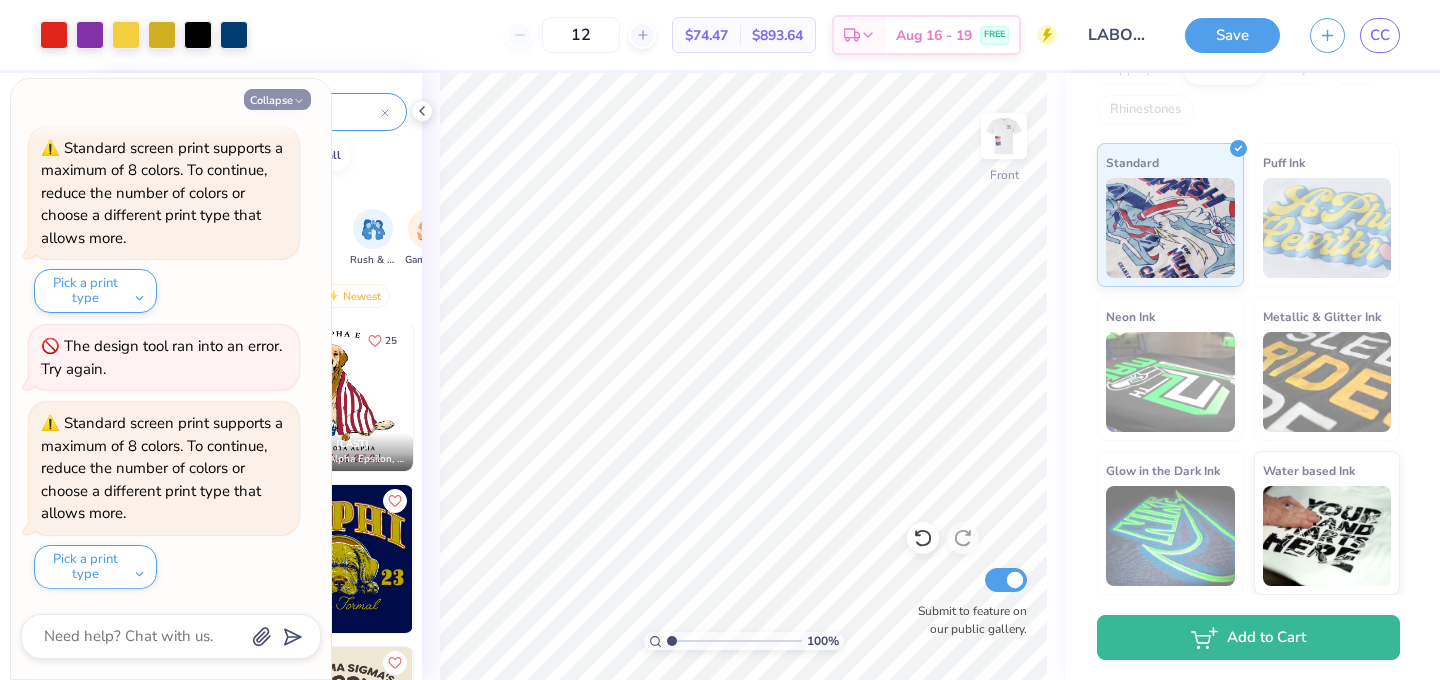 click on "Collapse" at bounding box center (277, 99) 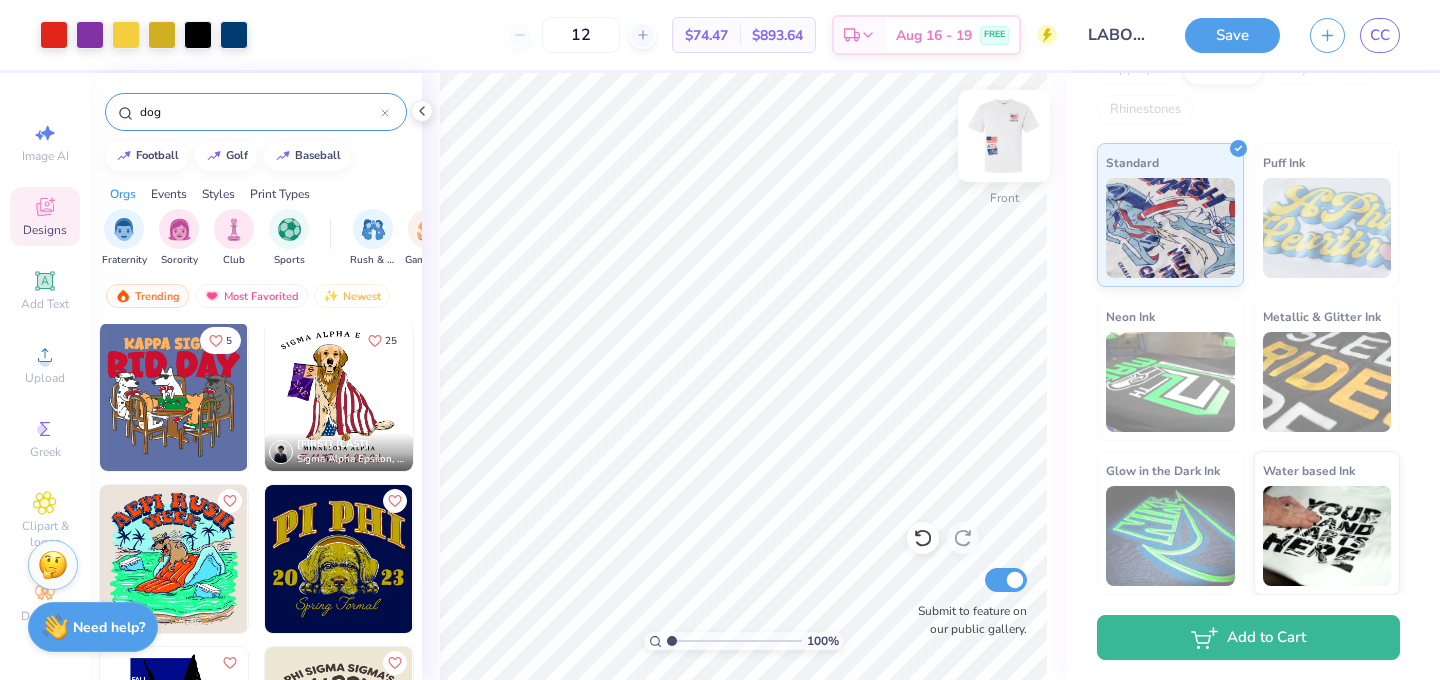 click at bounding box center [1004, 136] 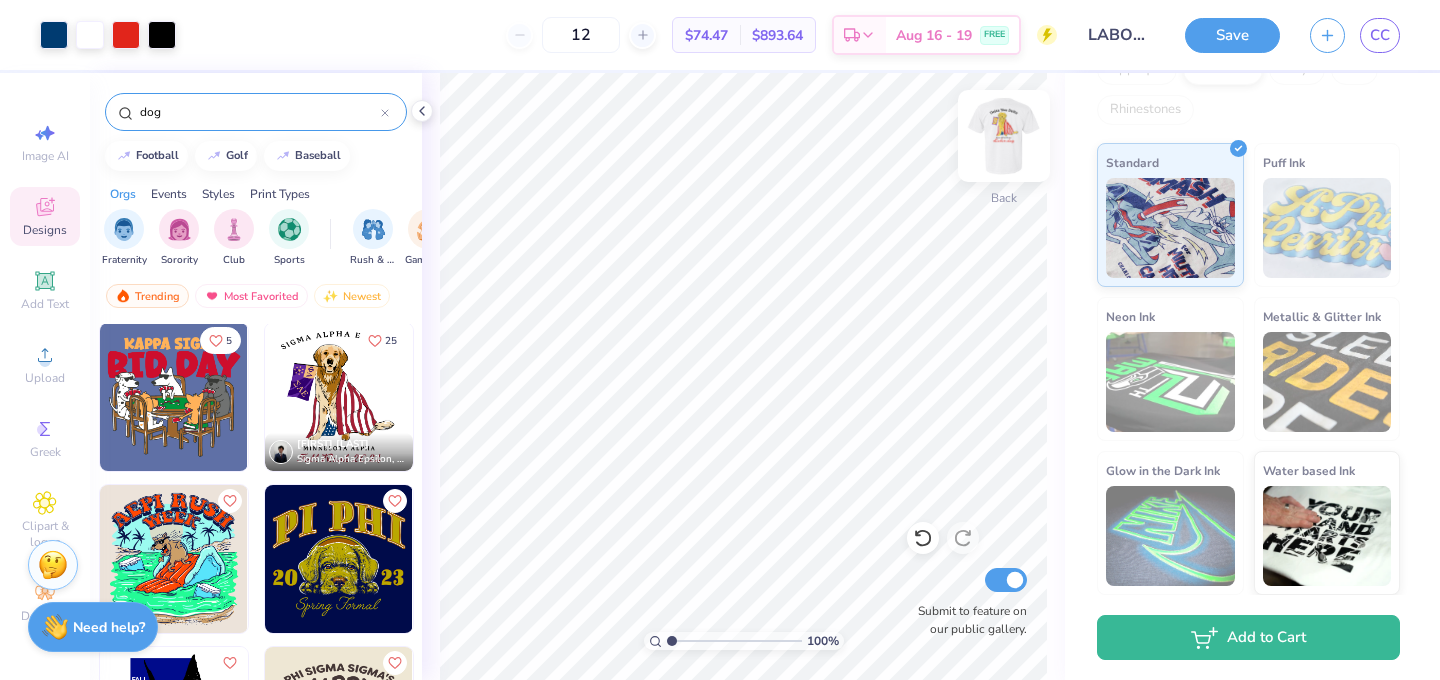 click at bounding box center [1004, 136] 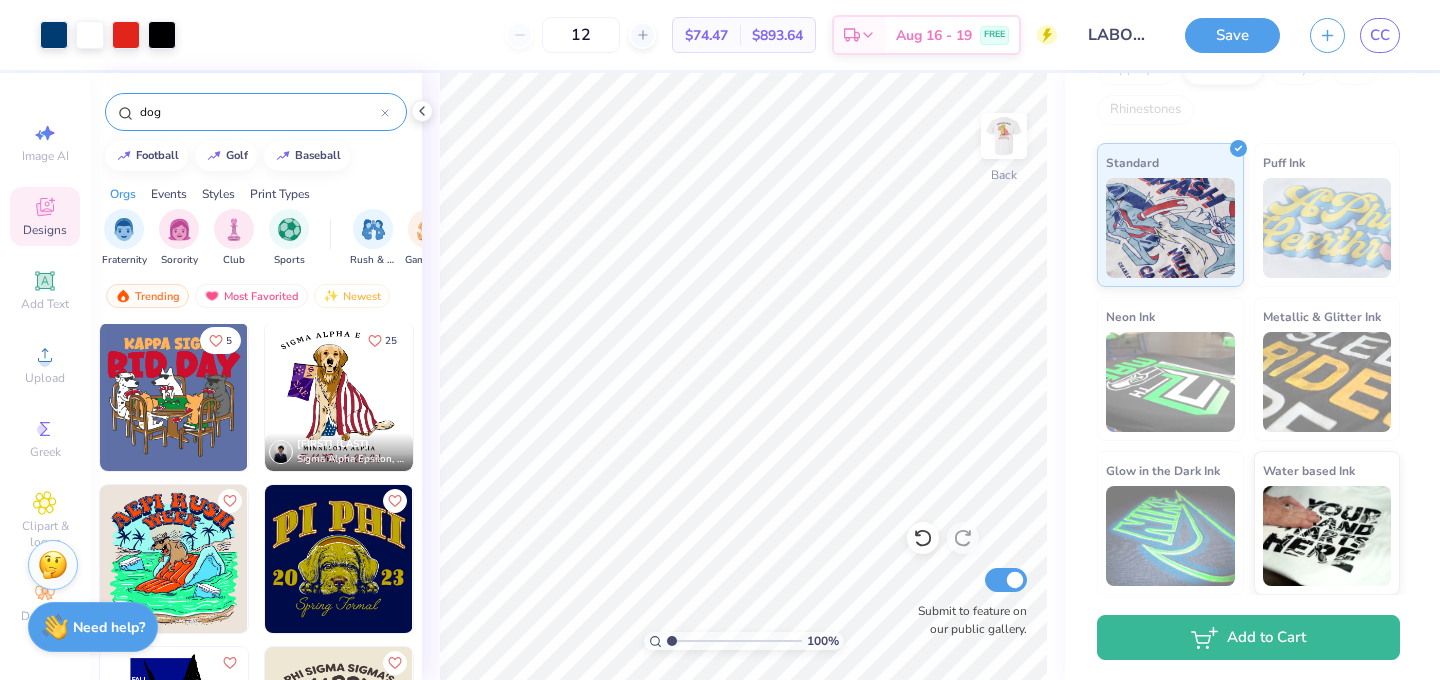 click on "Save" at bounding box center (1232, 35) 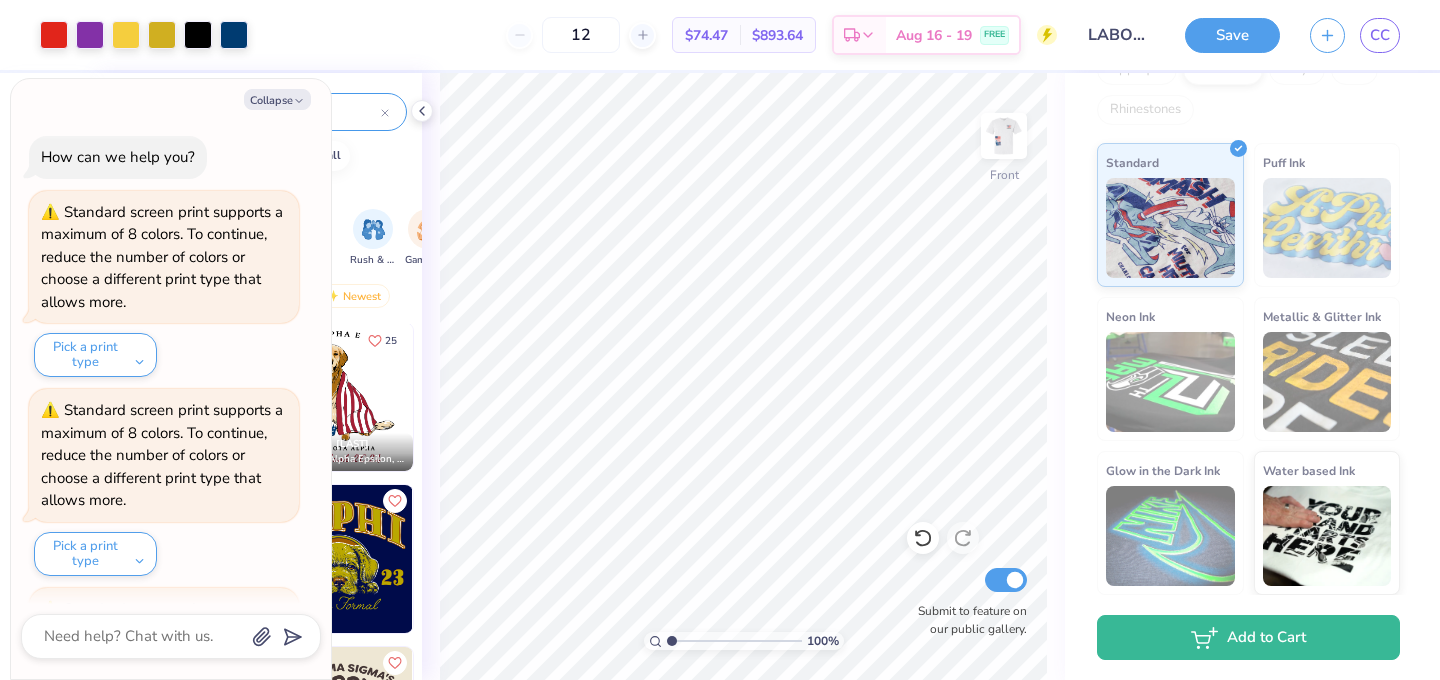 type on "x" 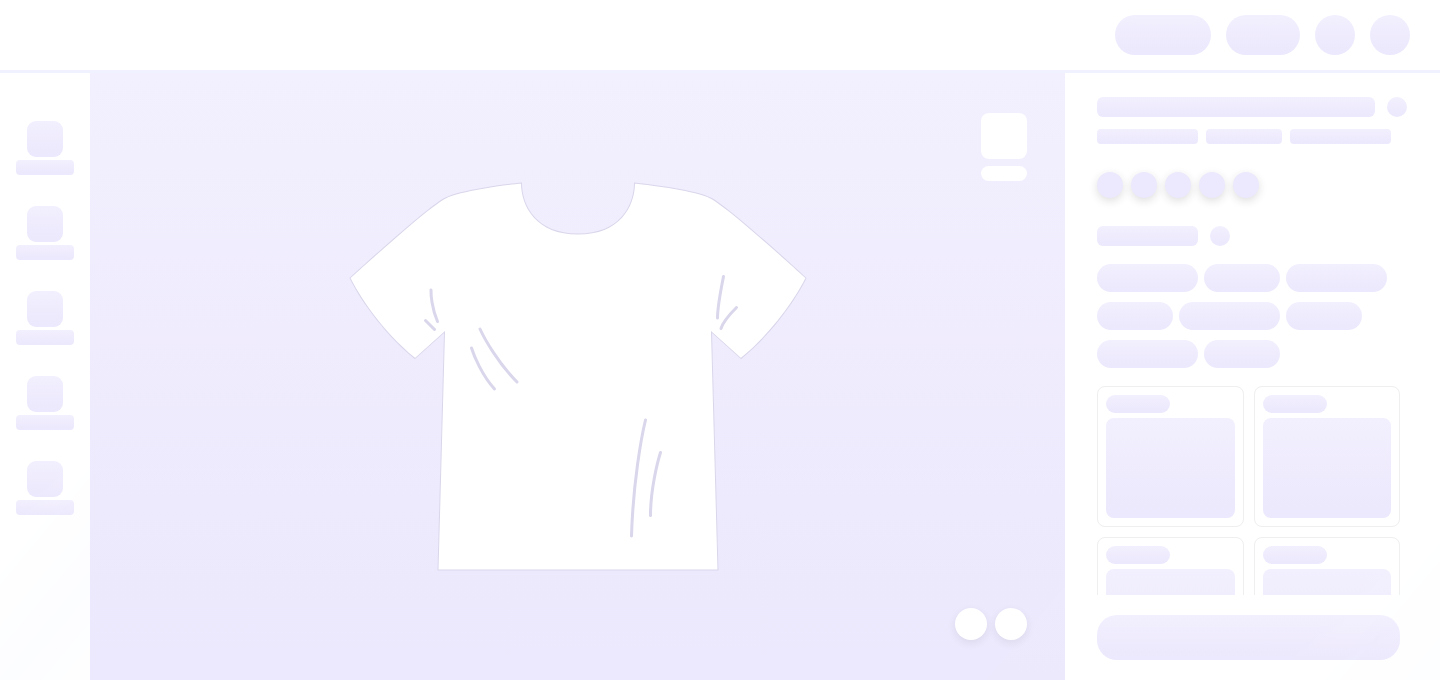 scroll, scrollTop: 0, scrollLeft: 0, axis: both 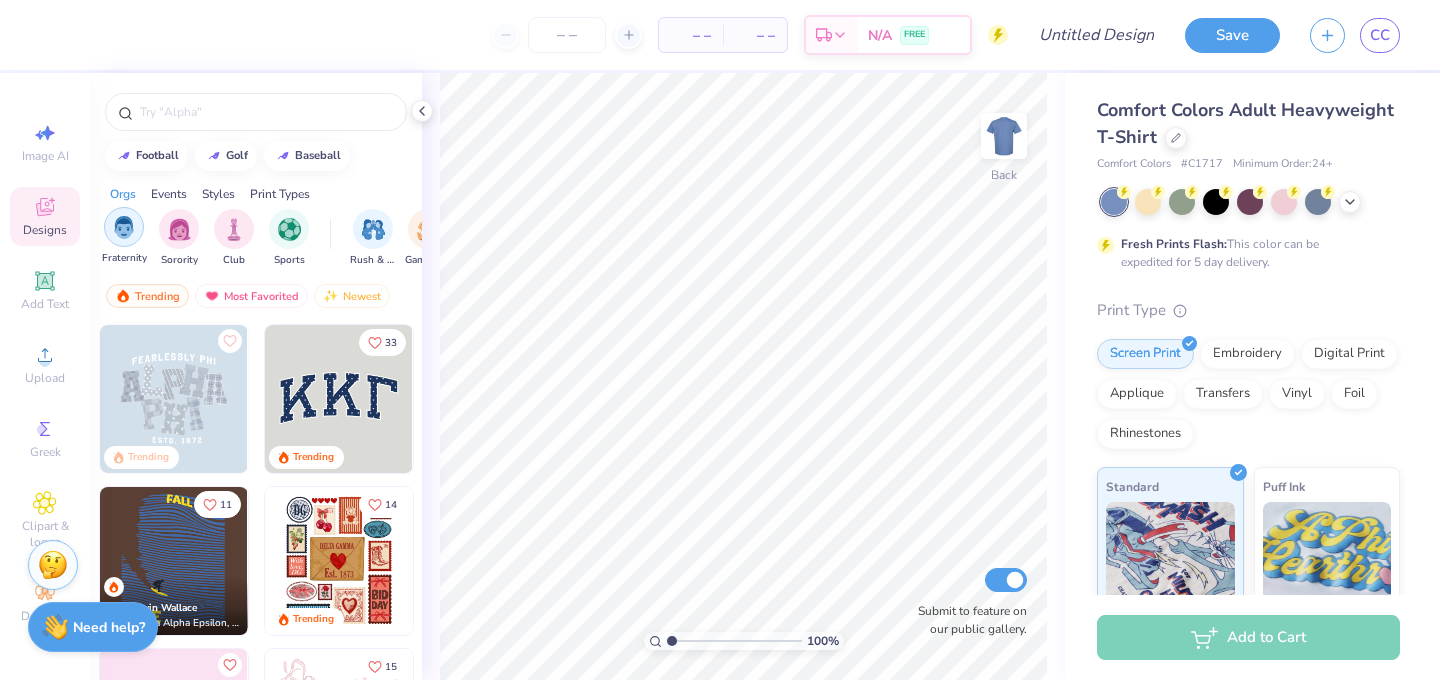 click at bounding box center [124, 227] 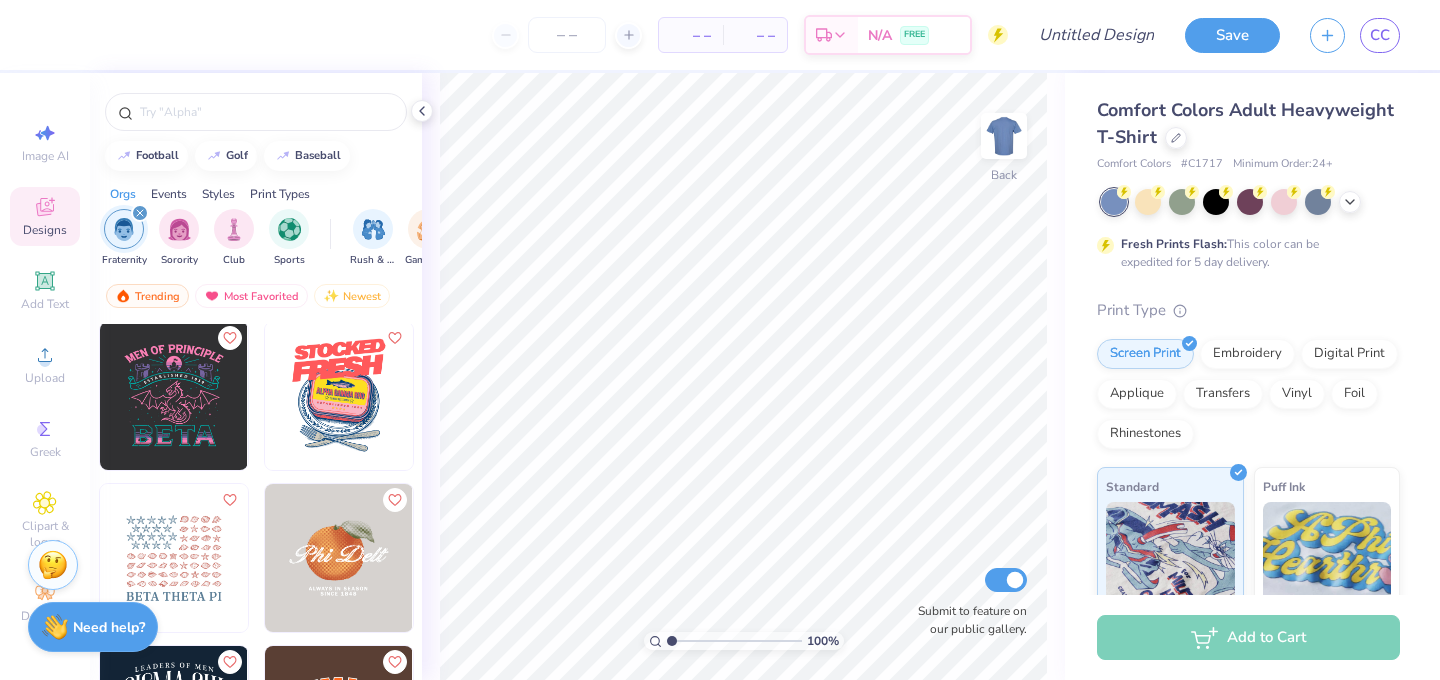 scroll, scrollTop: 20401, scrollLeft: 0, axis: vertical 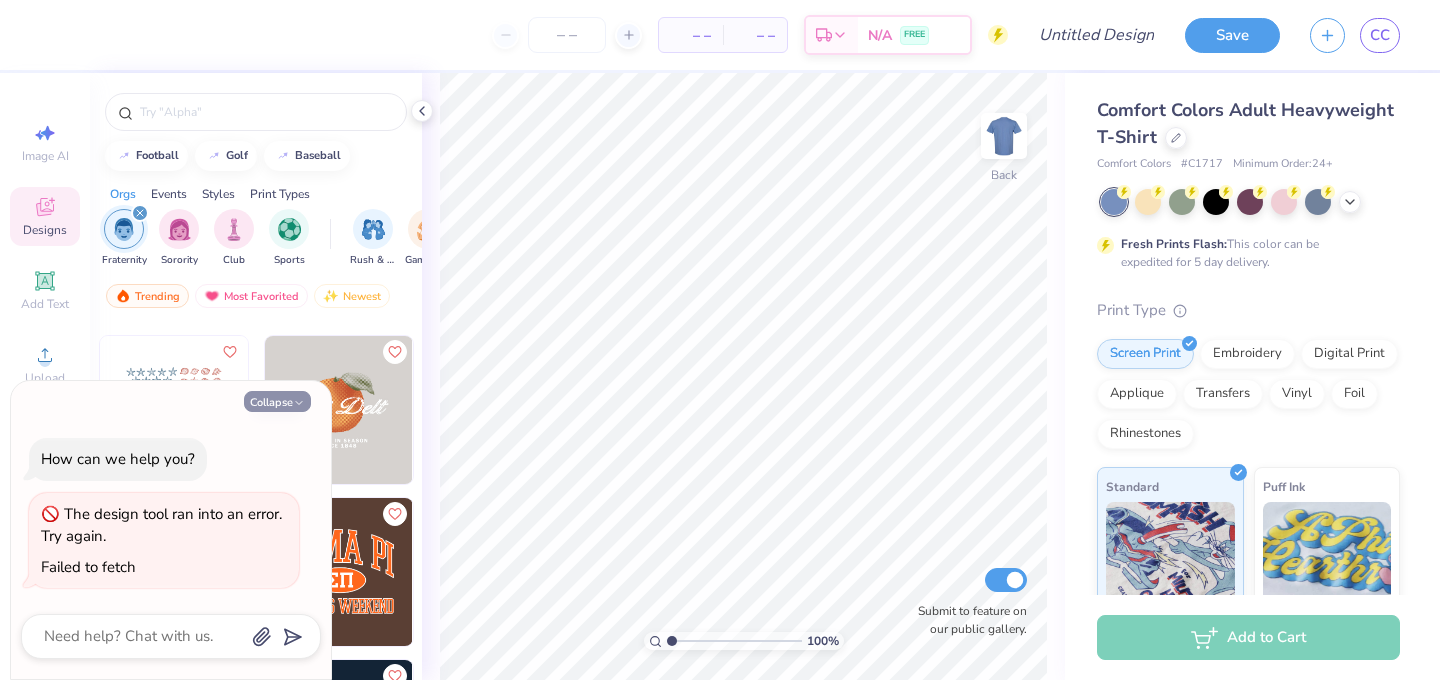 click 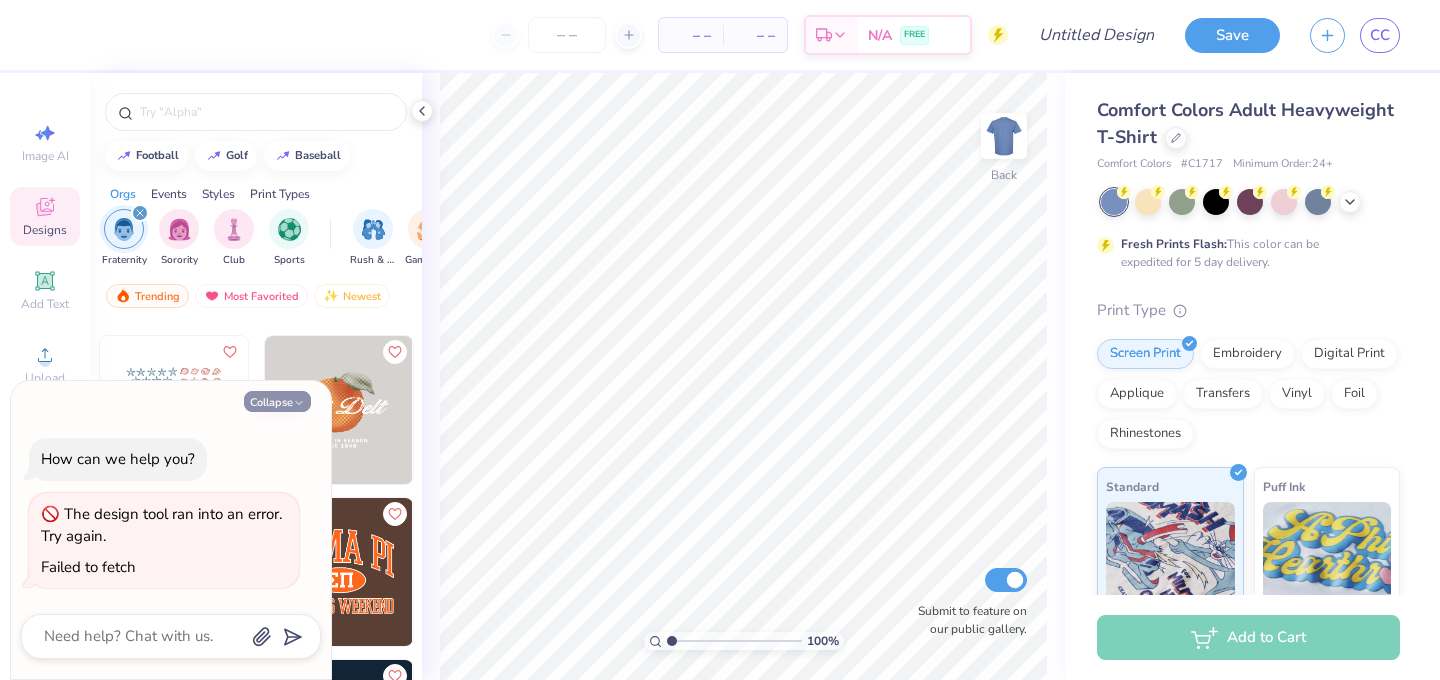 type on "x" 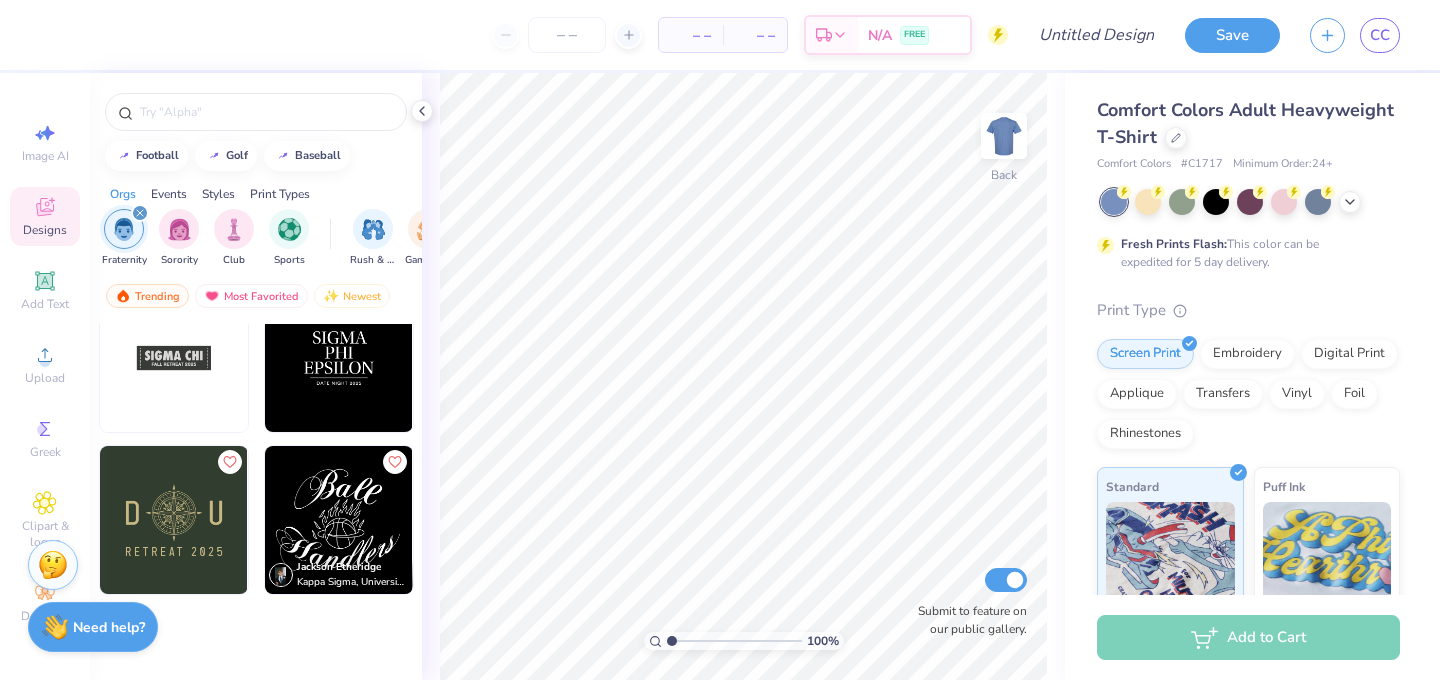 scroll, scrollTop: 21601, scrollLeft: 0, axis: vertical 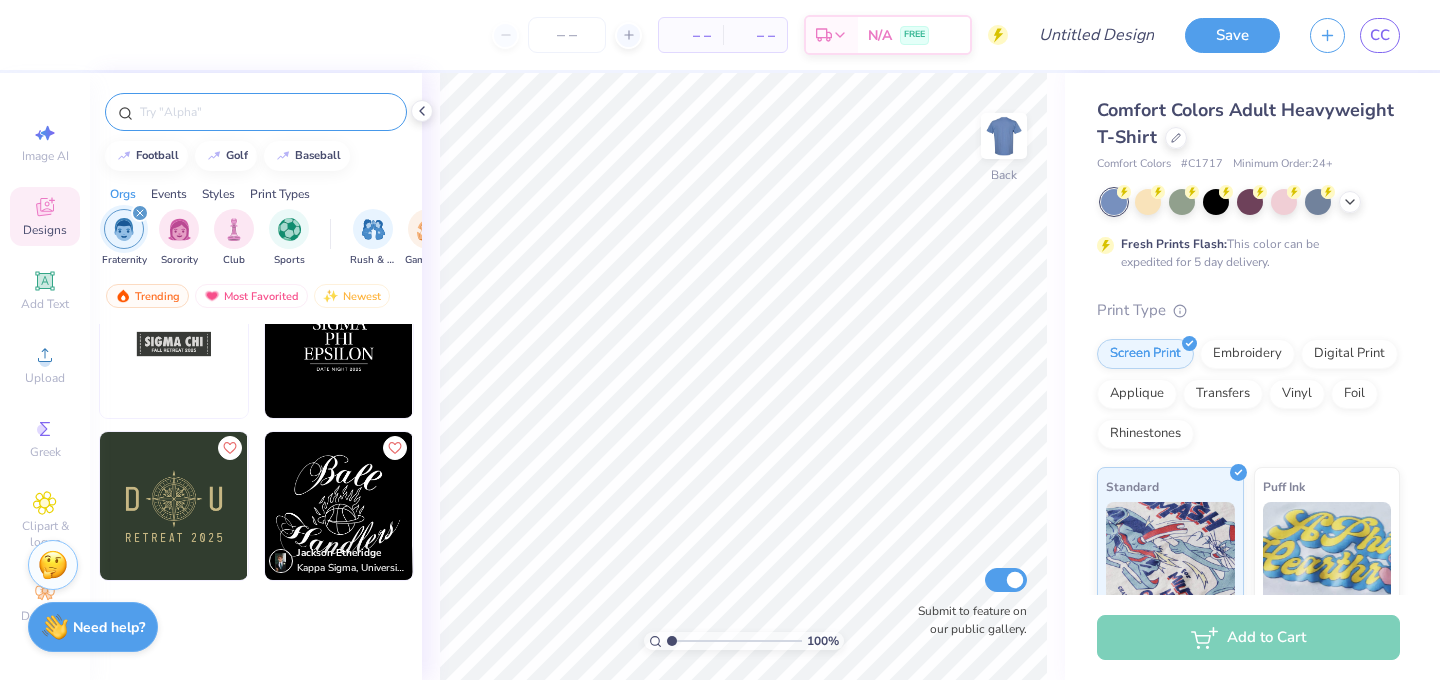 click at bounding box center (266, 112) 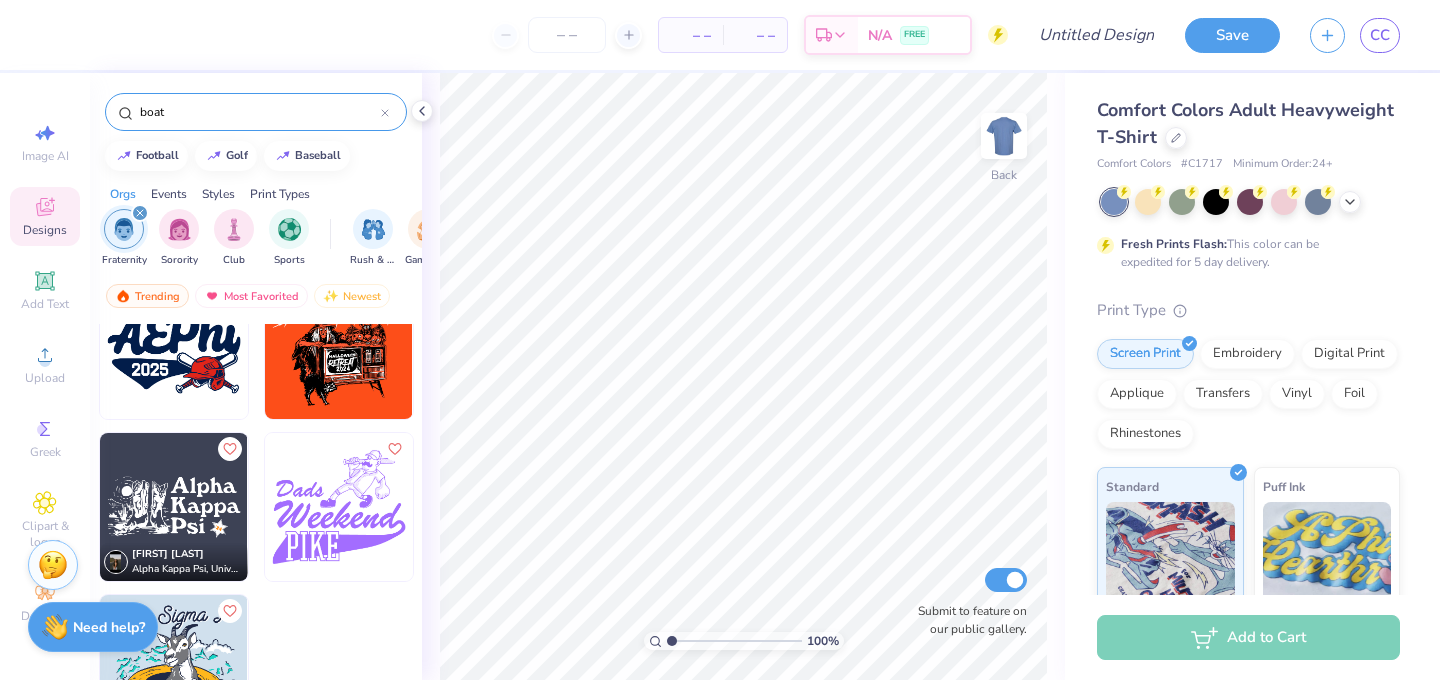 scroll, scrollTop: 3781, scrollLeft: 0, axis: vertical 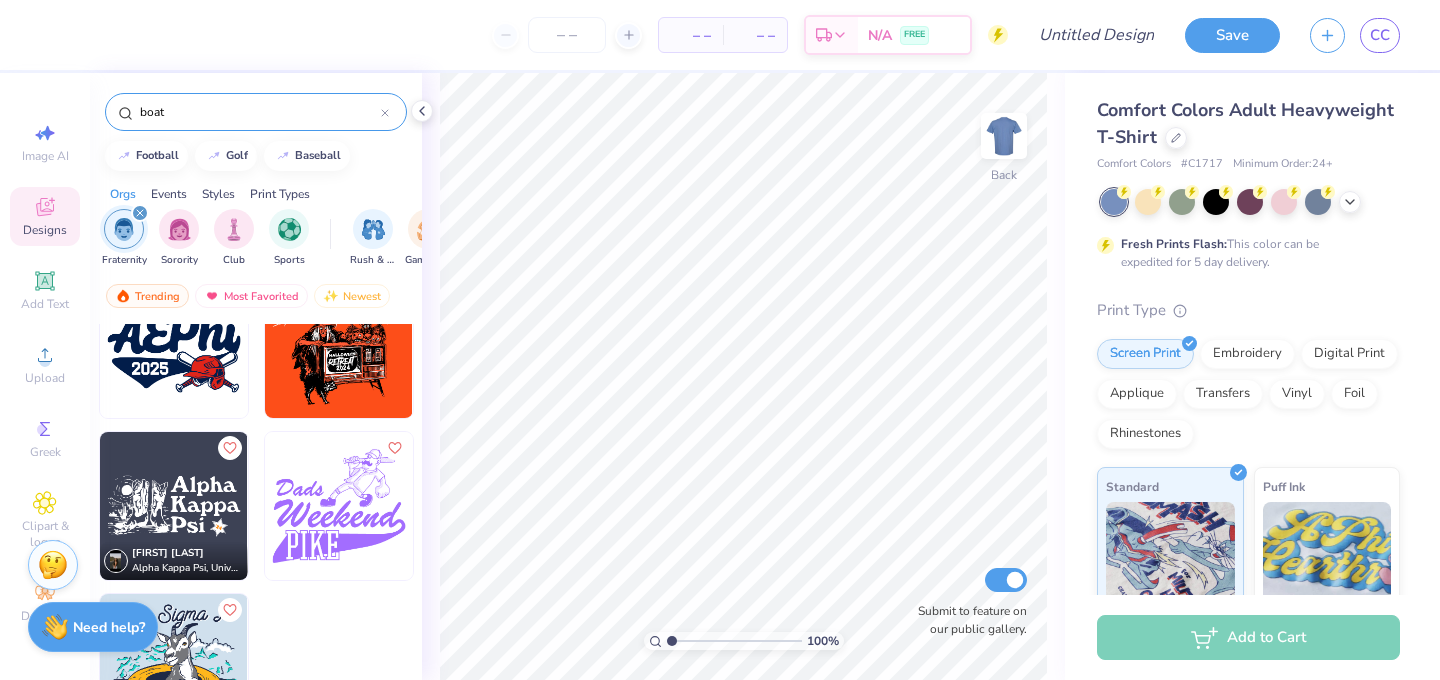 click on "boat" at bounding box center (259, 112) 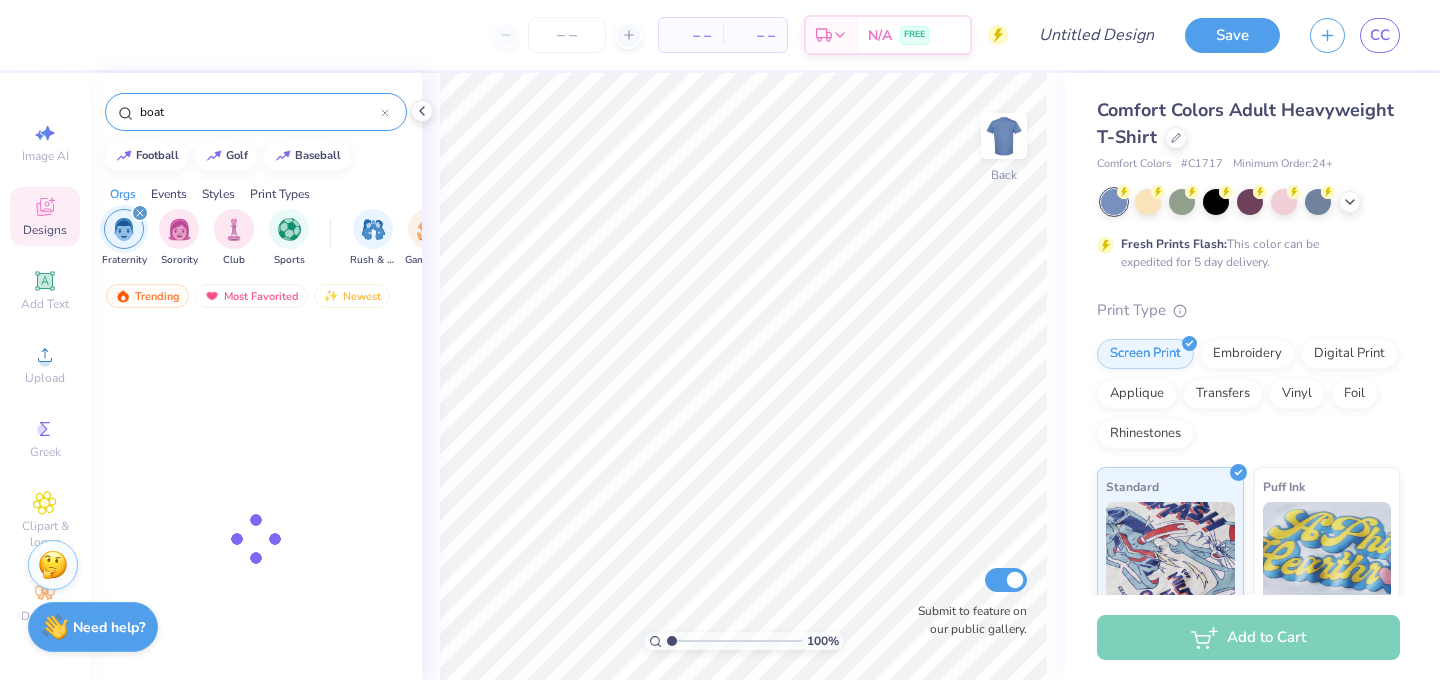 click on "boat" at bounding box center (259, 112) 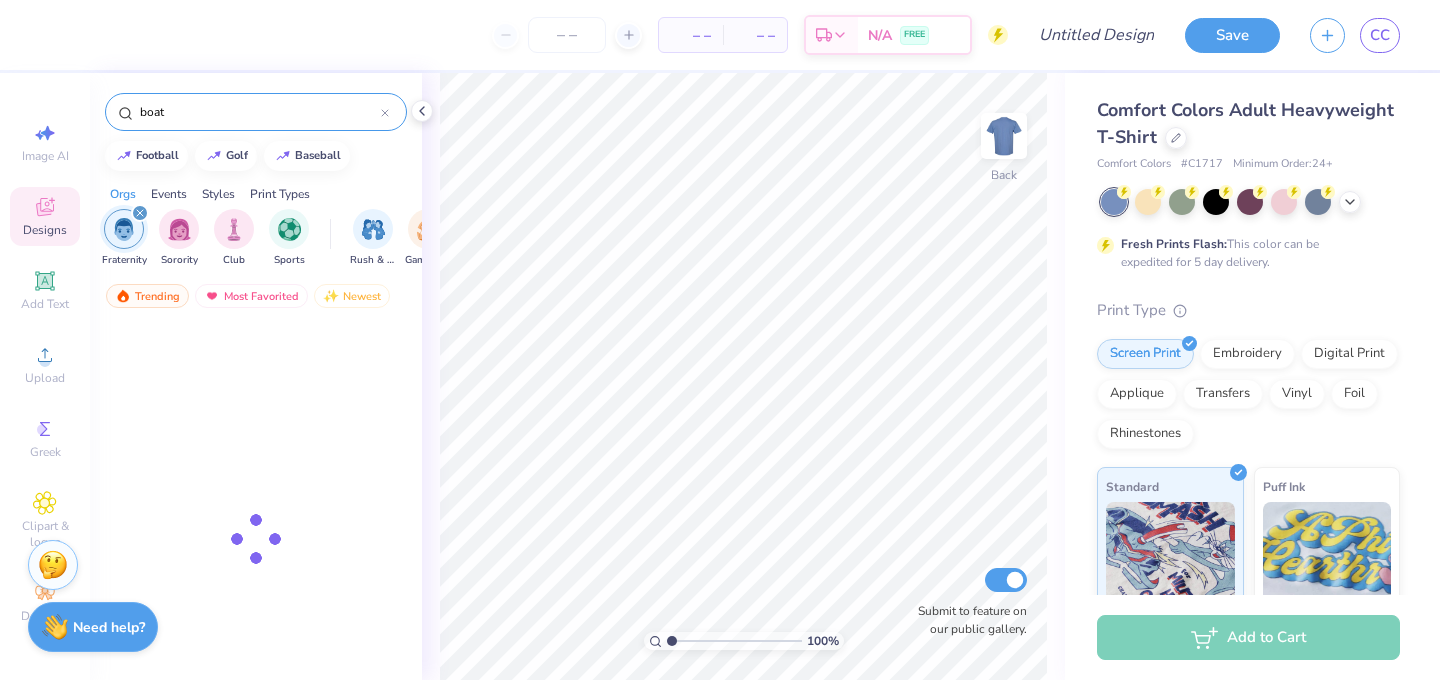 click on "boat" at bounding box center (259, 112) 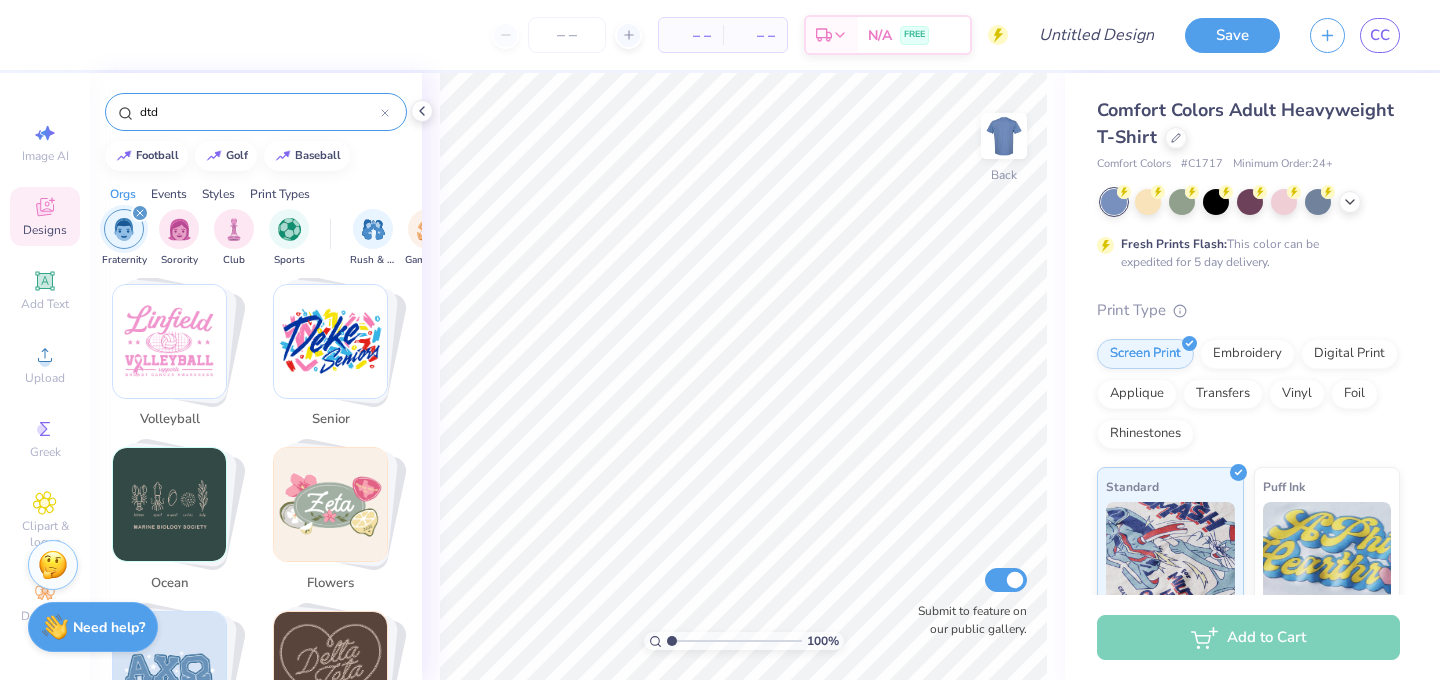 scroll, scrollTop: 2149, scrollLeft: 0, axis: vertical 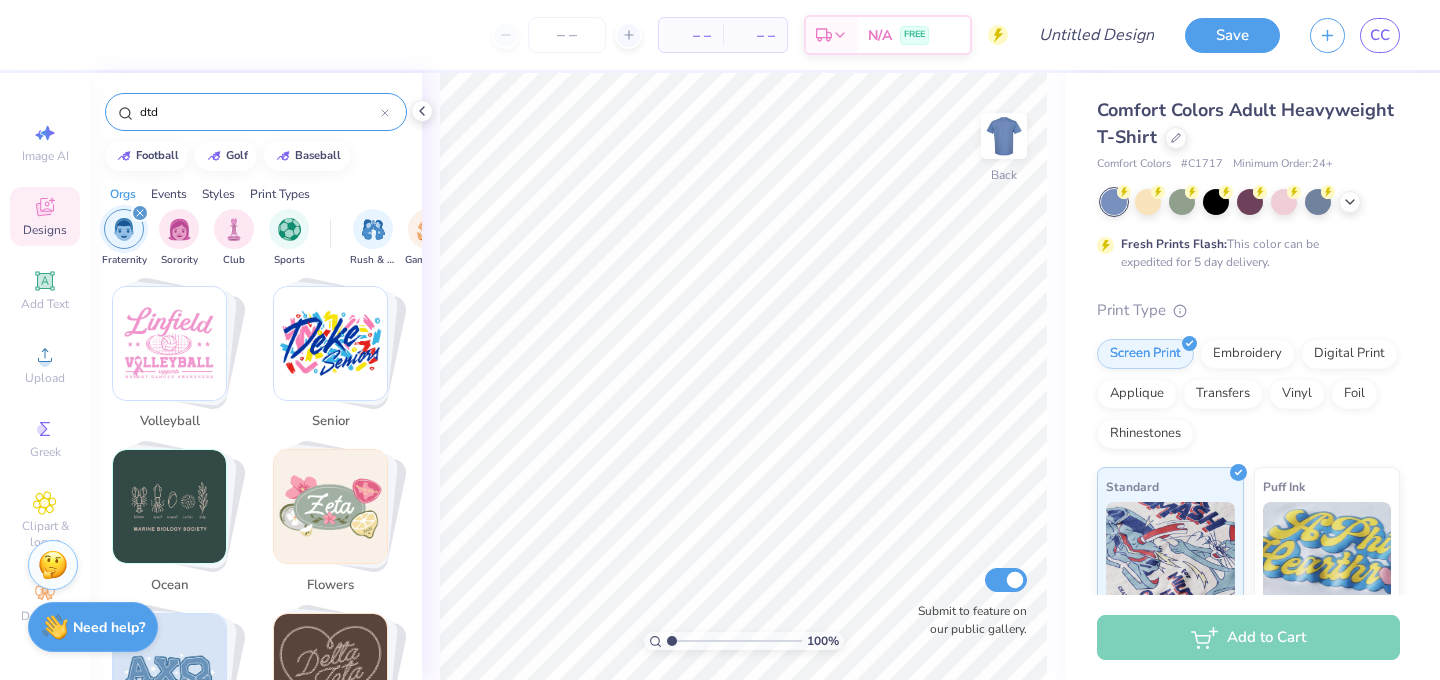 click at bounding box center (330, 343) 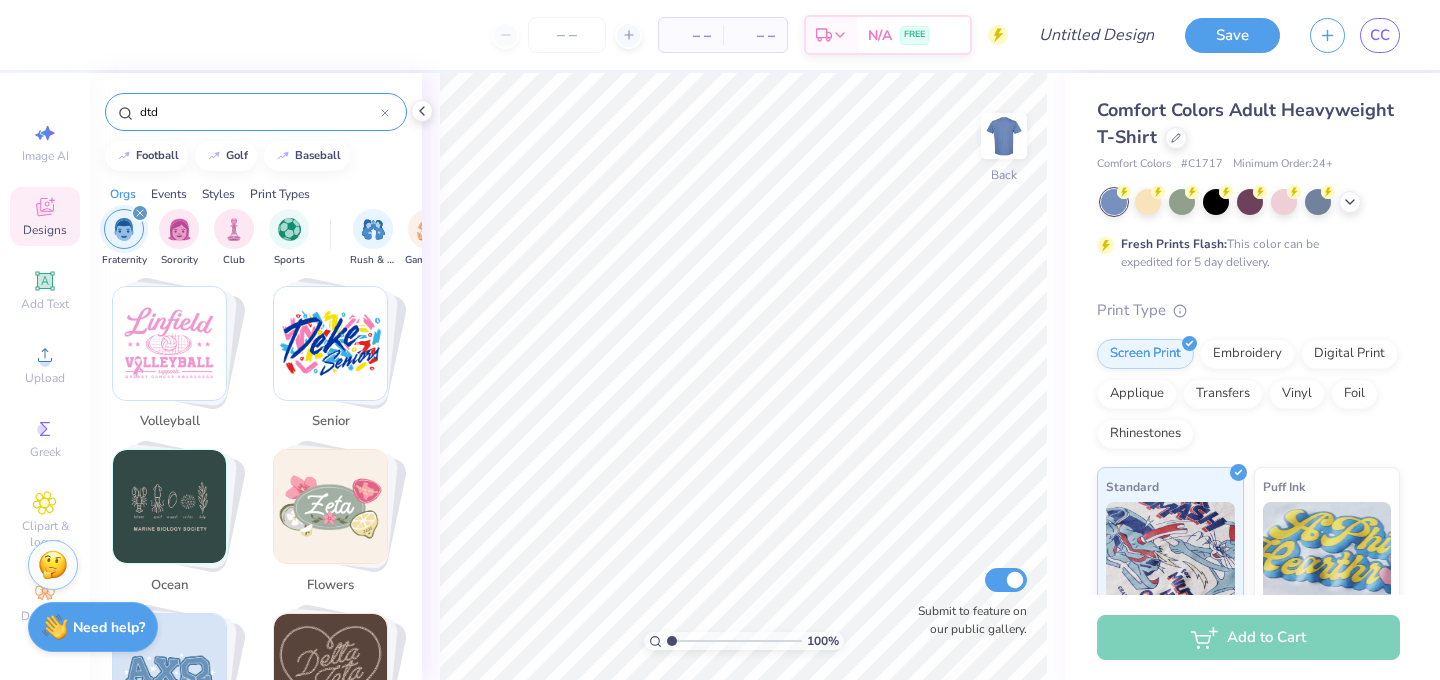 type on "senior" 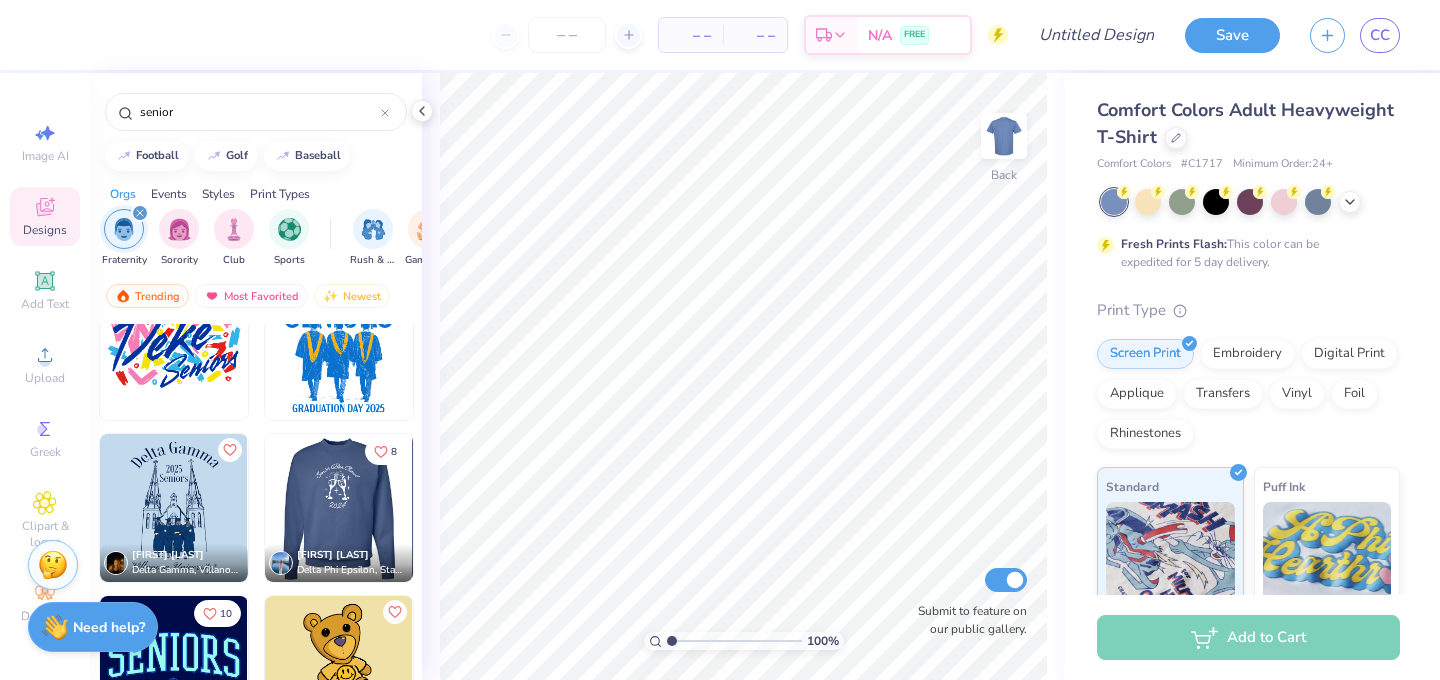 scroll, scrollTop: 55, scrollLeft: 0, axis: vertical 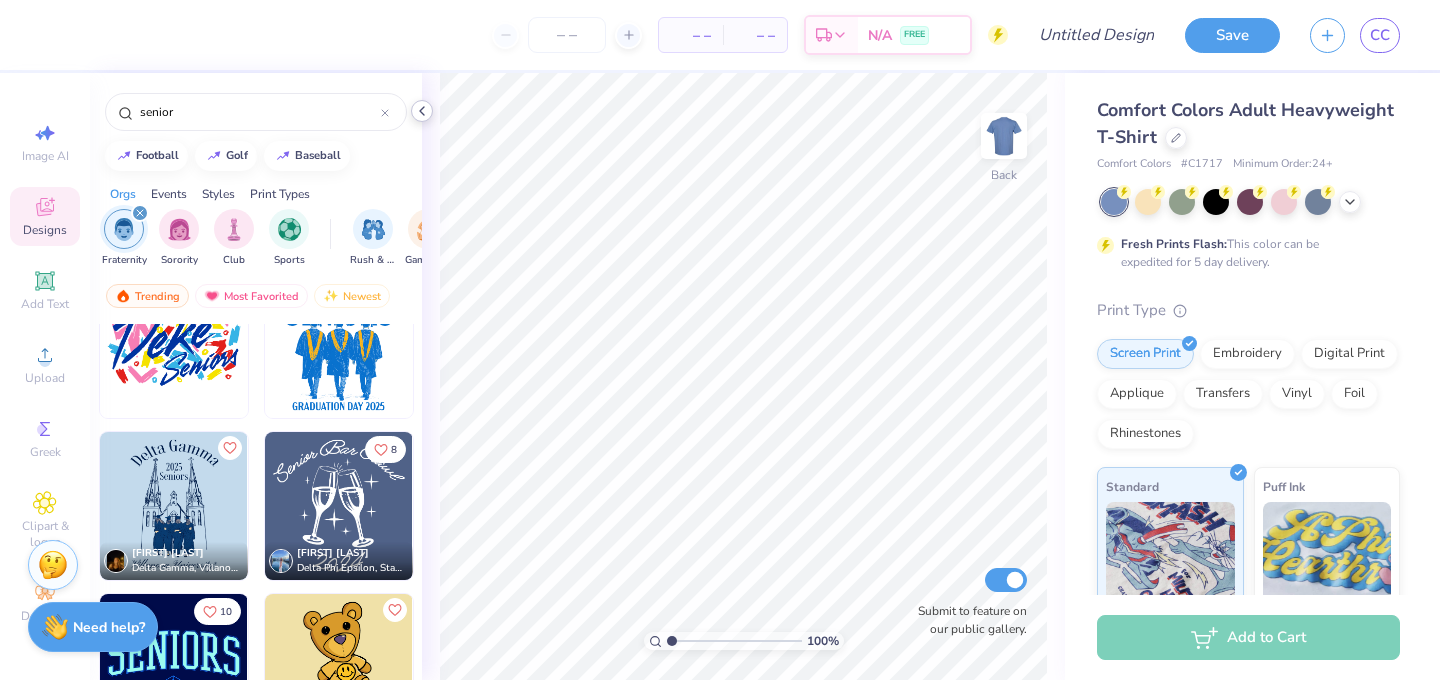 click 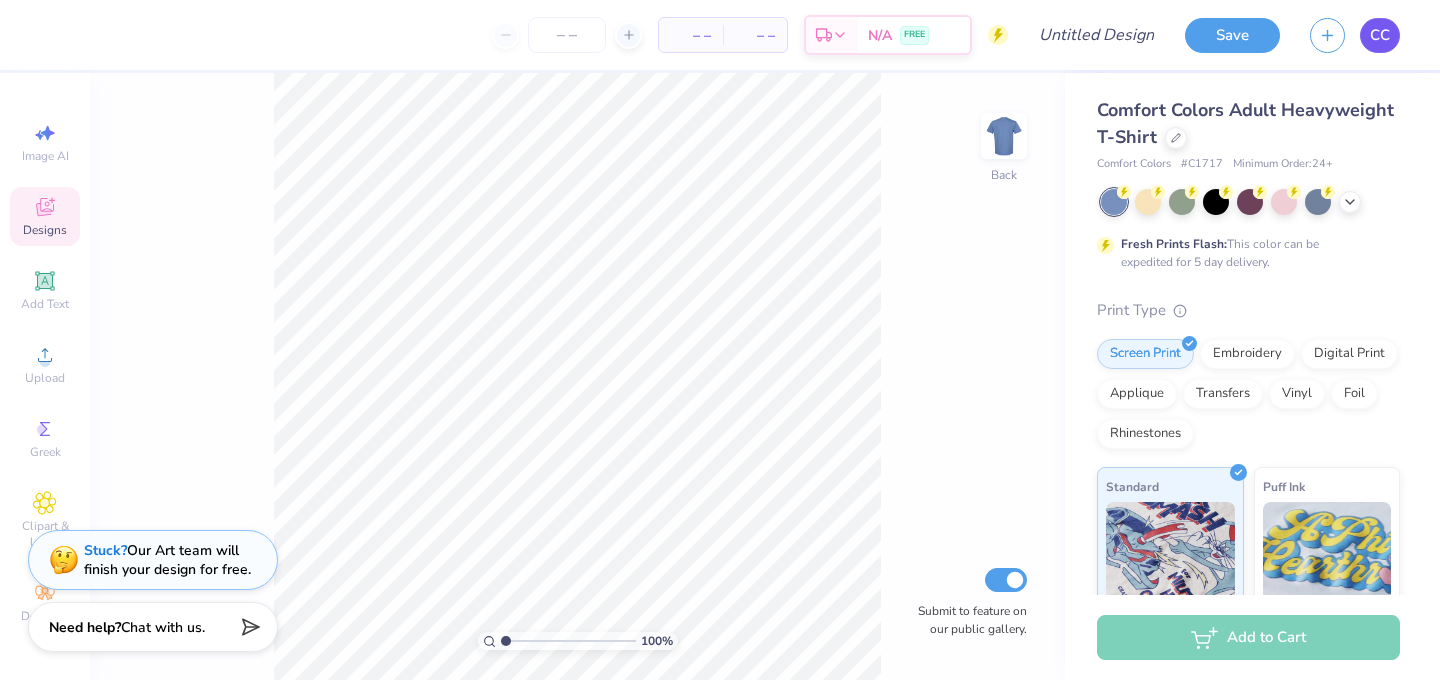click on "CC" at bounding box center (1380, 35) 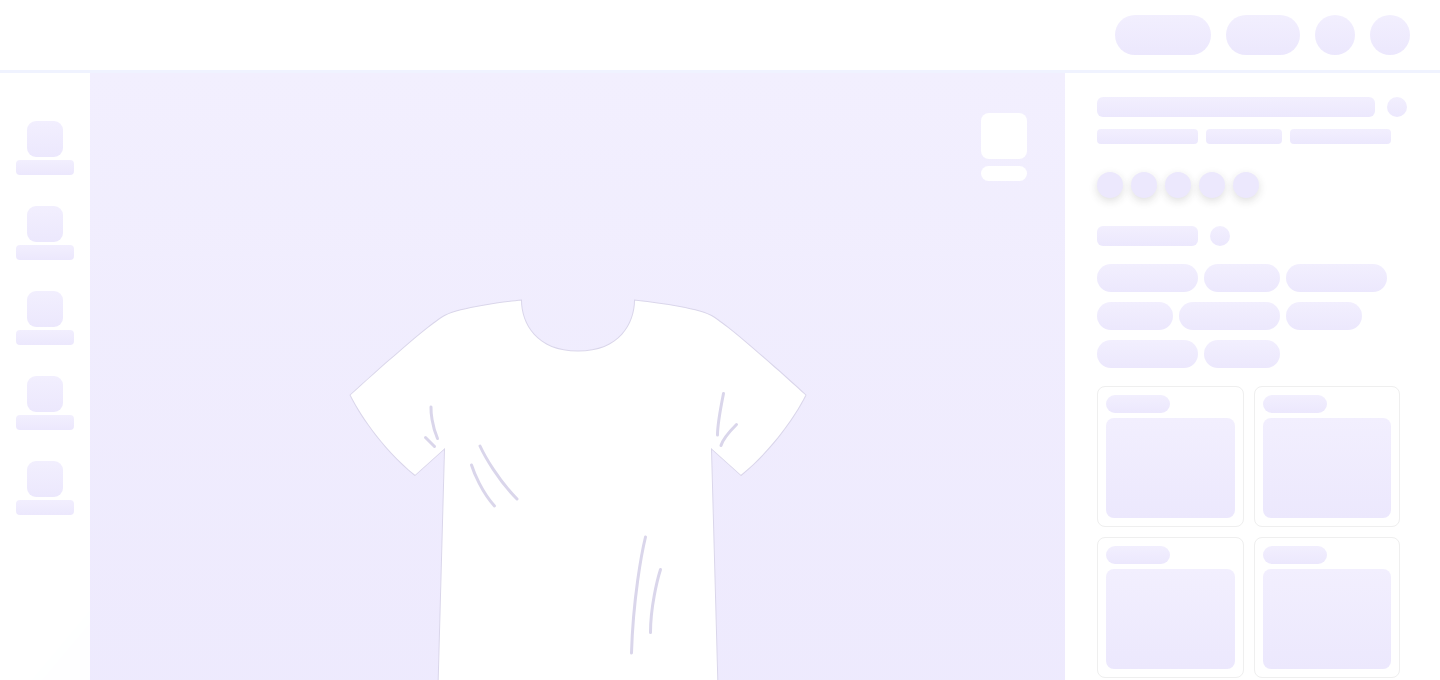 scroll, scrollTop: 0, scrollLeft: 0, axis: both 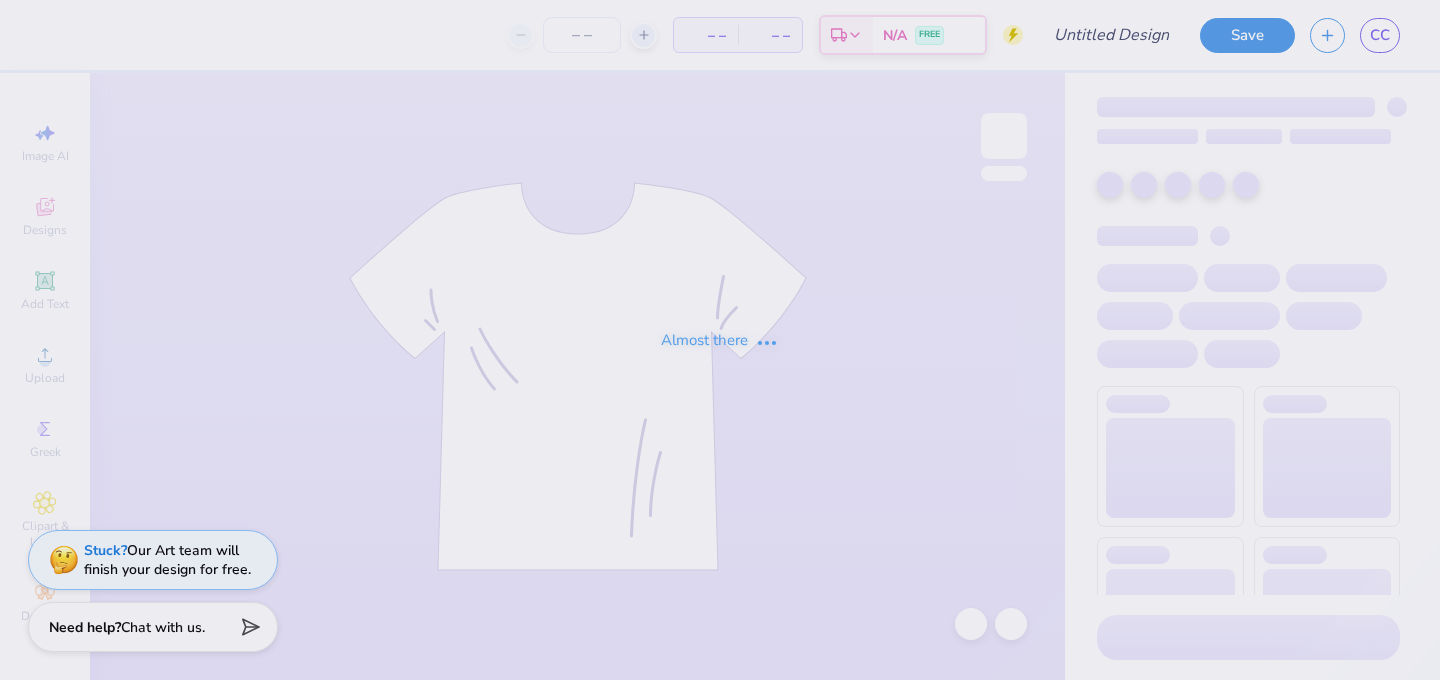 type on "skiing2" 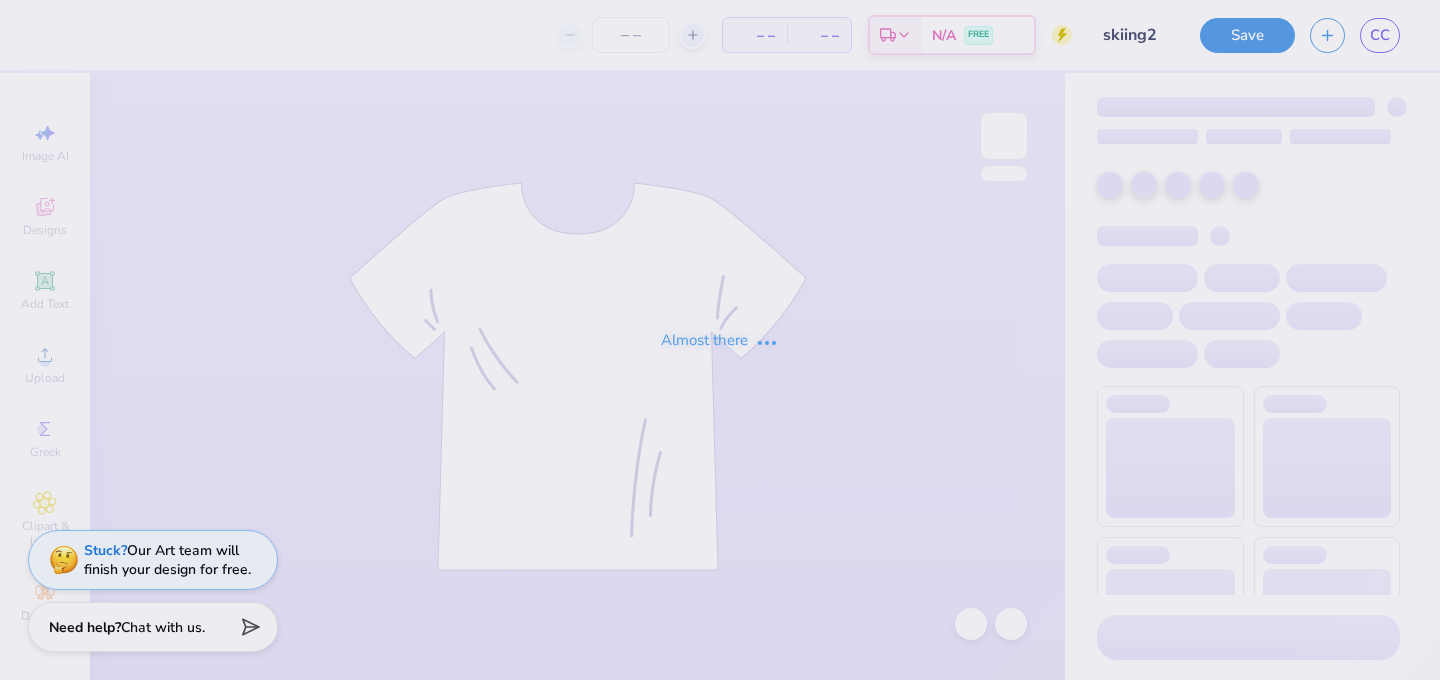 type on "150" 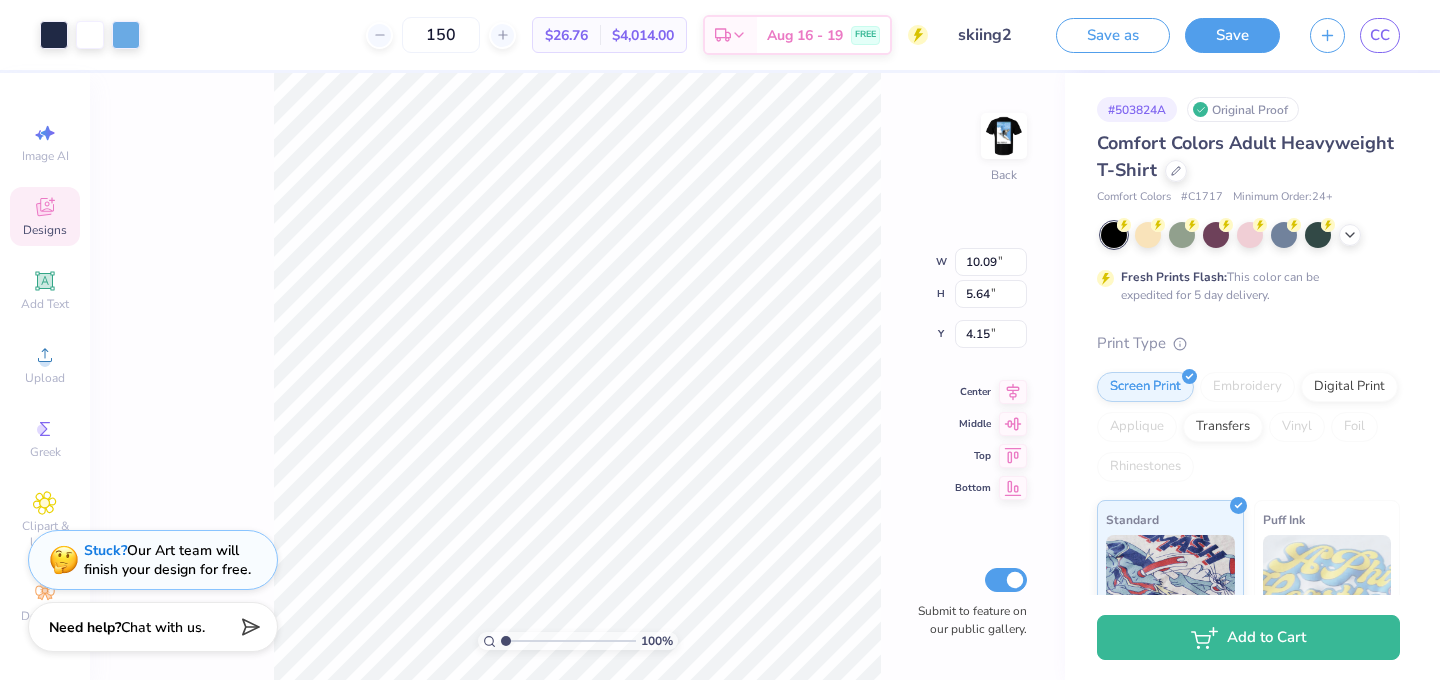 type on "6.86" 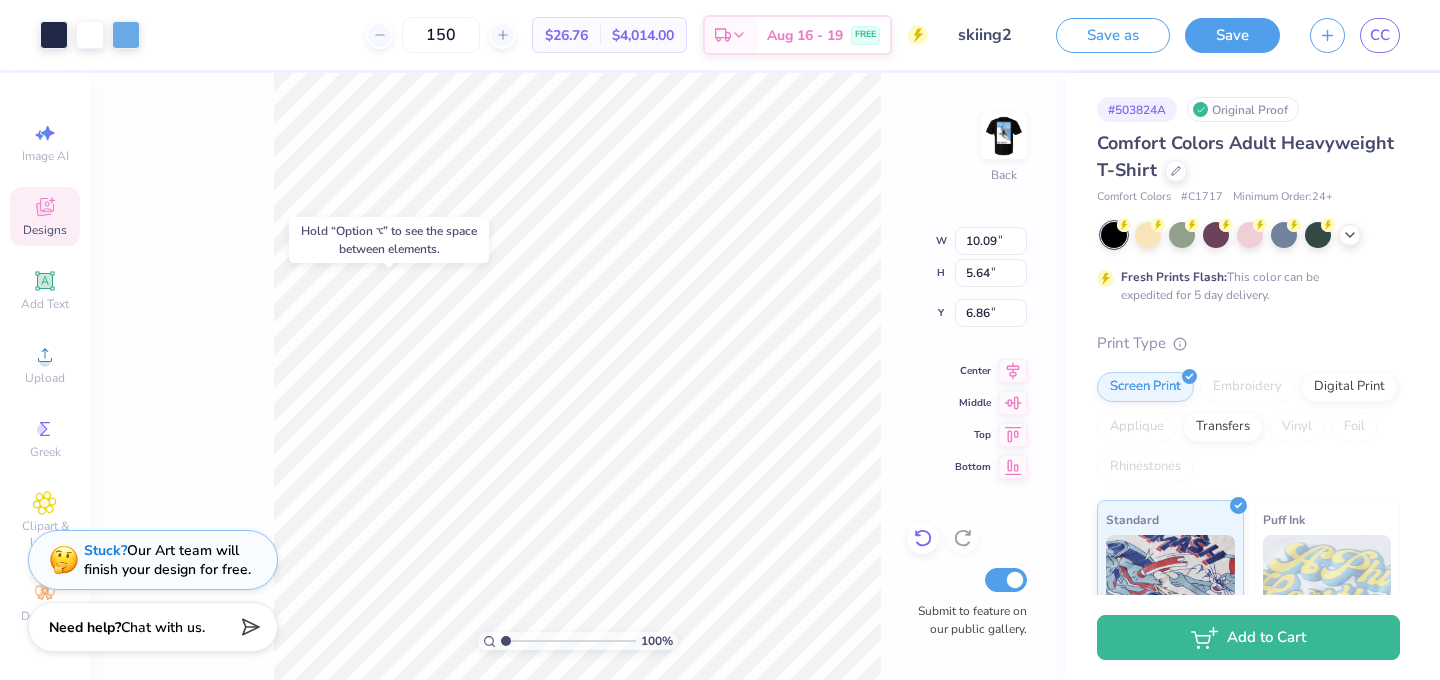 click 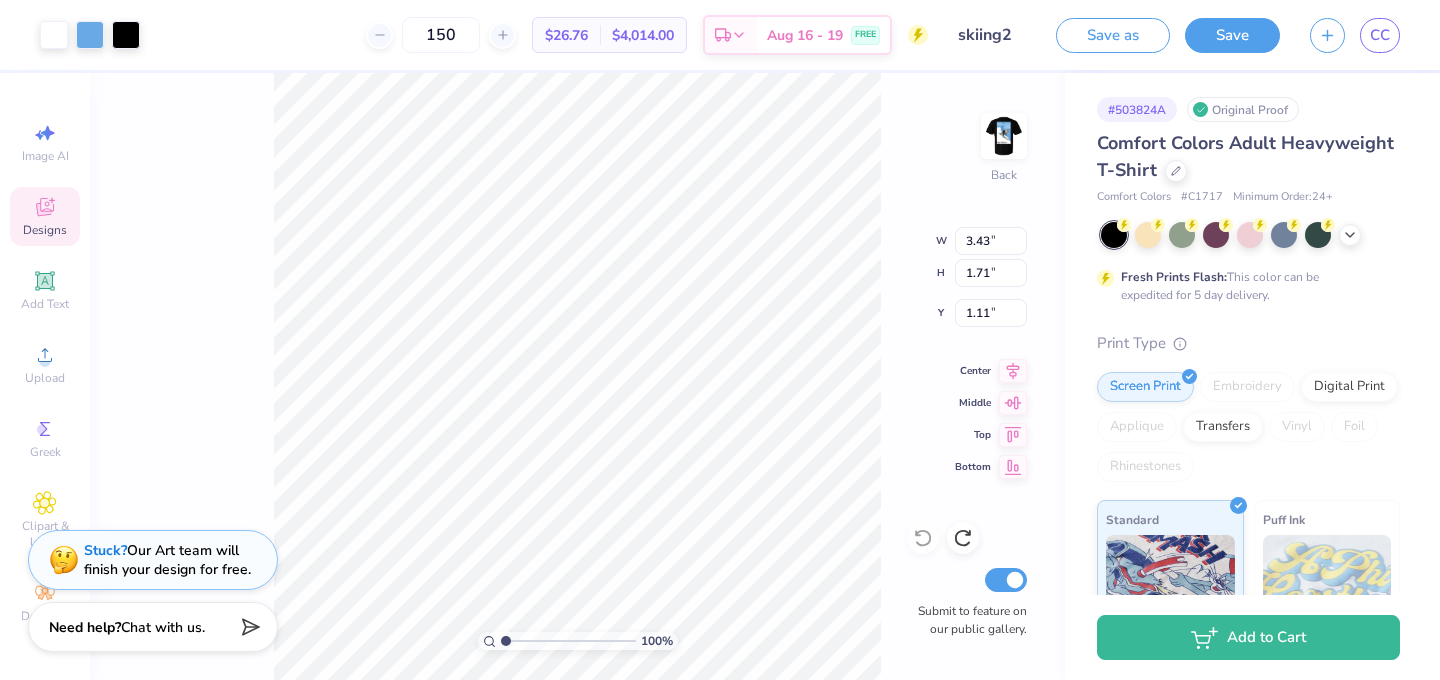 type on "10.09" 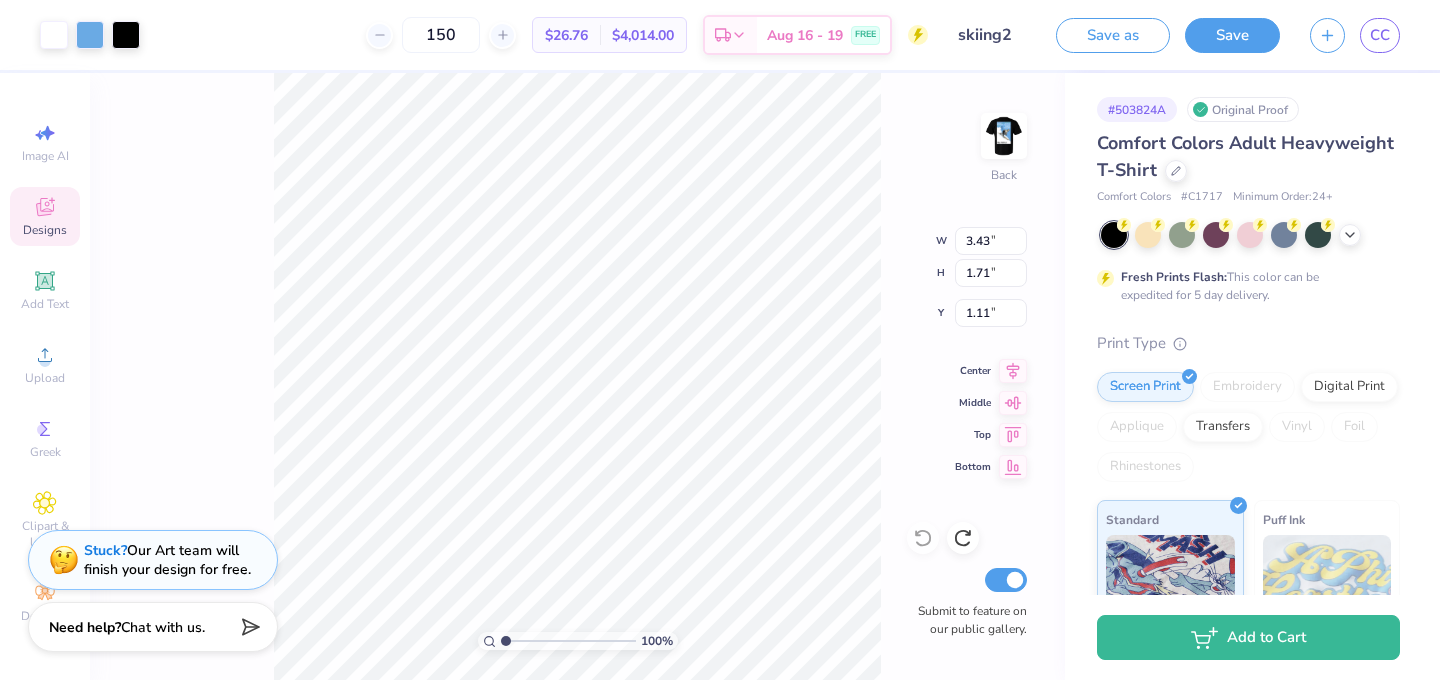 type on "5.64" 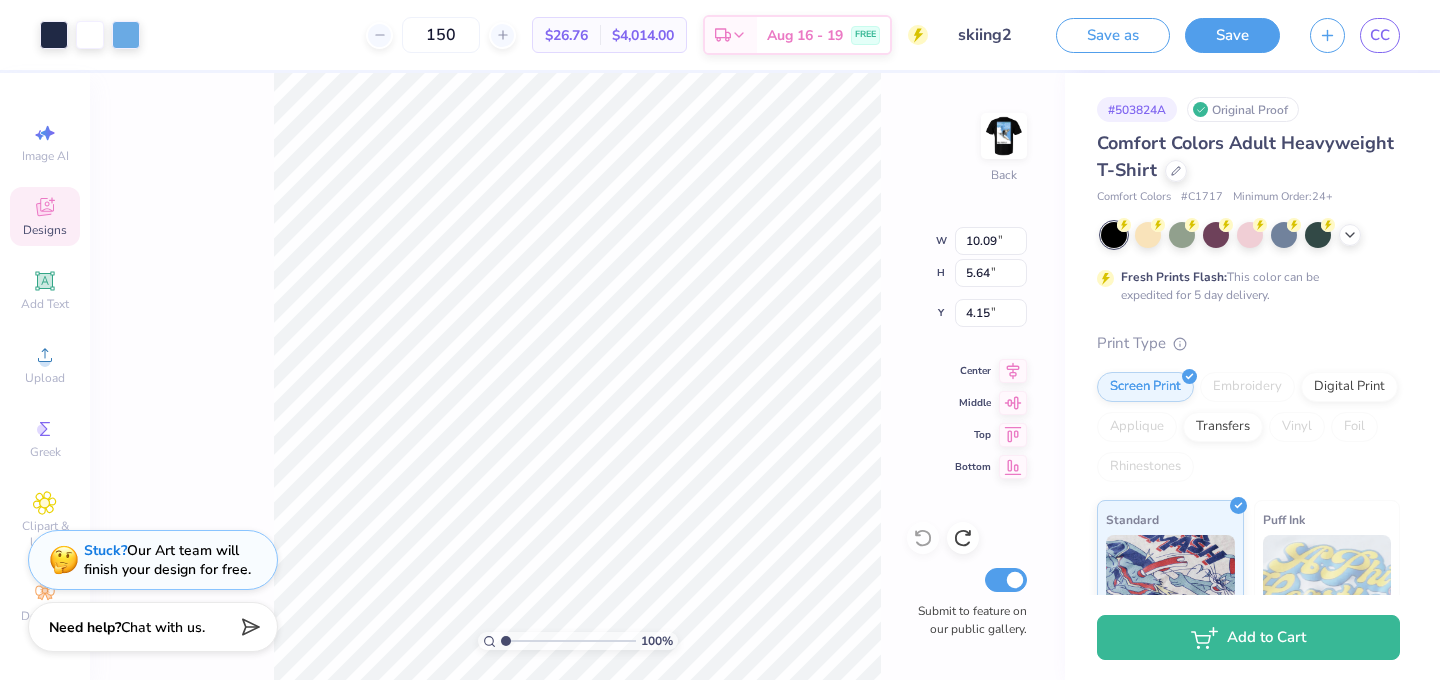 type on "3.56" 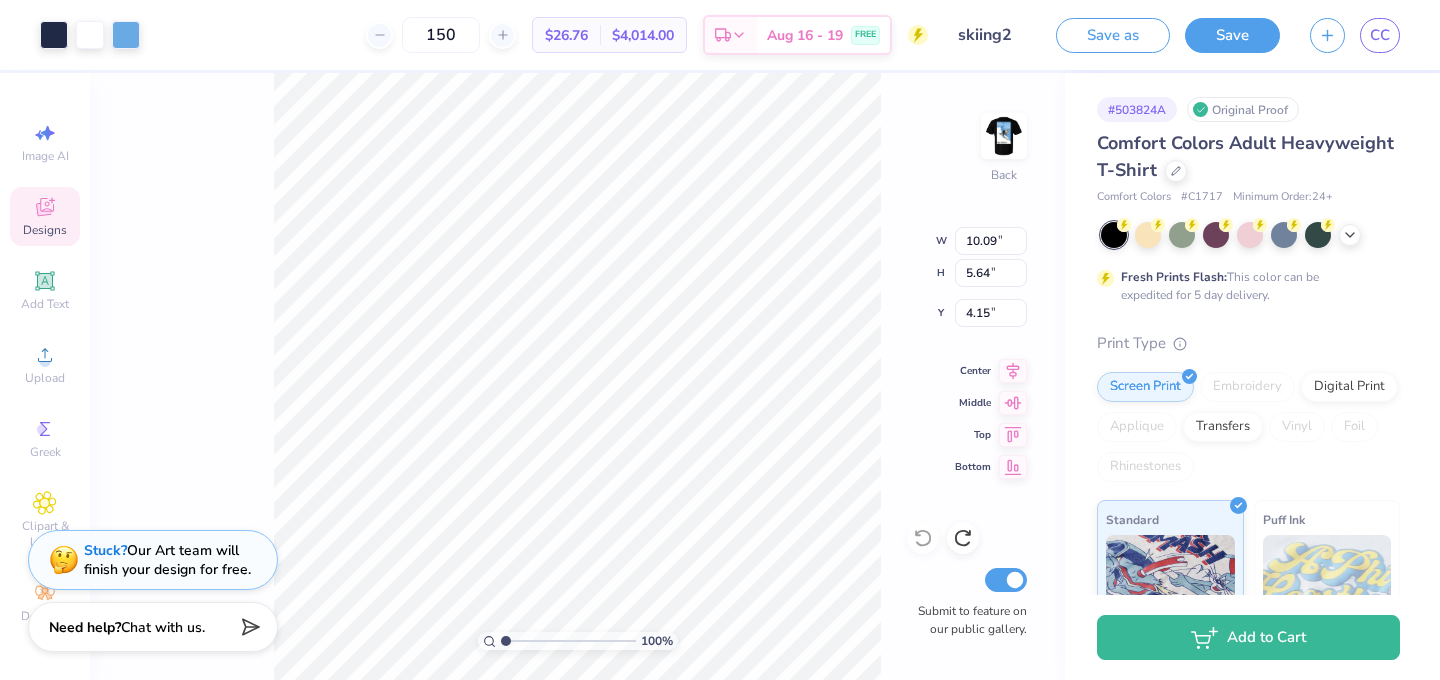 type on "3.55" 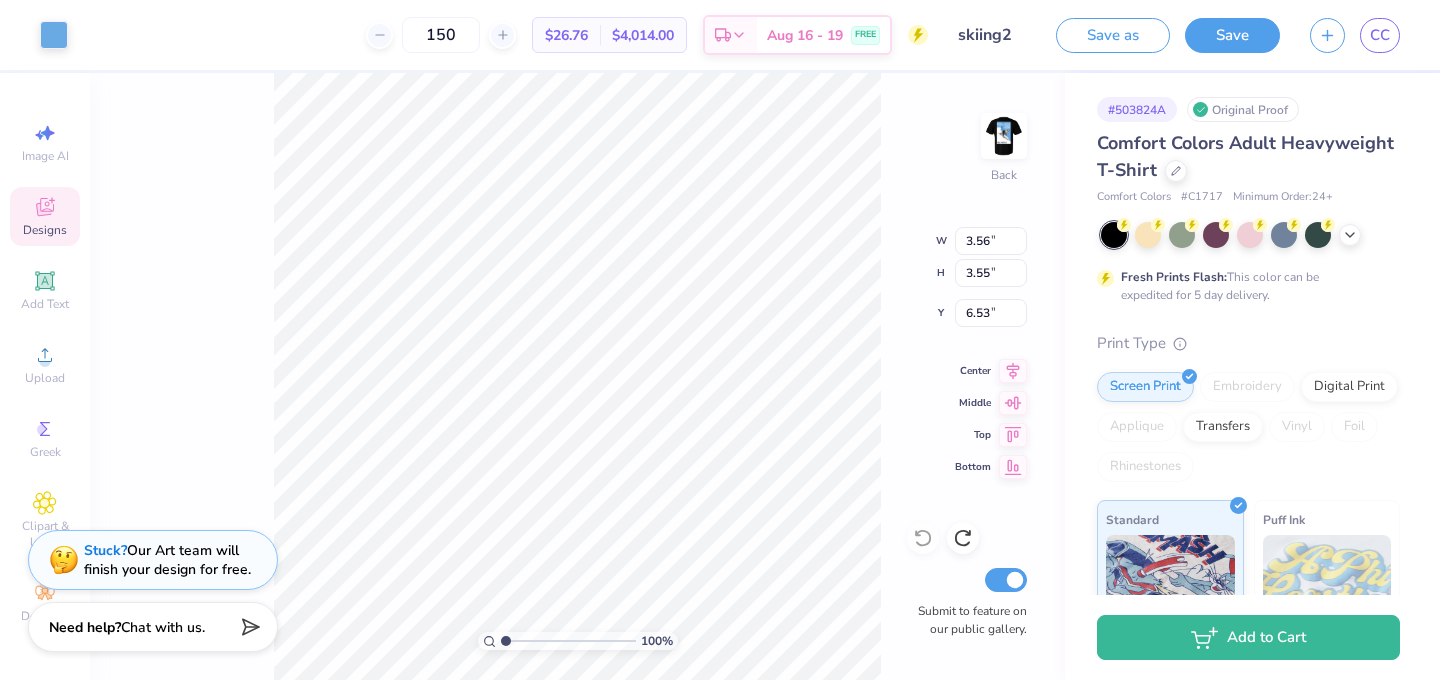 type on "6.35" 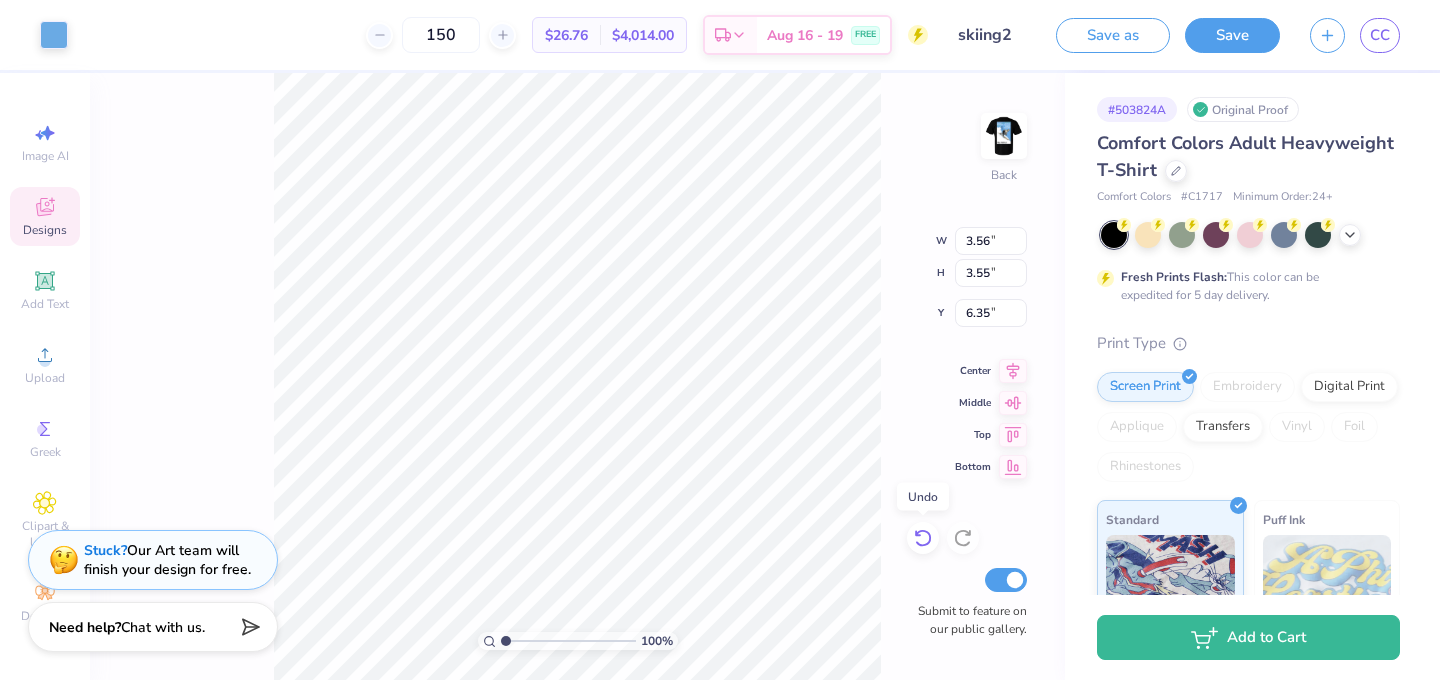 click 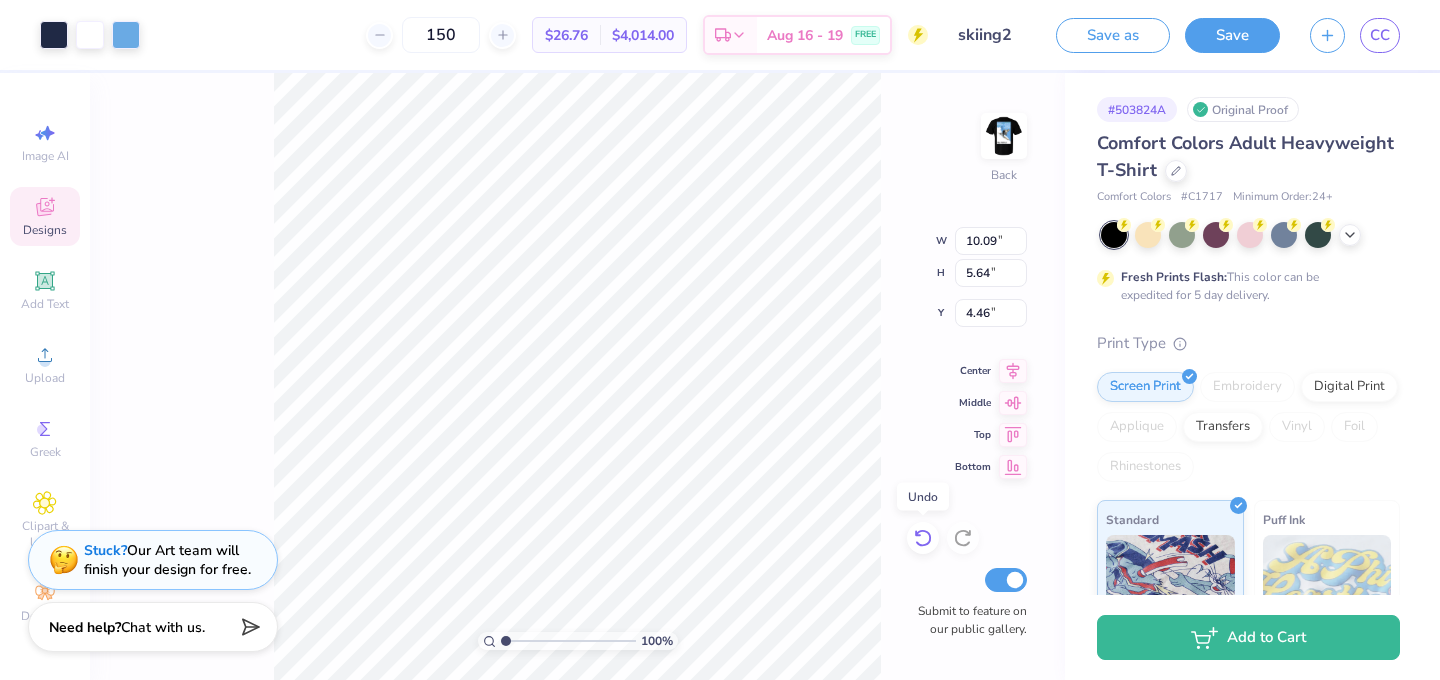 click 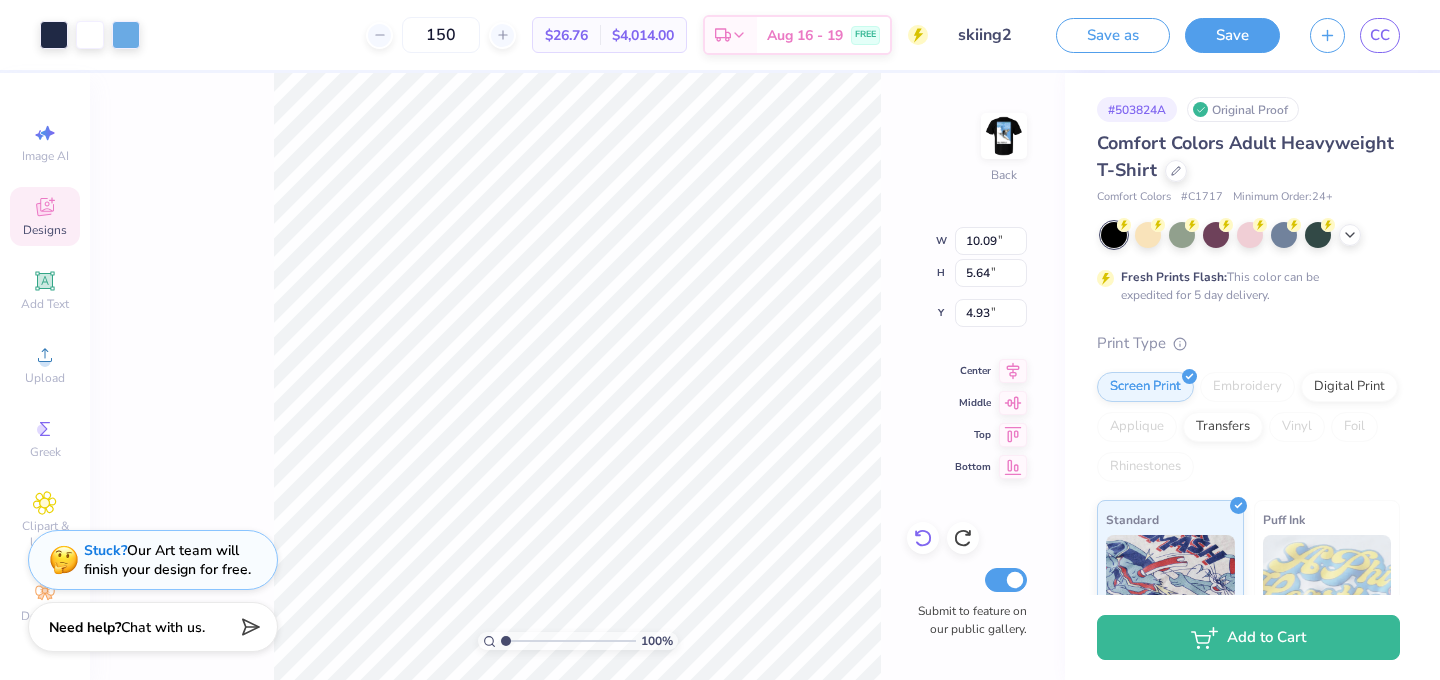 click at bounding box center [923, 538] 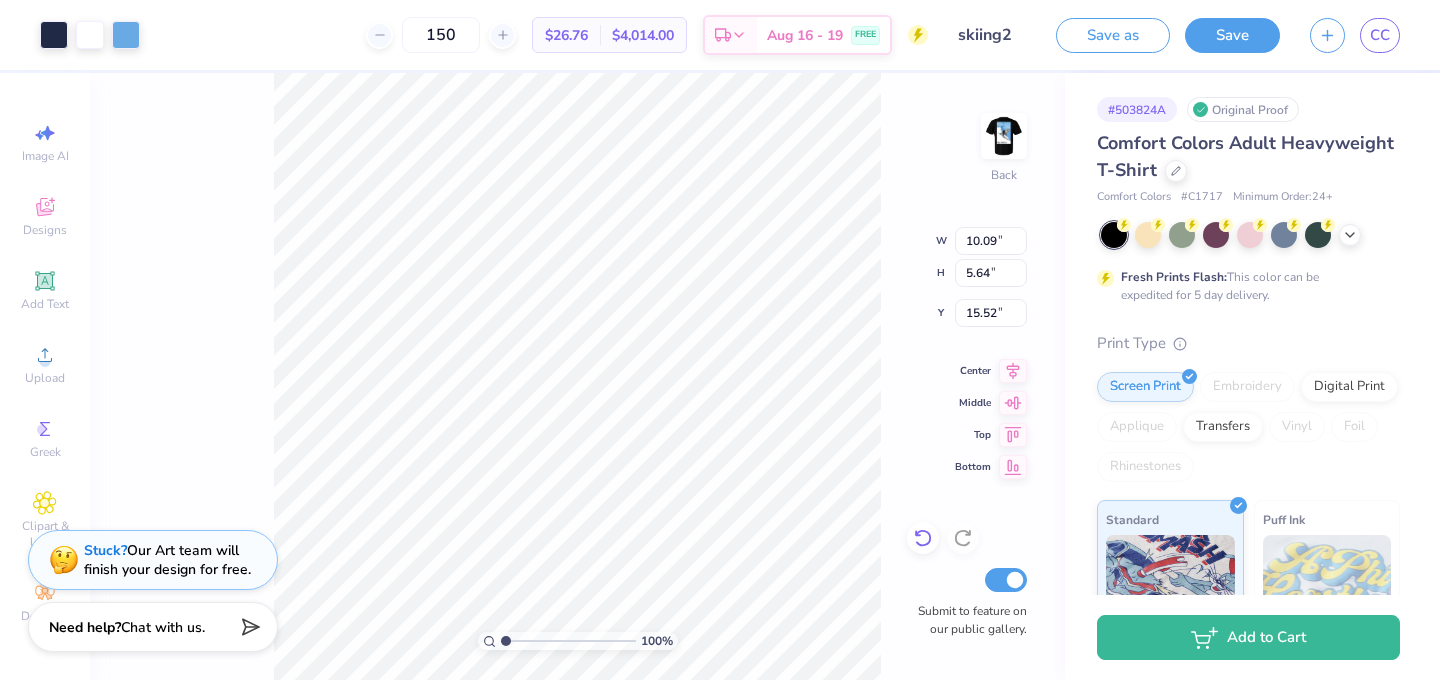 type on "15.52" 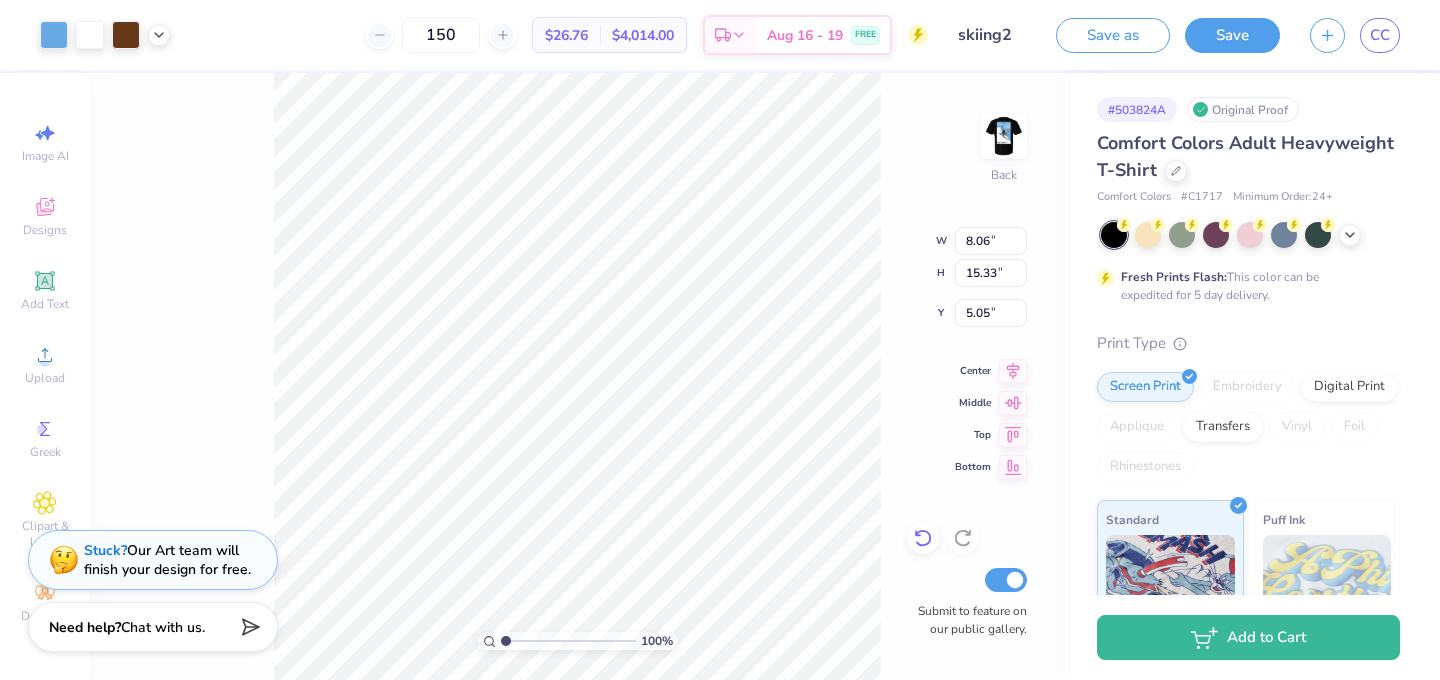 type on "3.24" 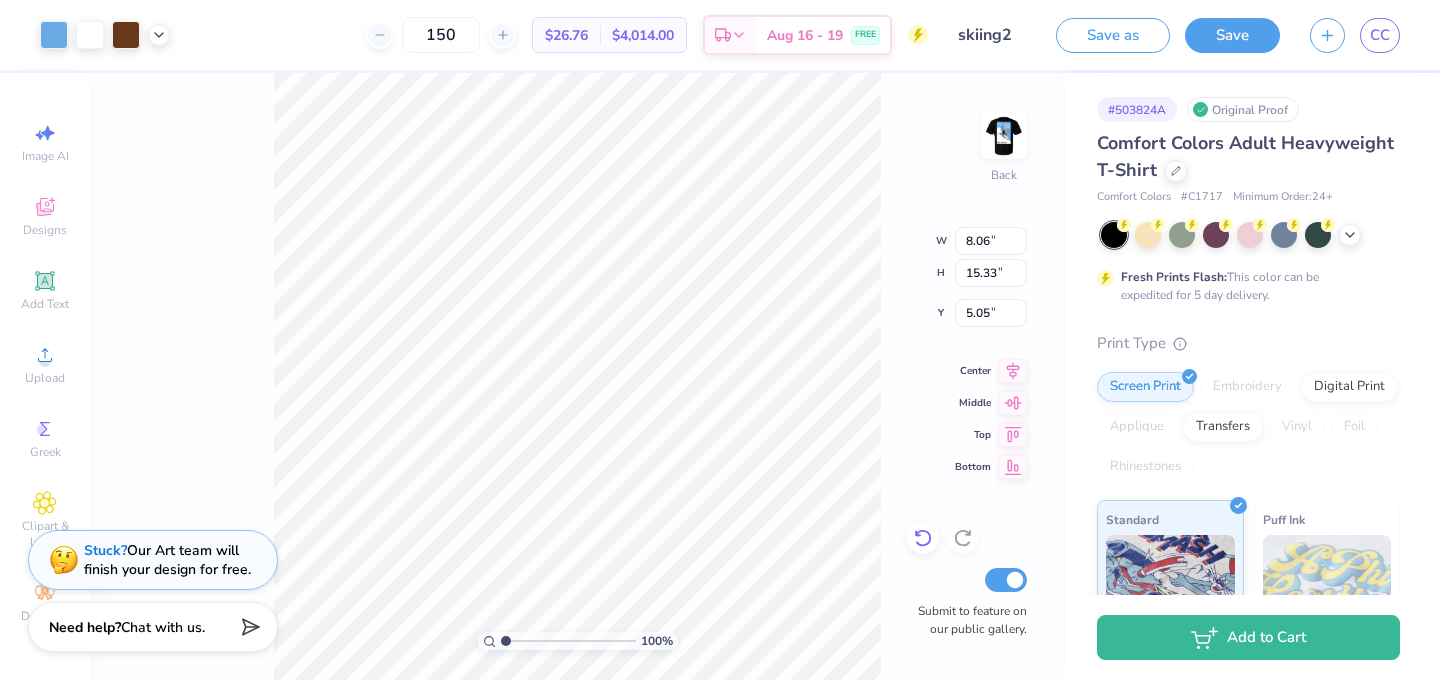 type on "6.15" 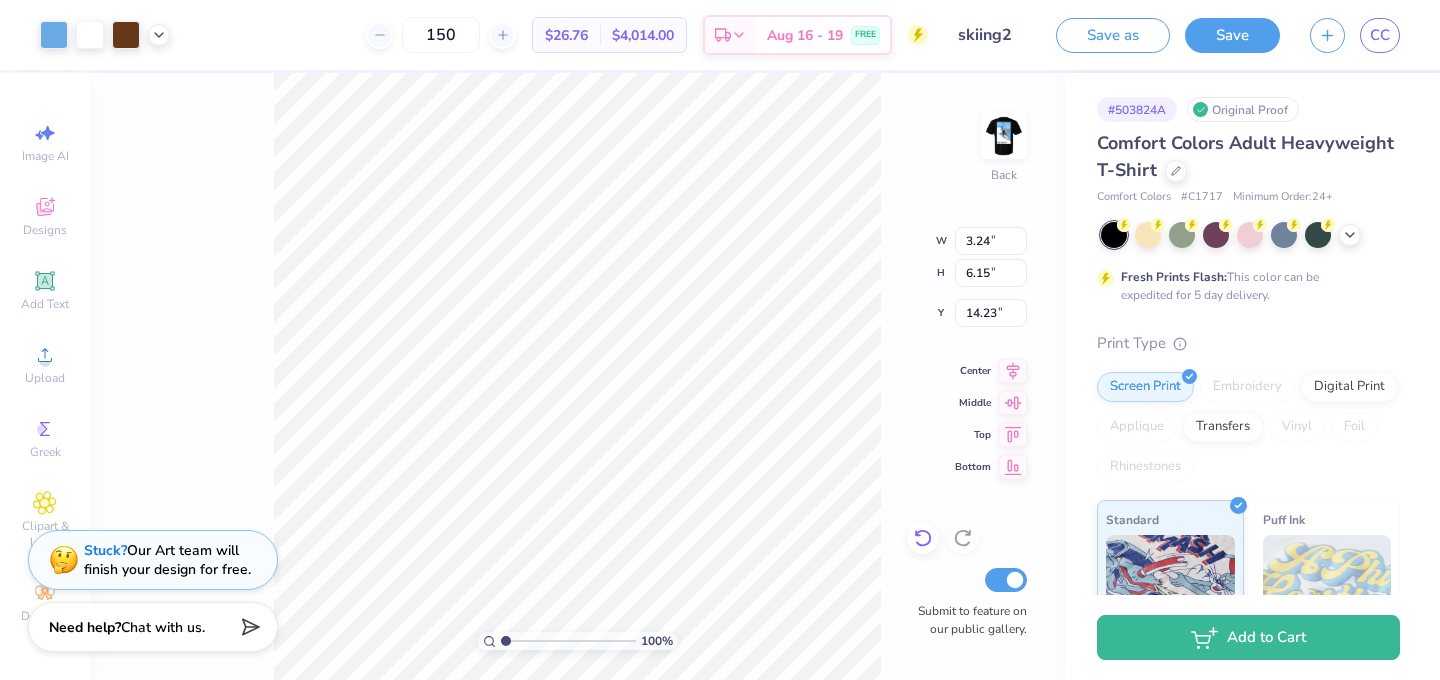 click 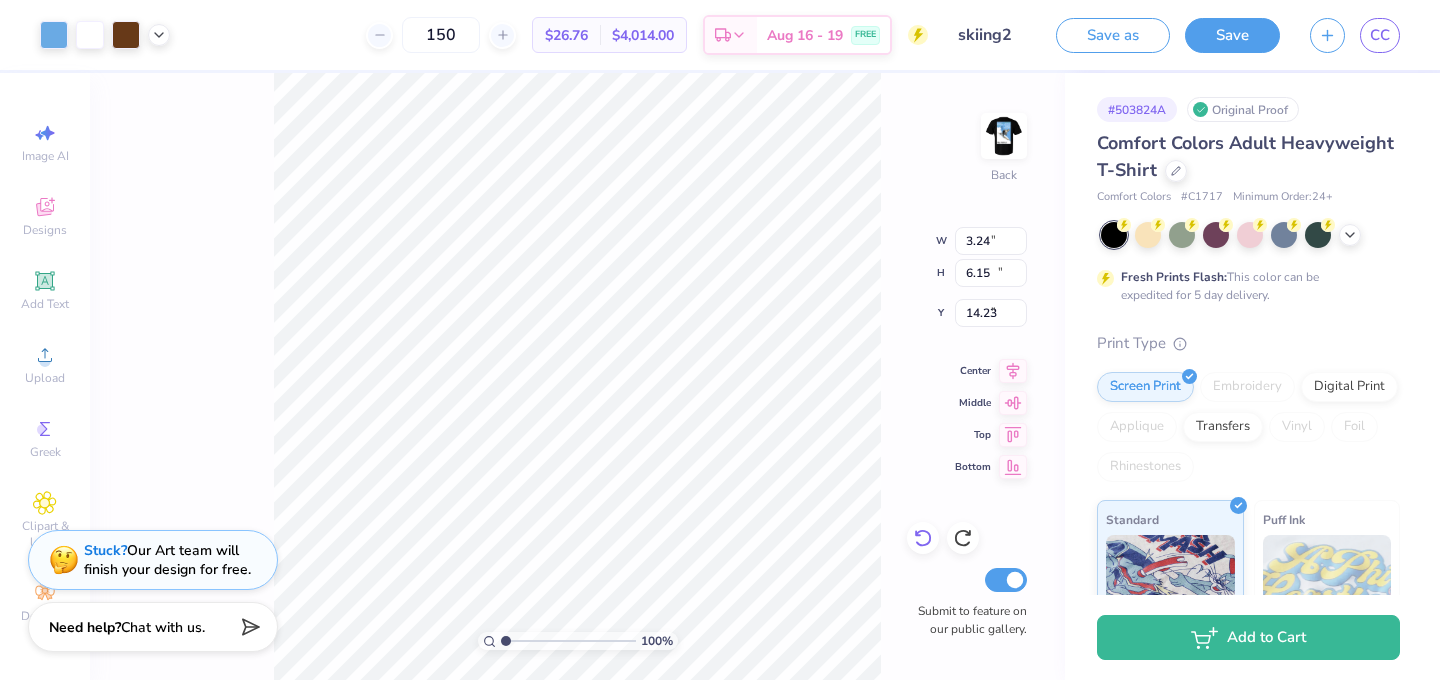 type on "8.06" 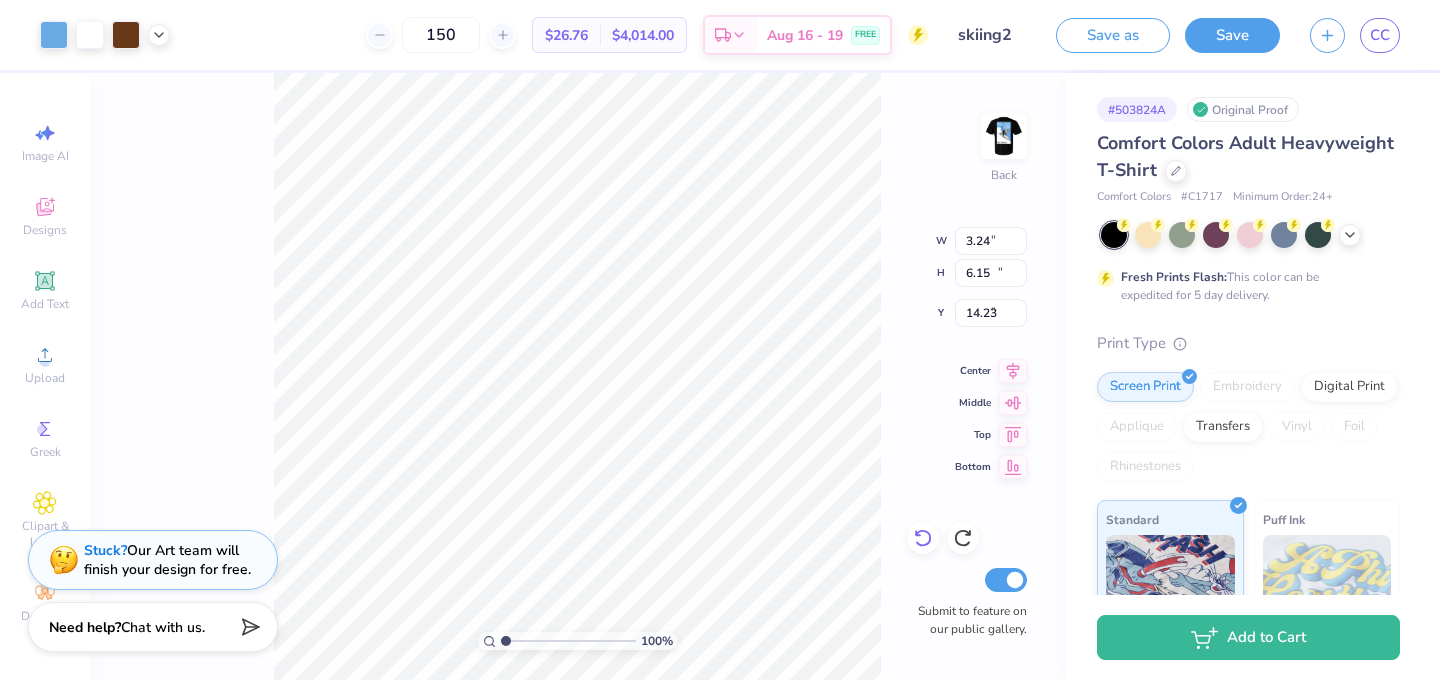 type on "15.33" 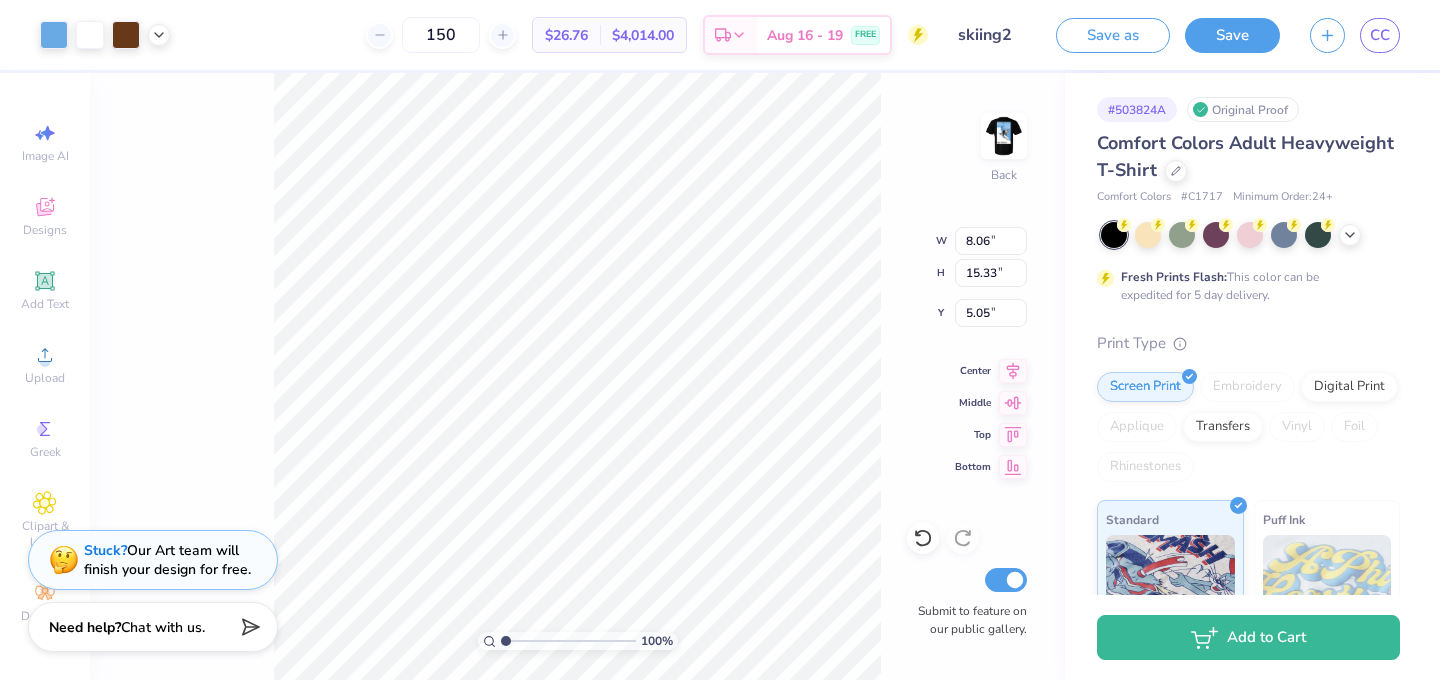type on "4.84" 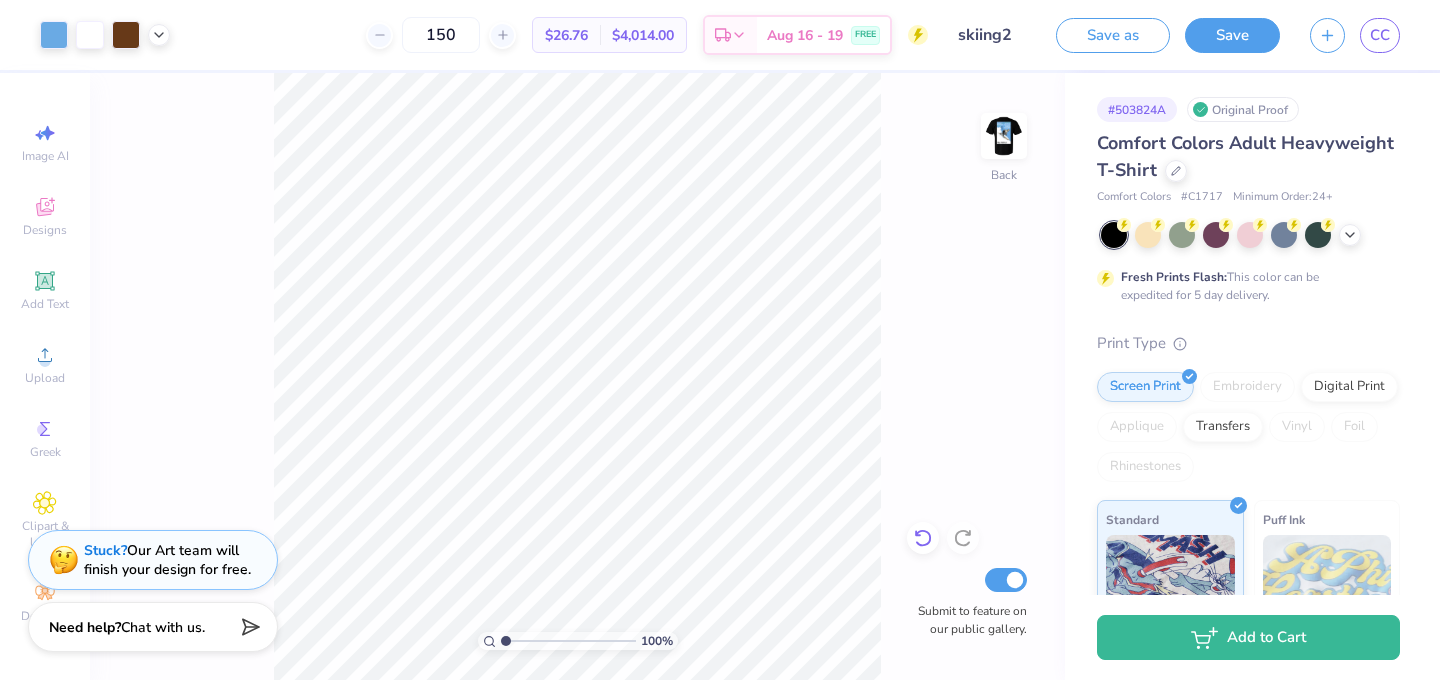 click 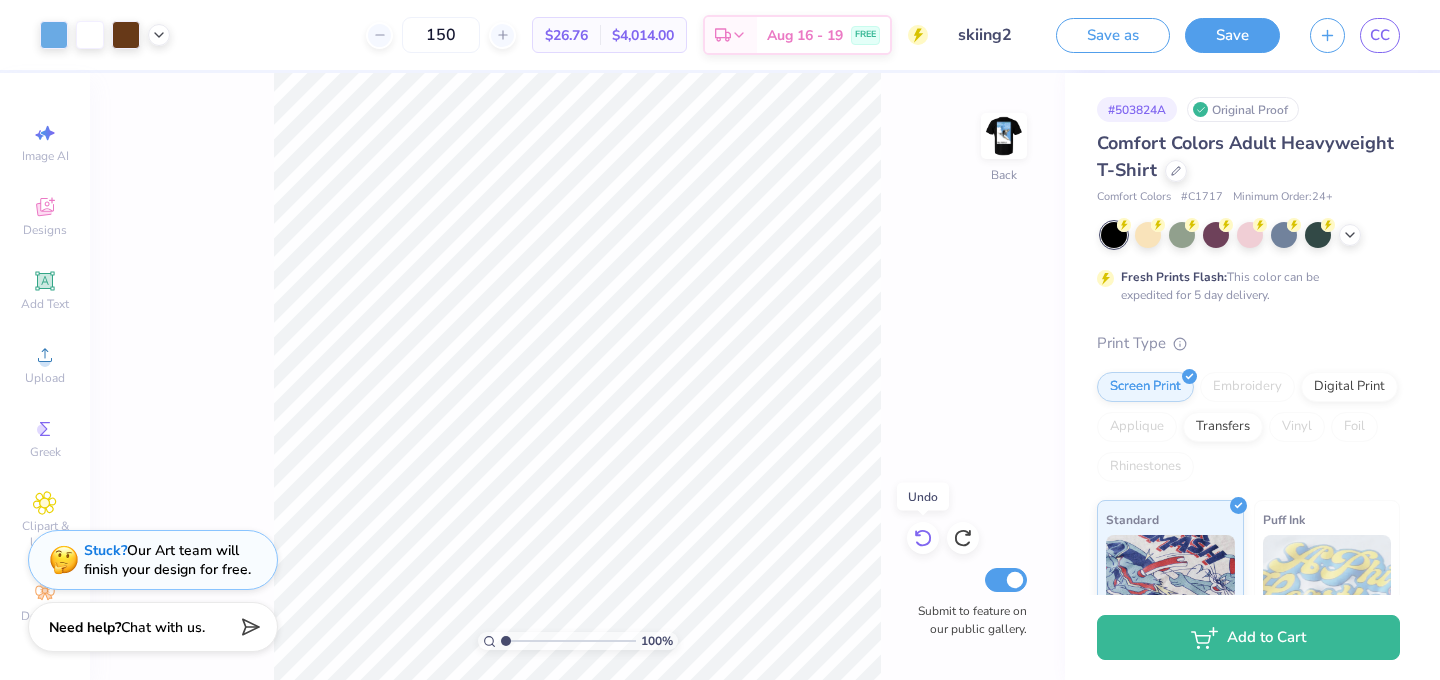 click 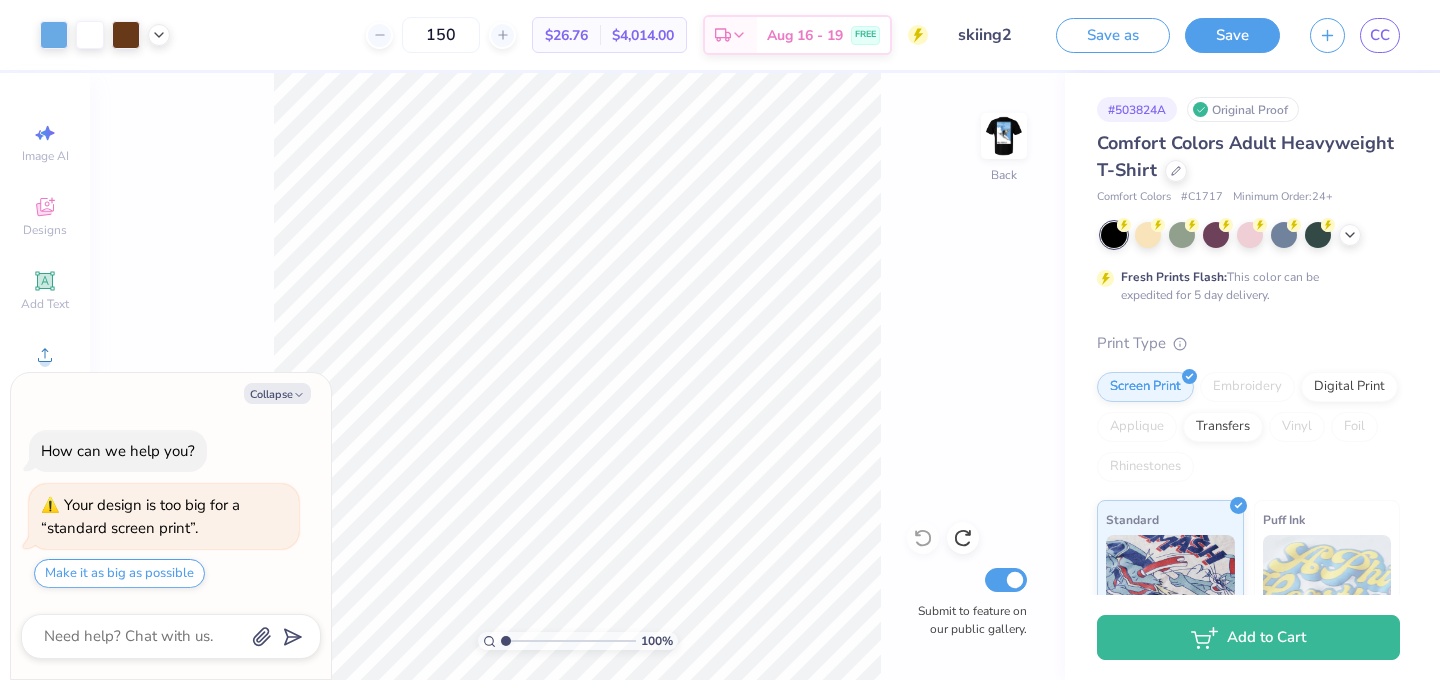 click on "100  % Back Submit to feature on our public gallery." at bounding box center (577, 376) 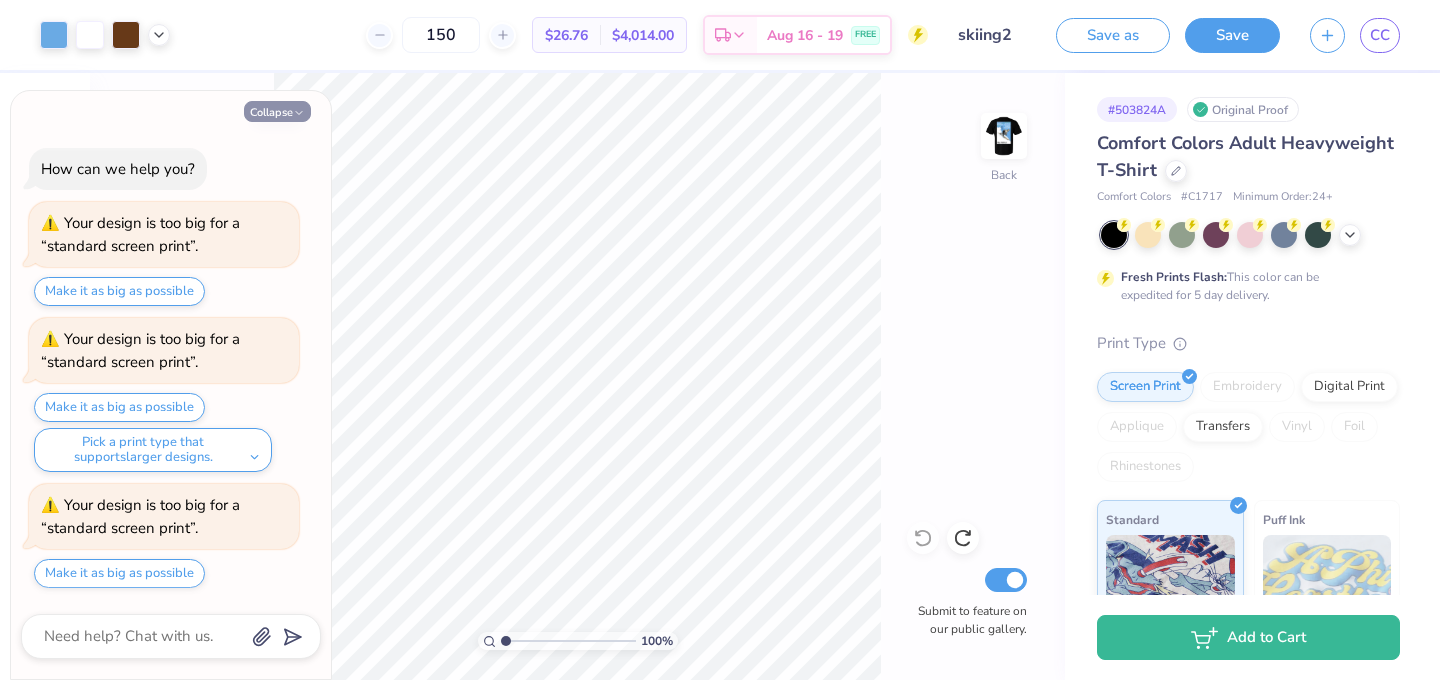 click on "Collapse" at bounding box center (277, 111) 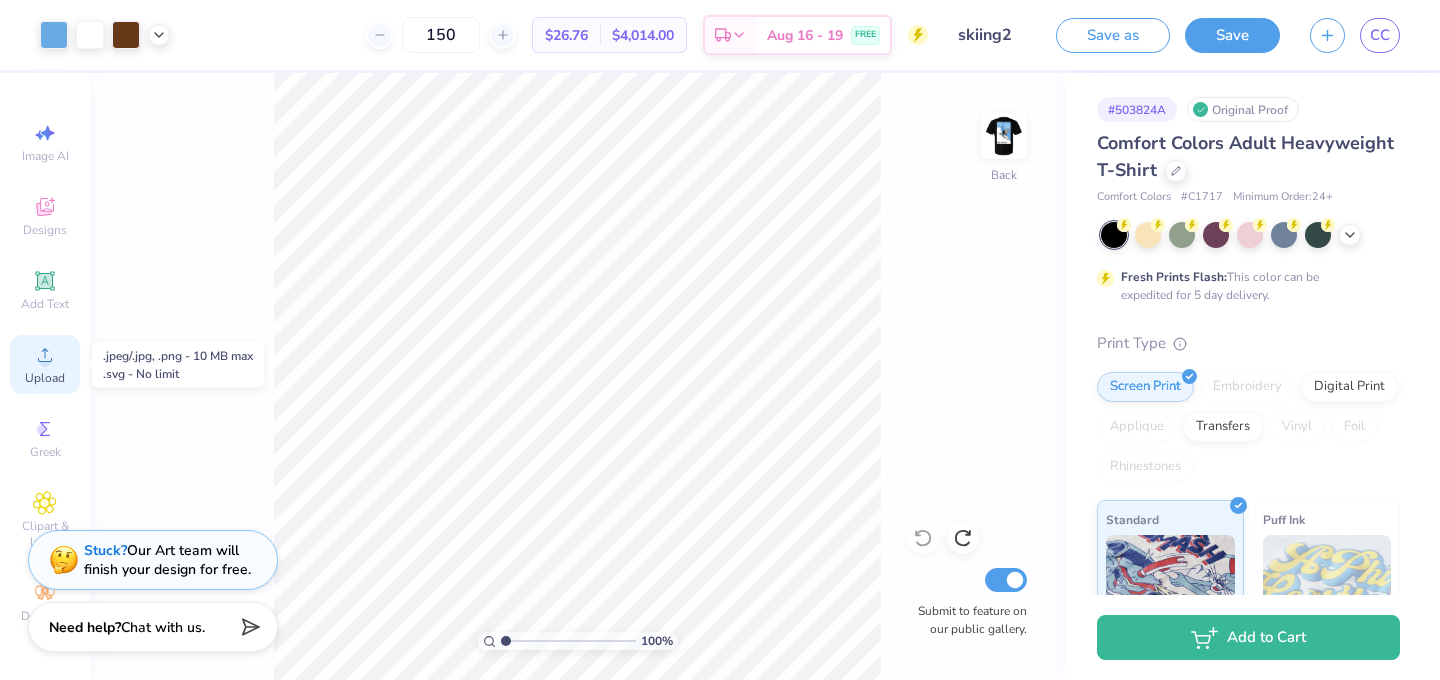 click on "Upload" at bounding box center (45, 378) 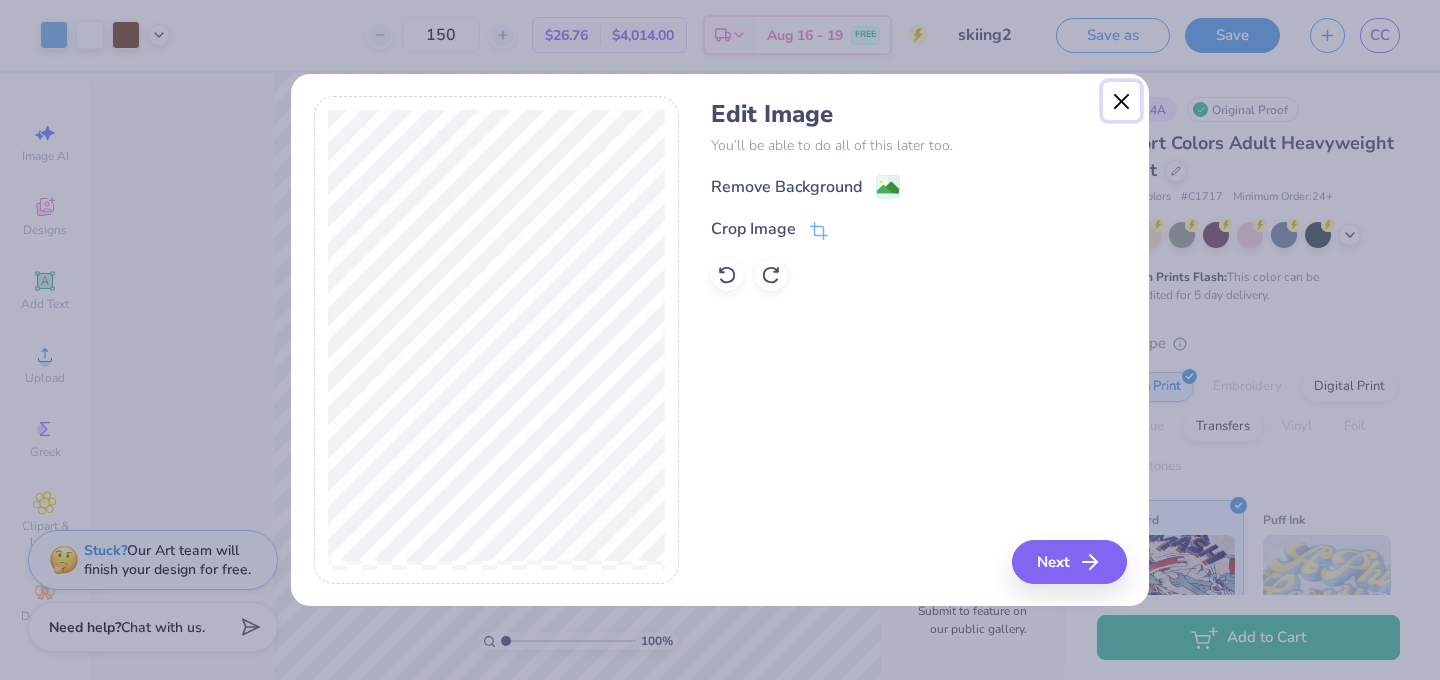 click at bounding box center [1122, 101] 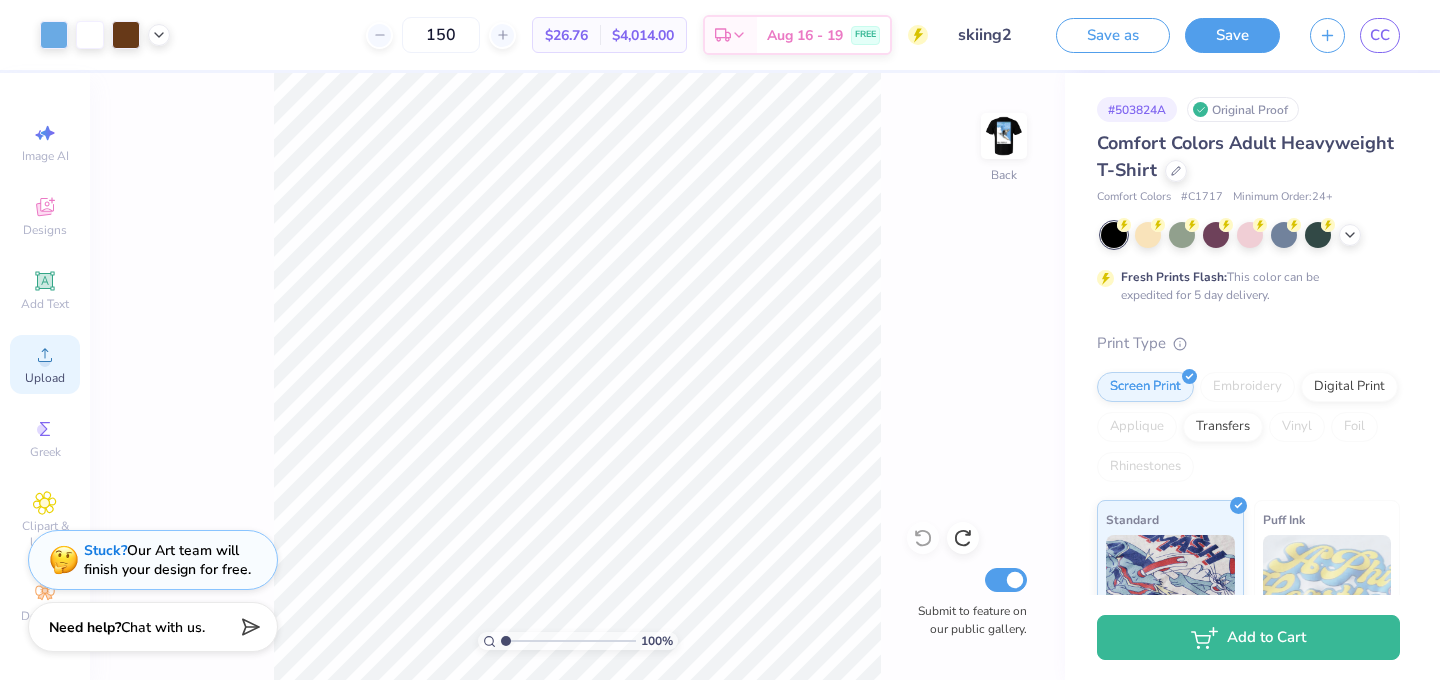 click 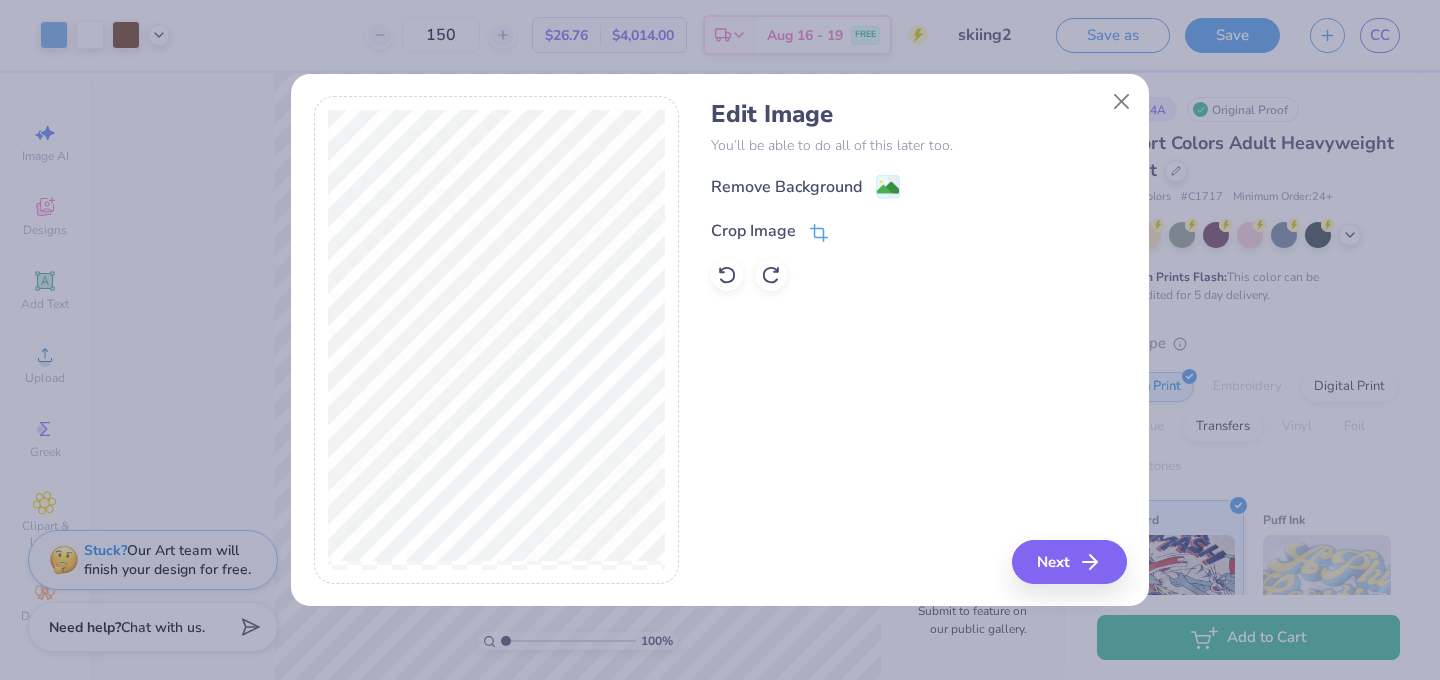 click on "Crop Image" at bounding box center [753, 231] 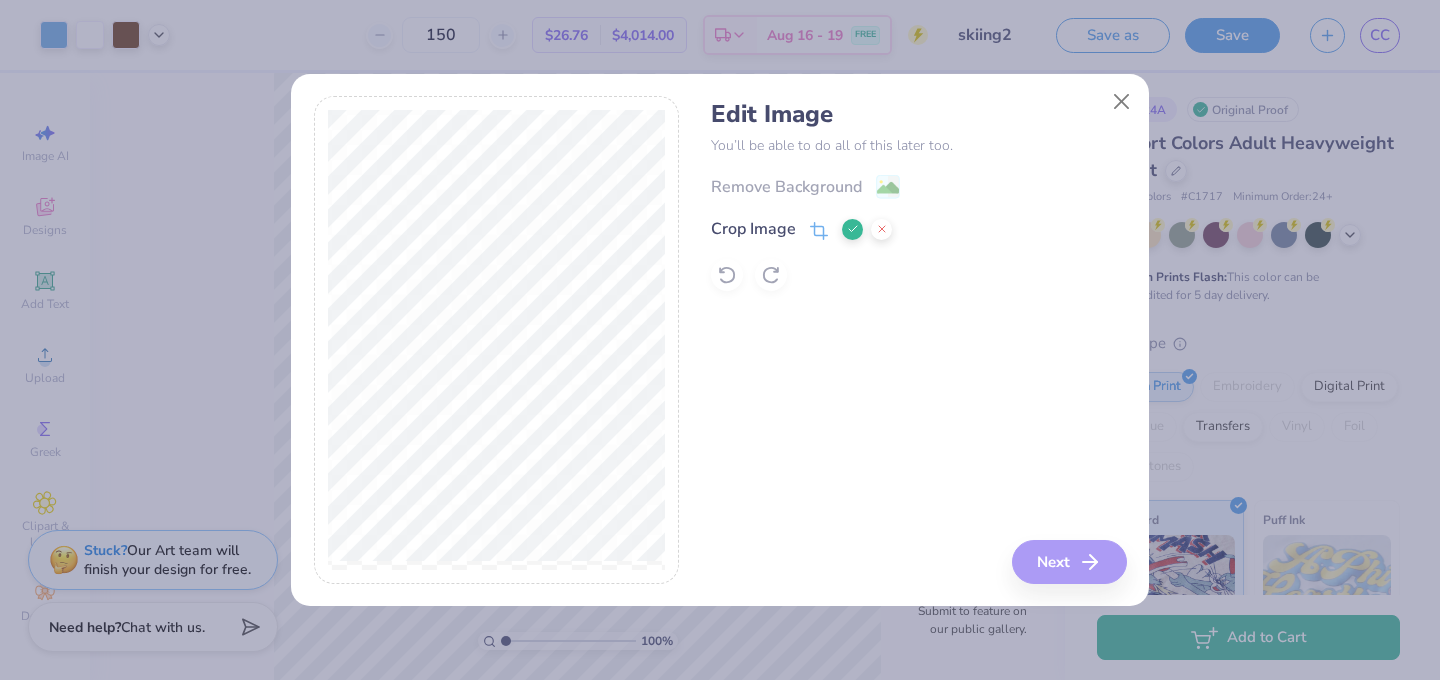 click 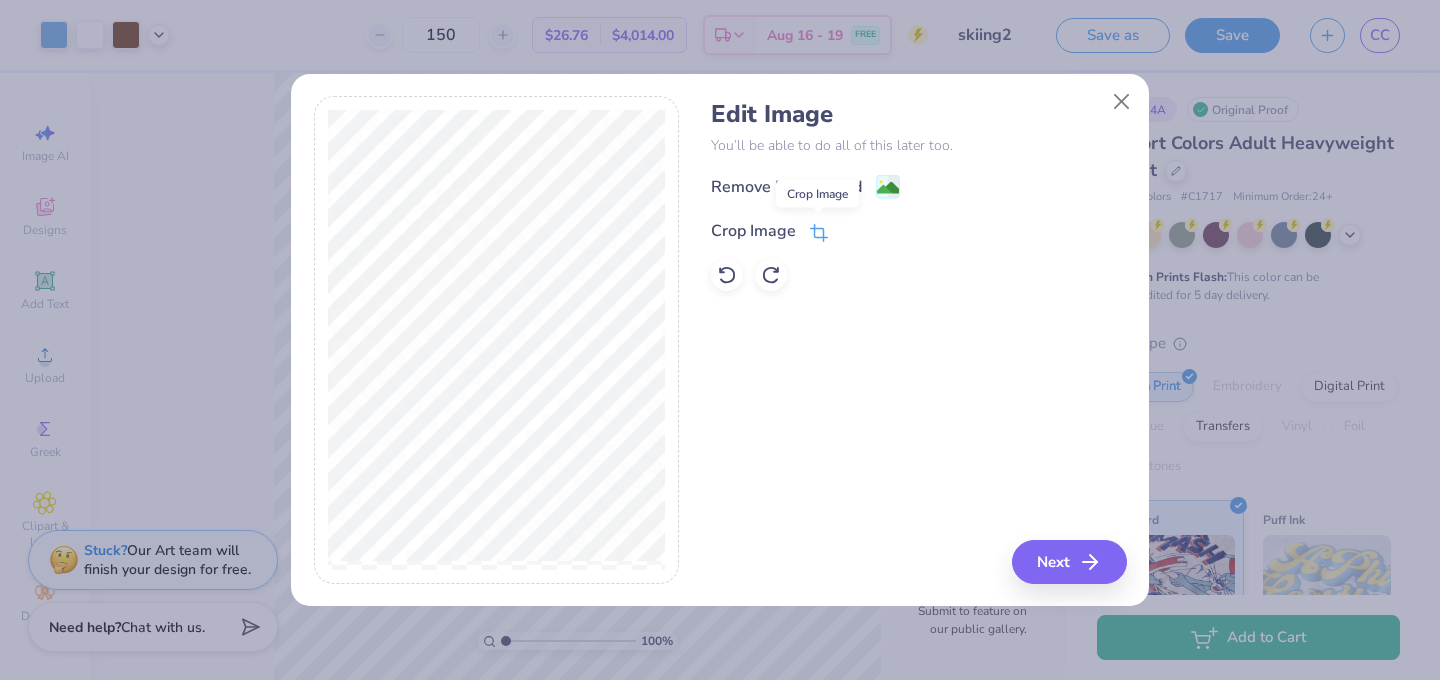 click 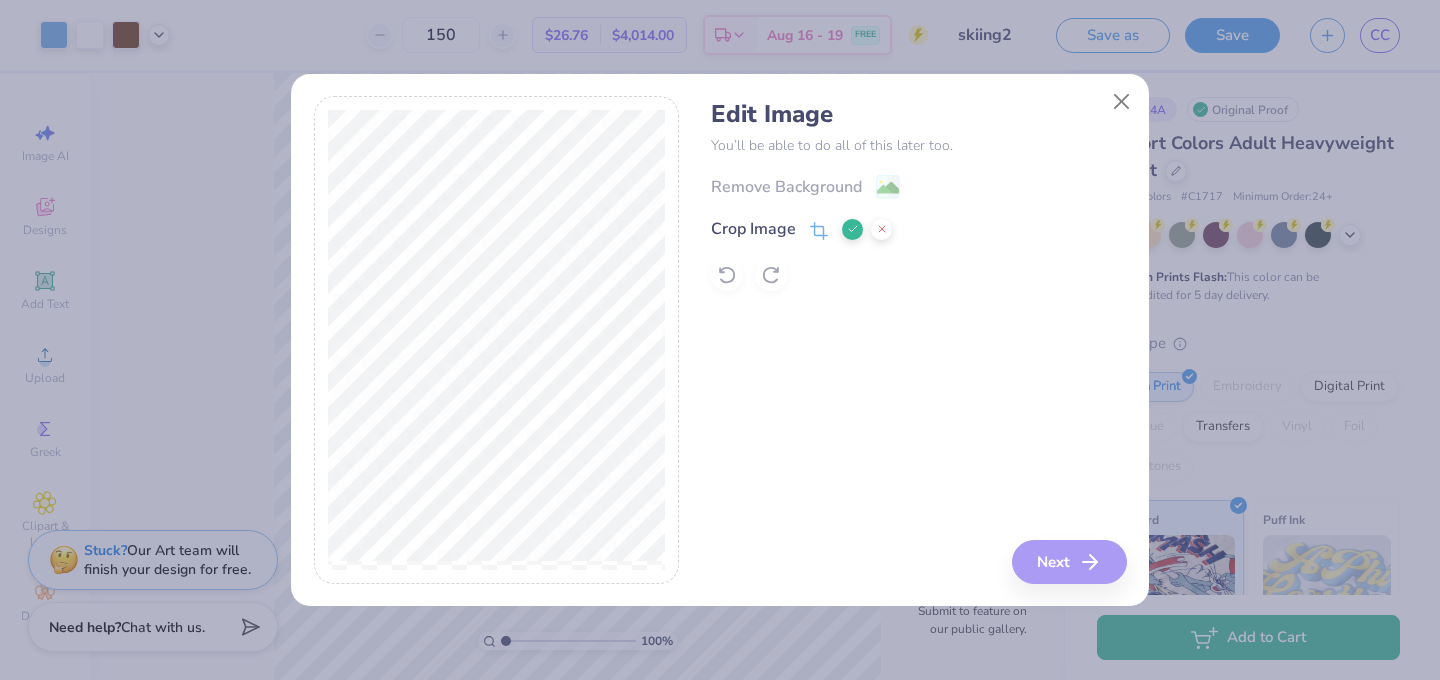 click 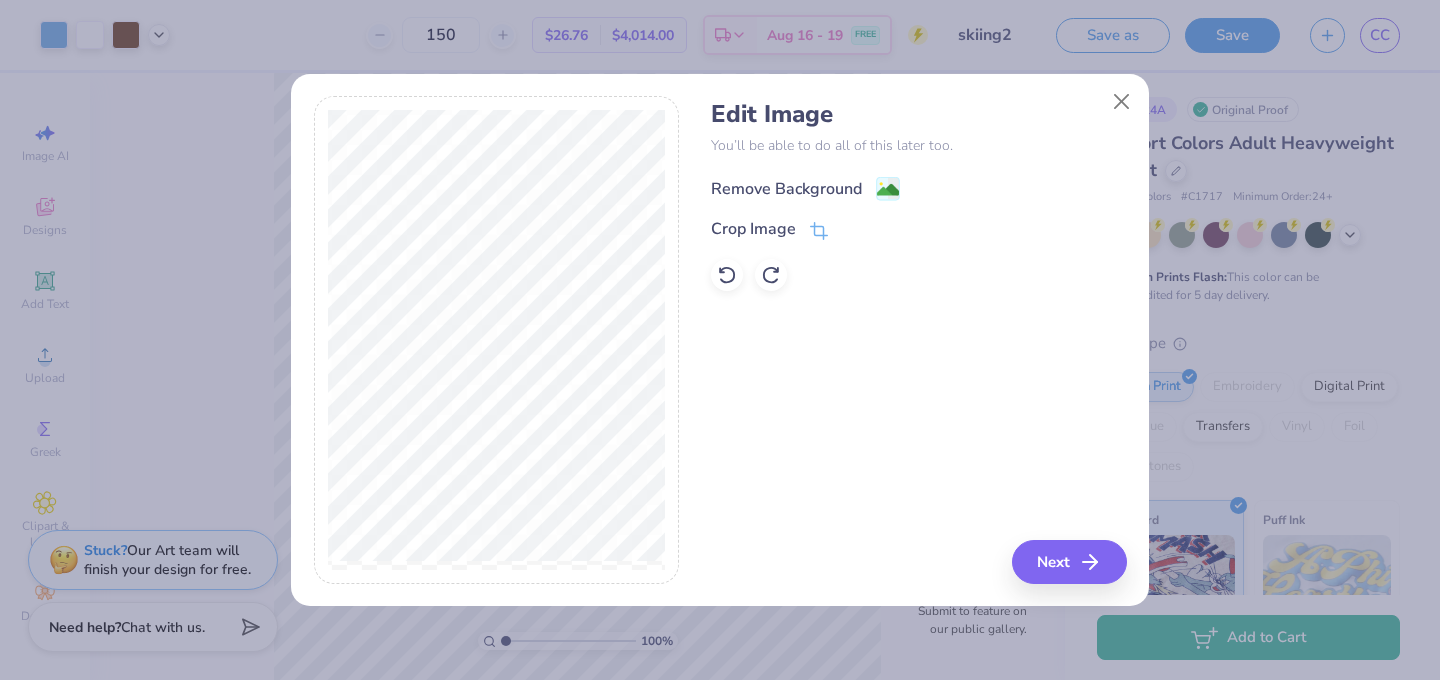 click 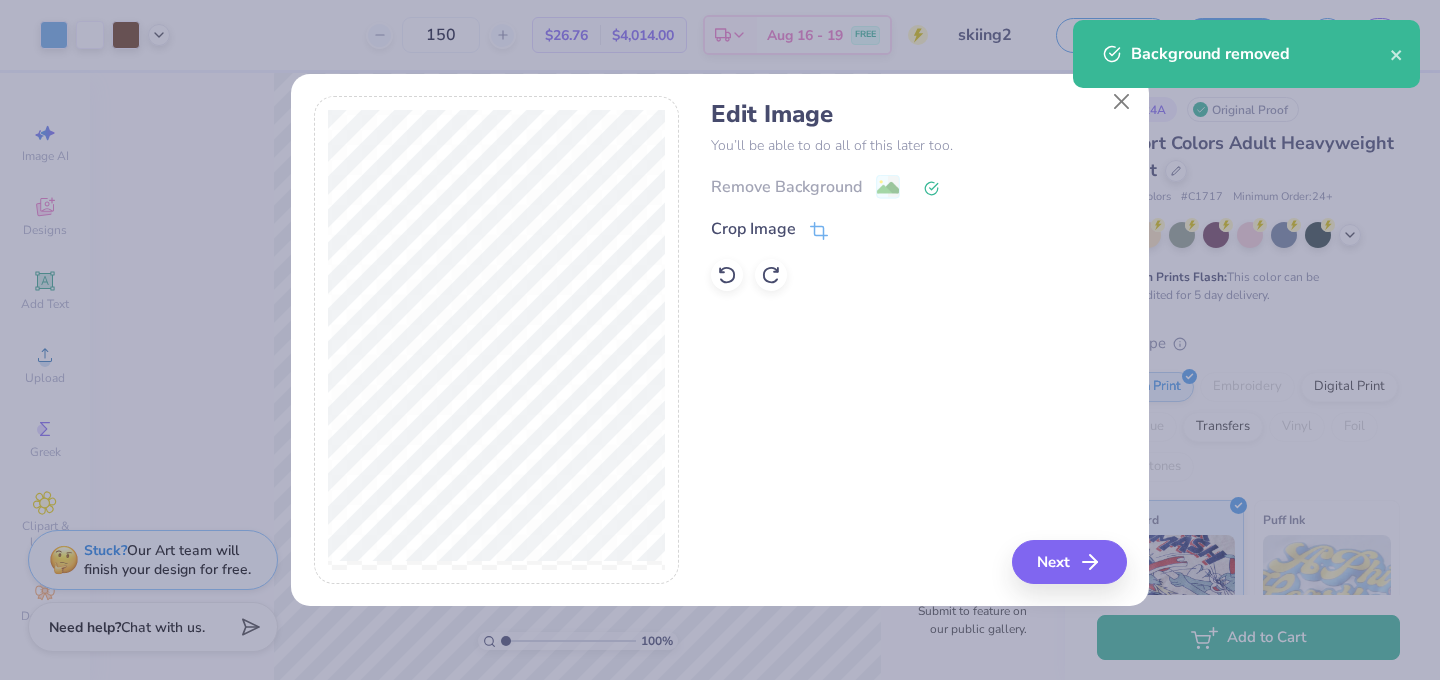 click on "Background removed" at bounding box center [1246, 61] 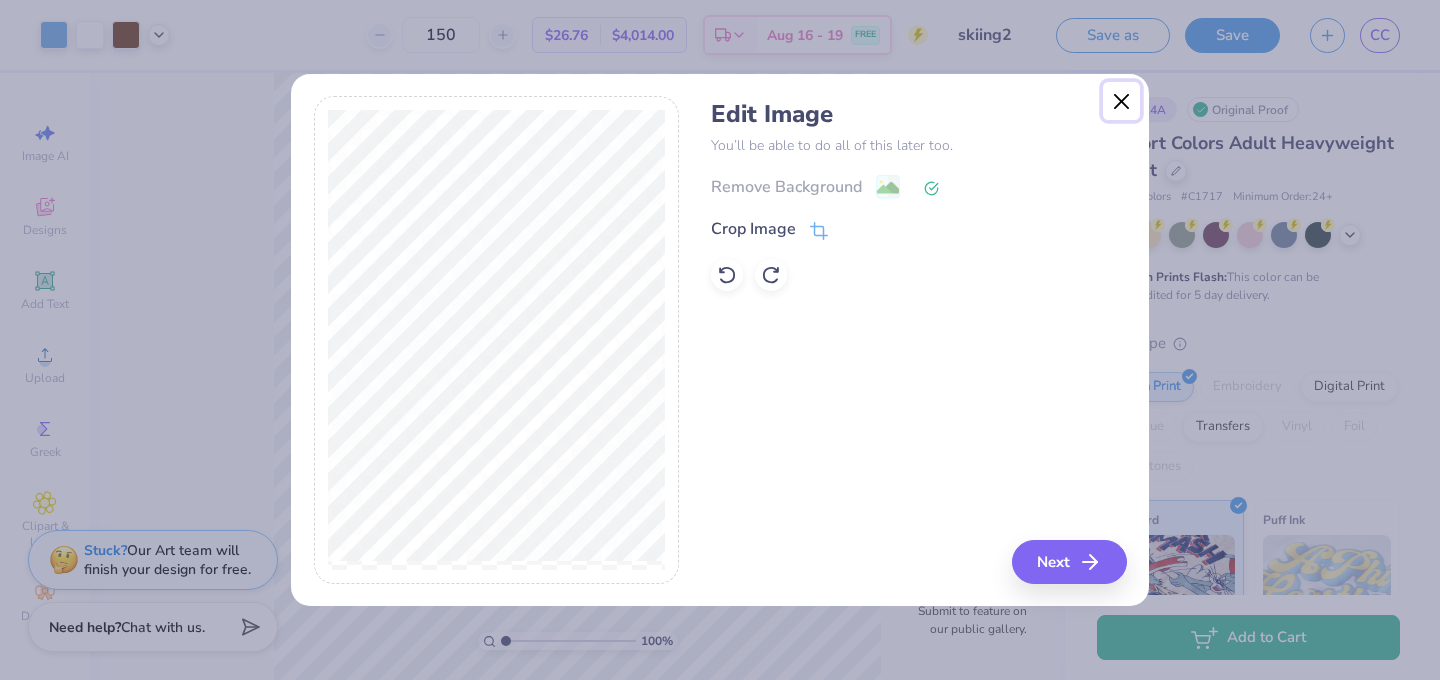 click at bounding box center (1122, 101) 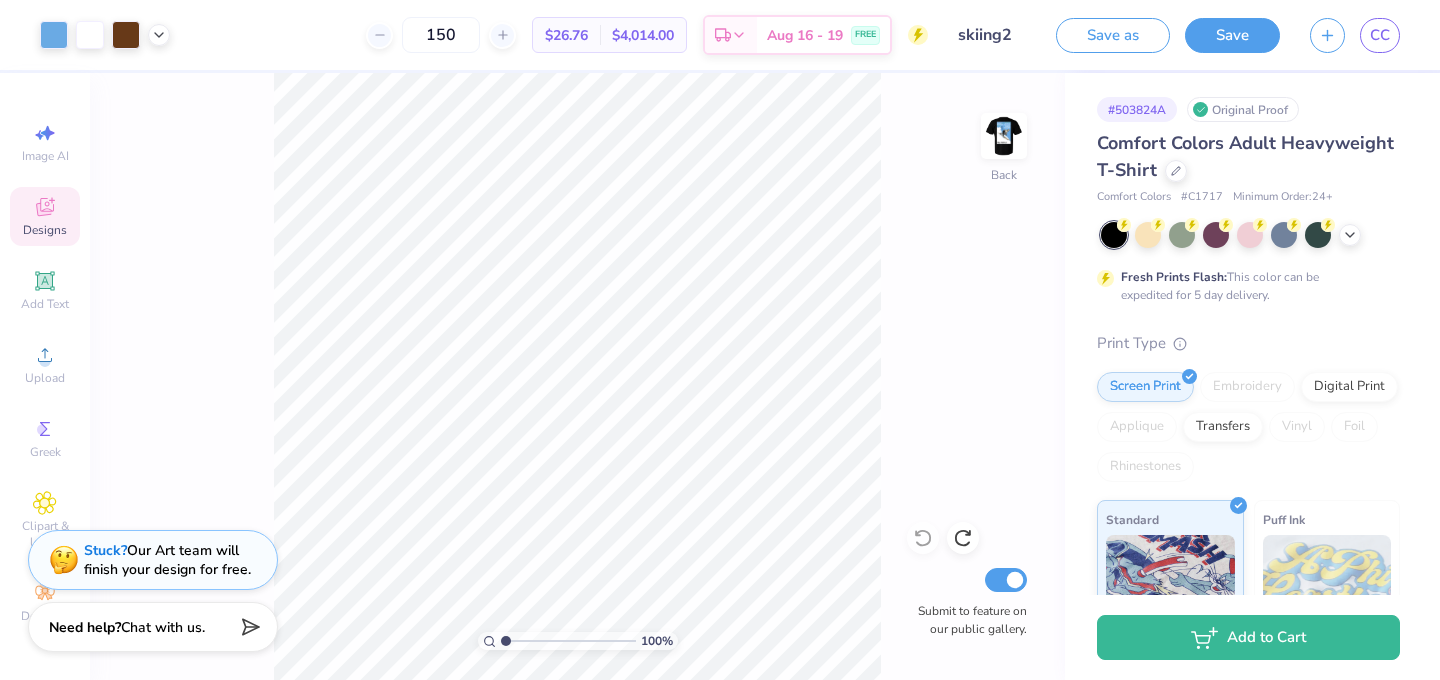click on "Designs" at bounding box center (45, 230) 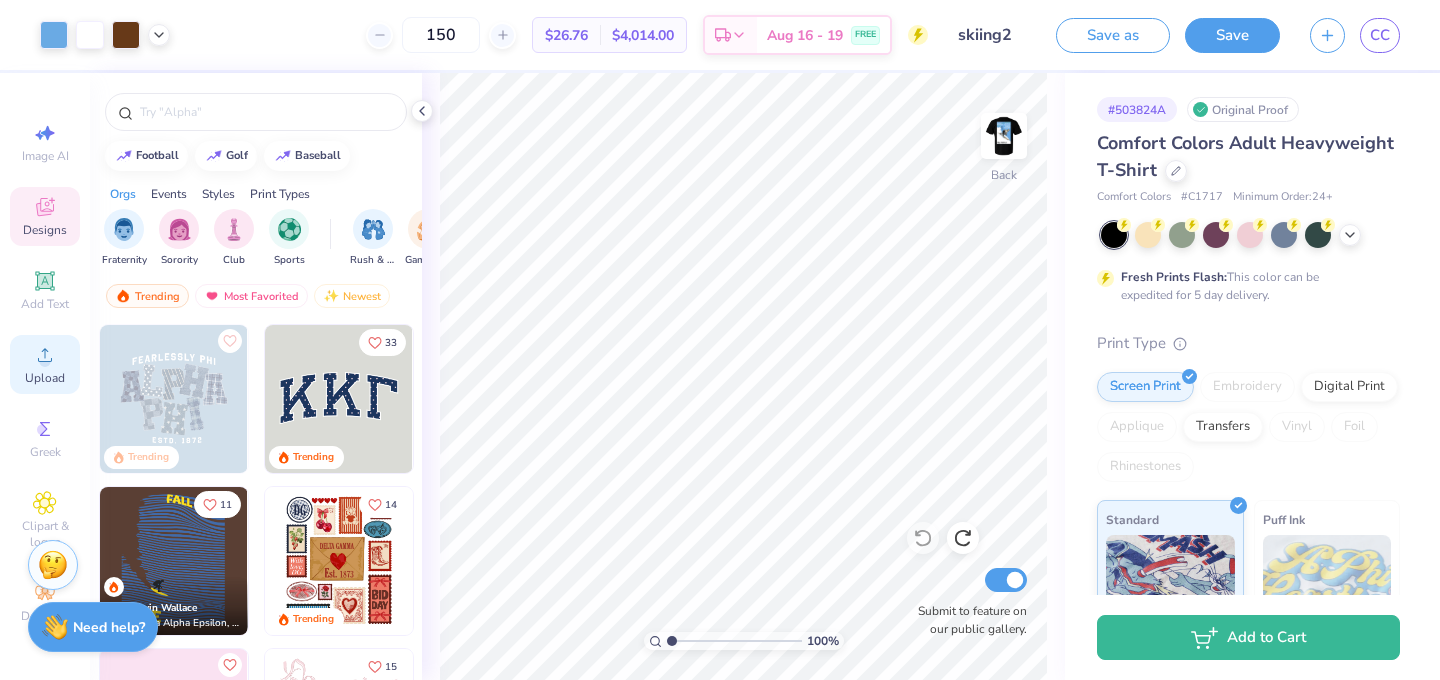 click on "Upload" at bounding box center [45, 378] 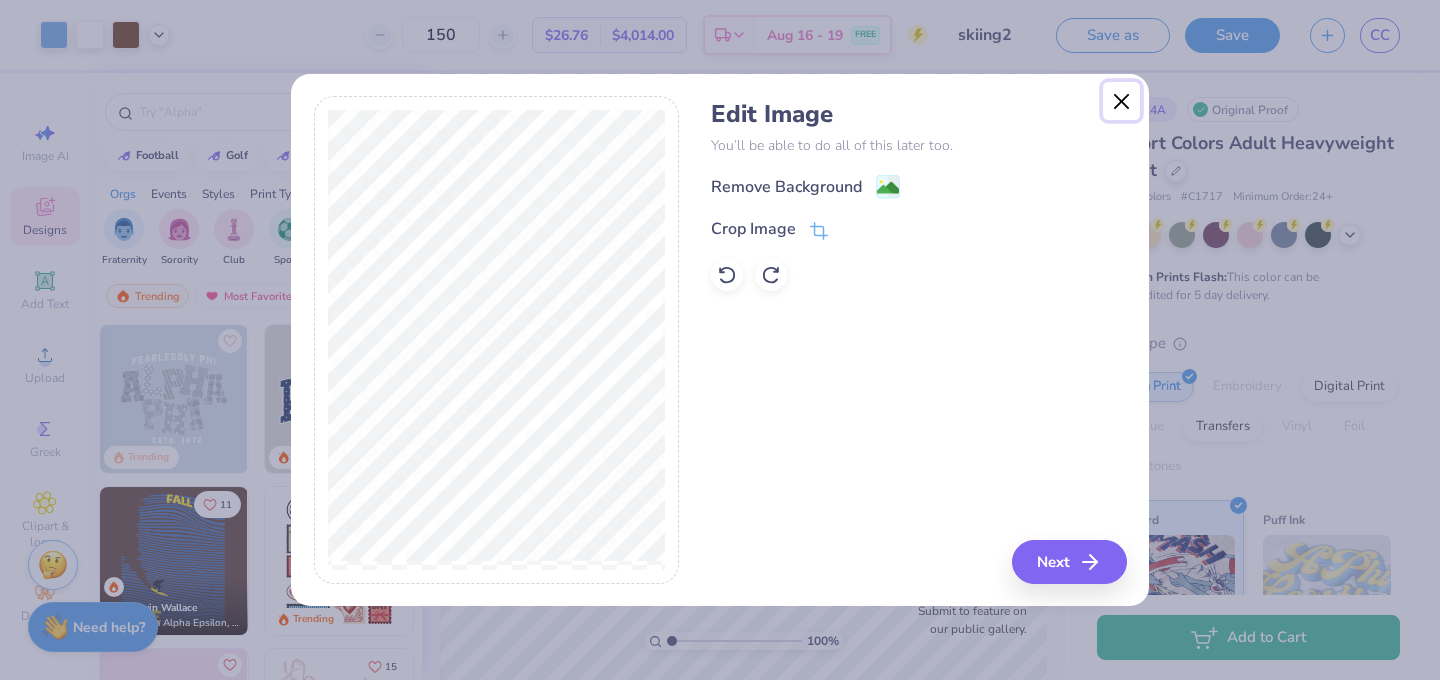 click at bounding box center [1122, 101] 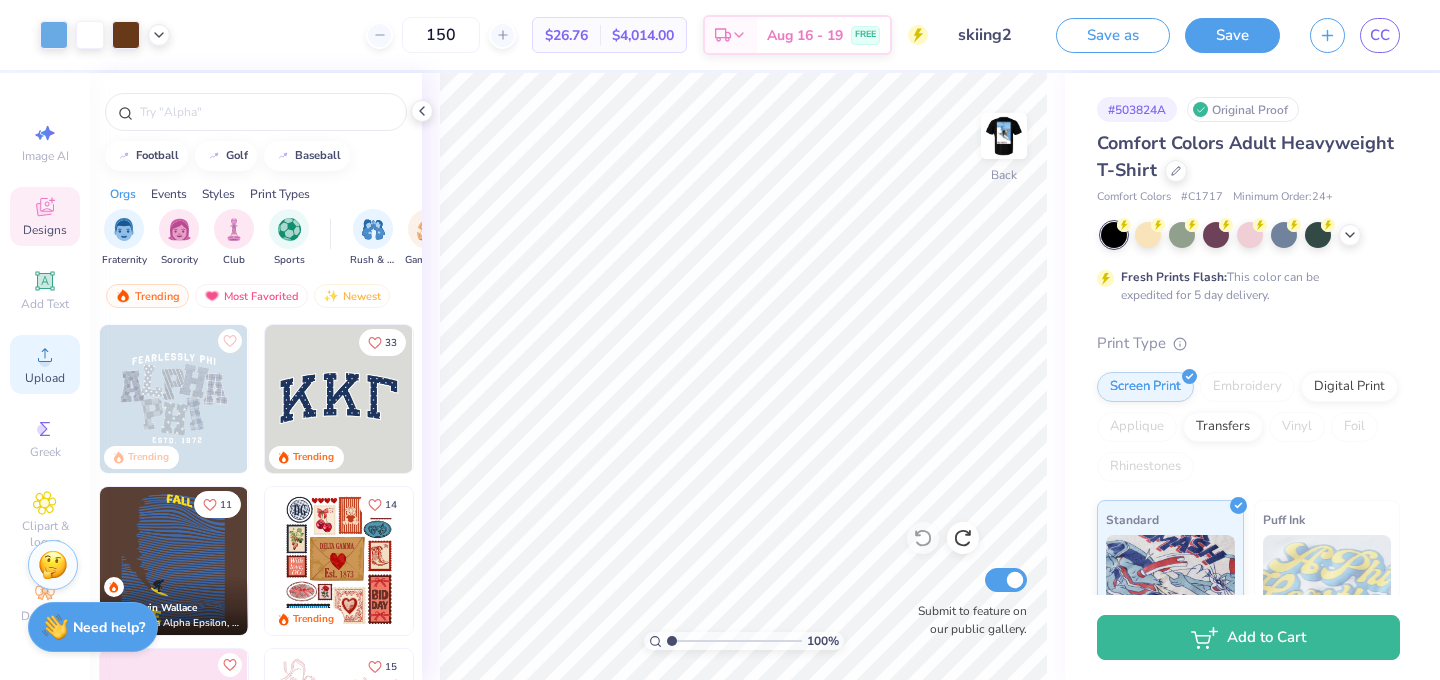 click 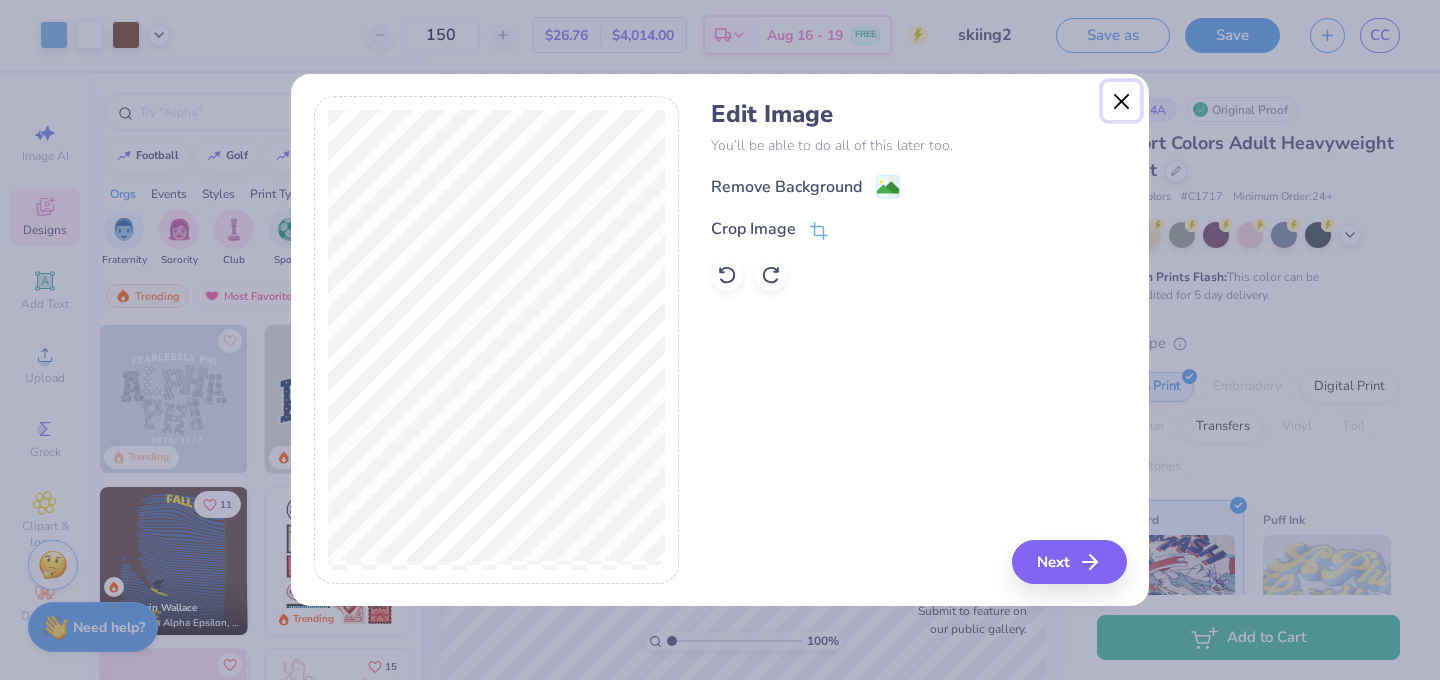 click at bounding box center [1122, 101] 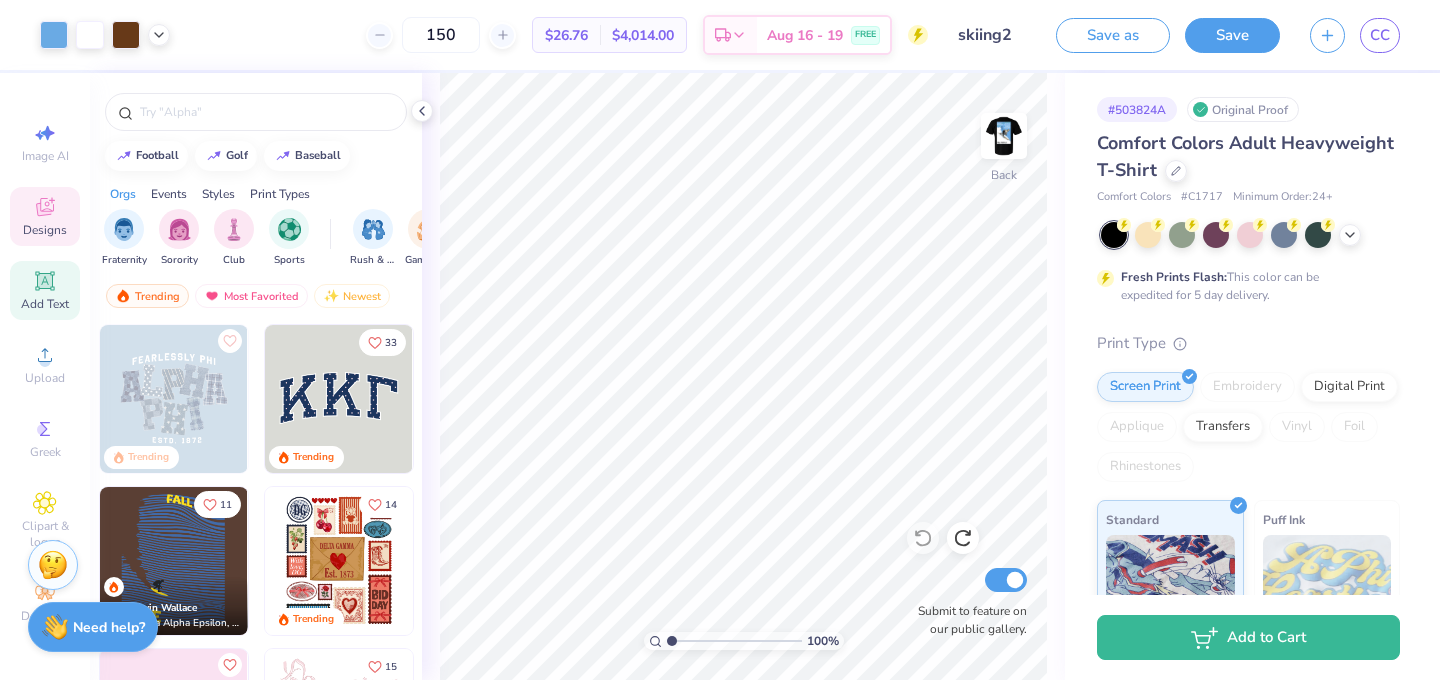 click 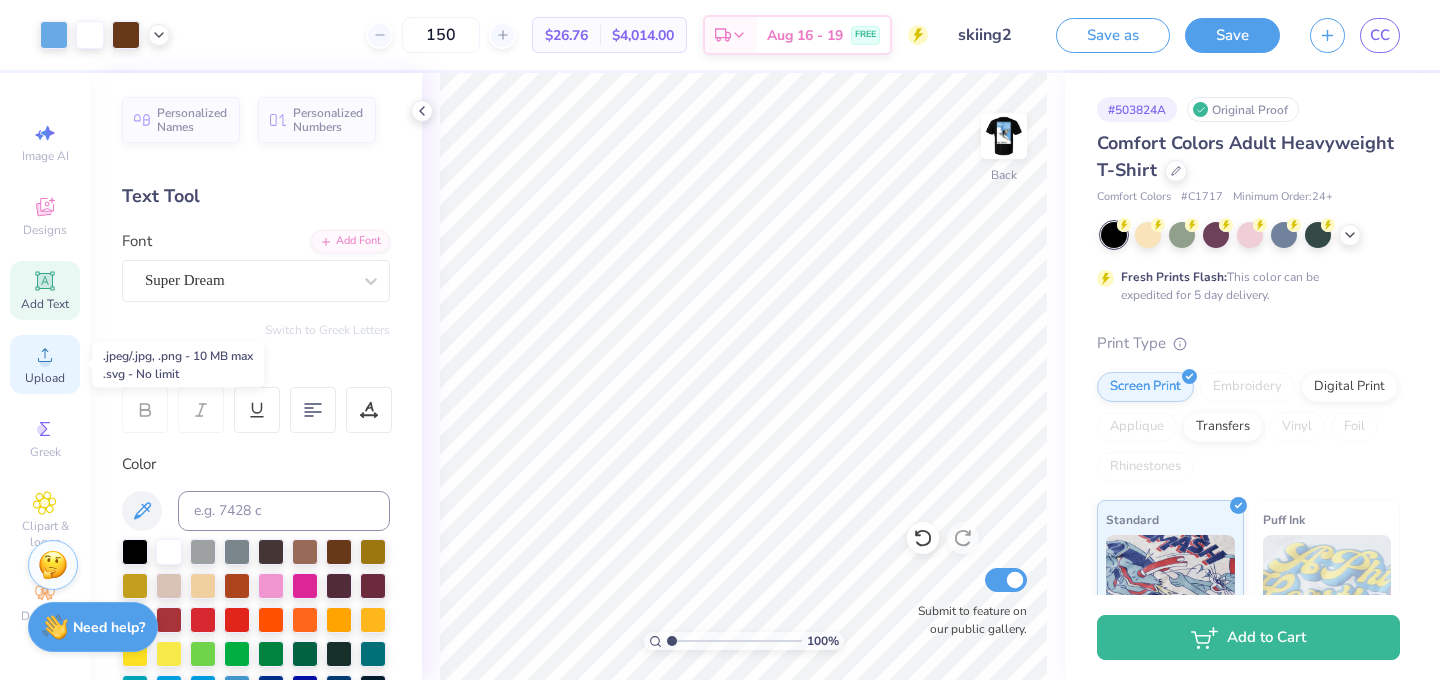 click on "Upload" at bounding box center (45, 364) 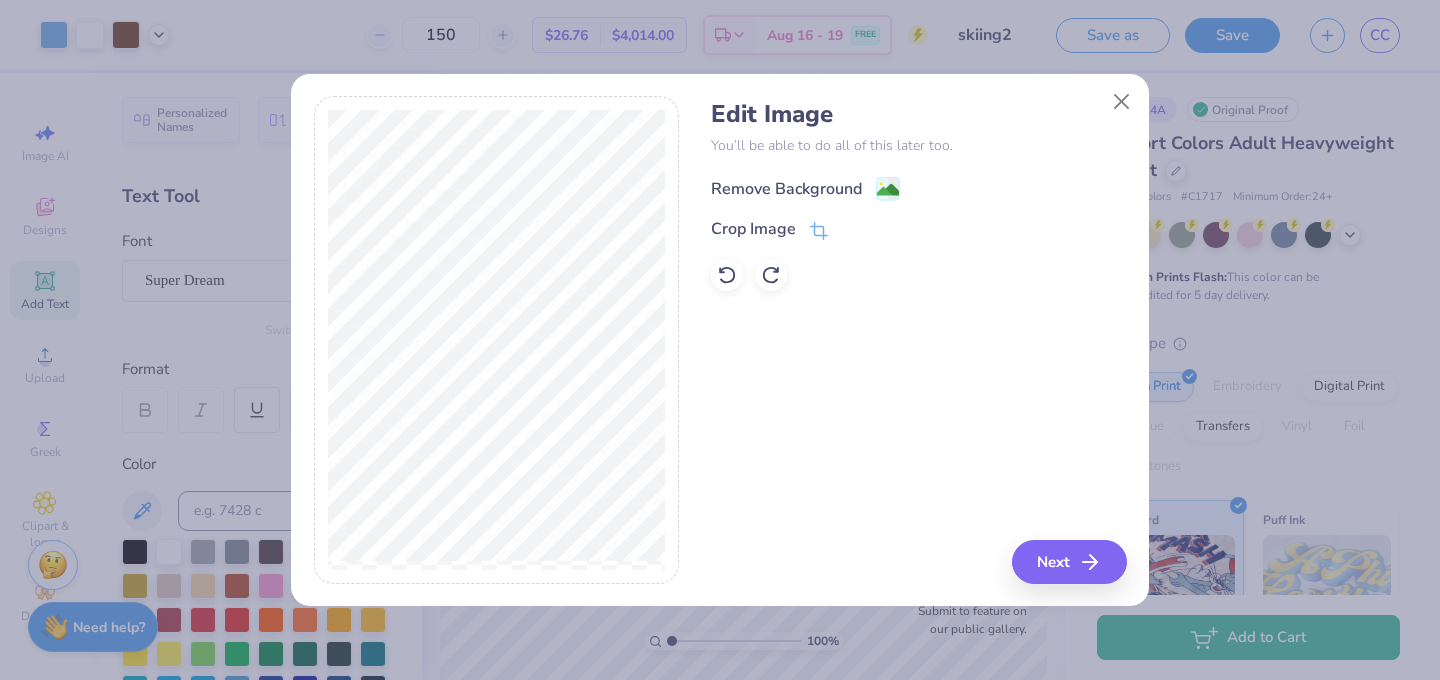 click on "Remove Background" at bounding box center [786, 189] 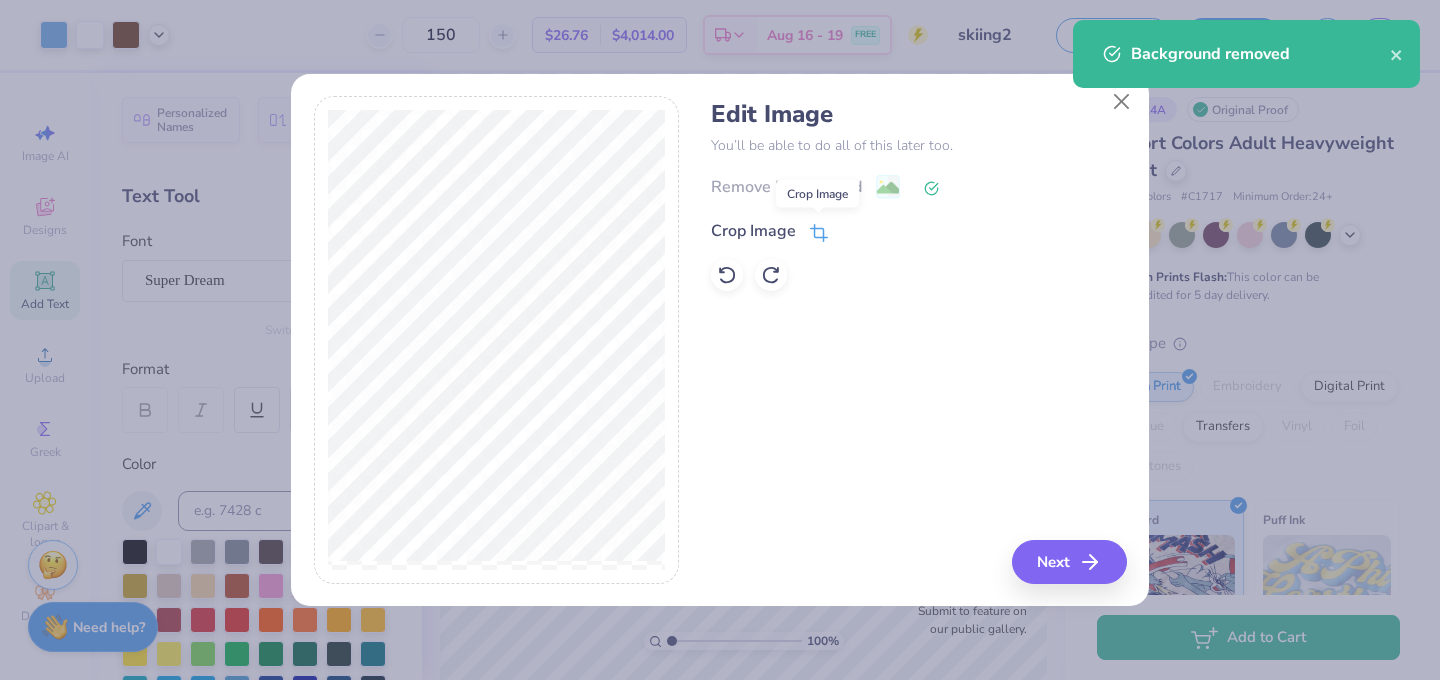 click at bounding box center [819, 231] 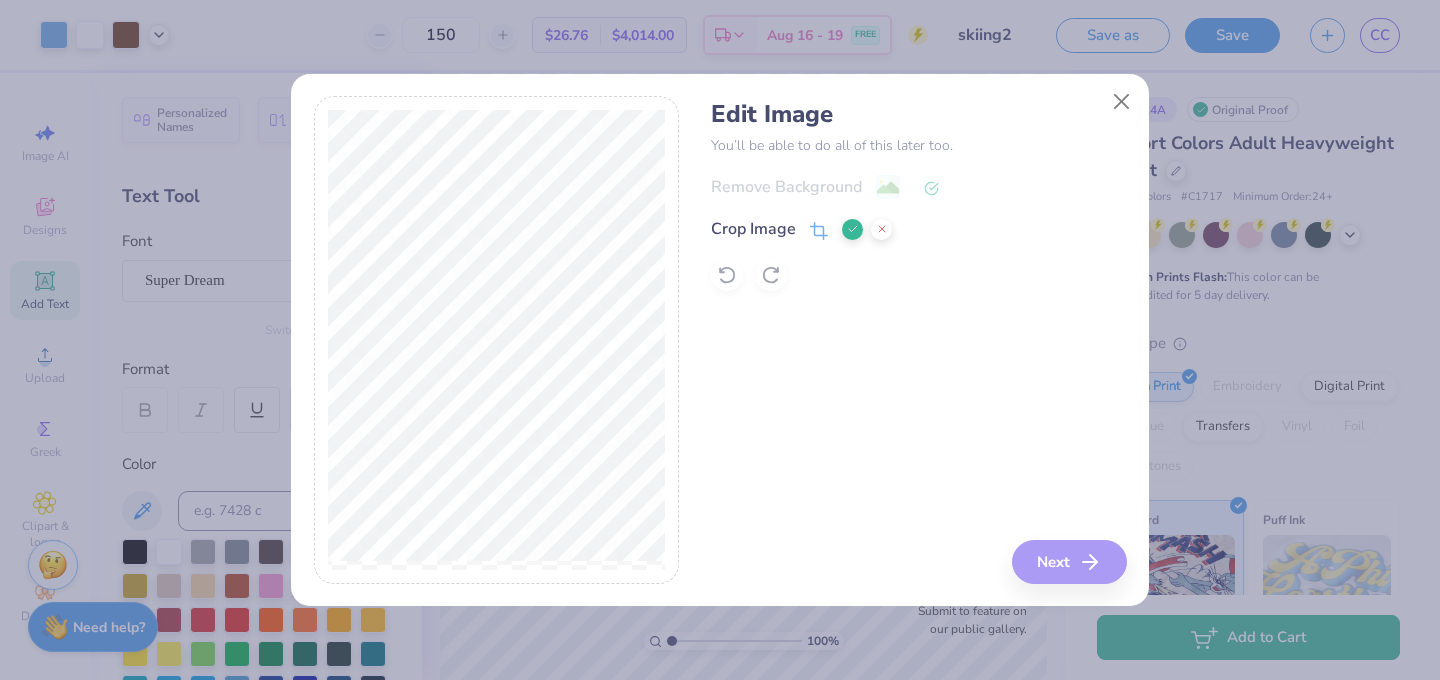 click 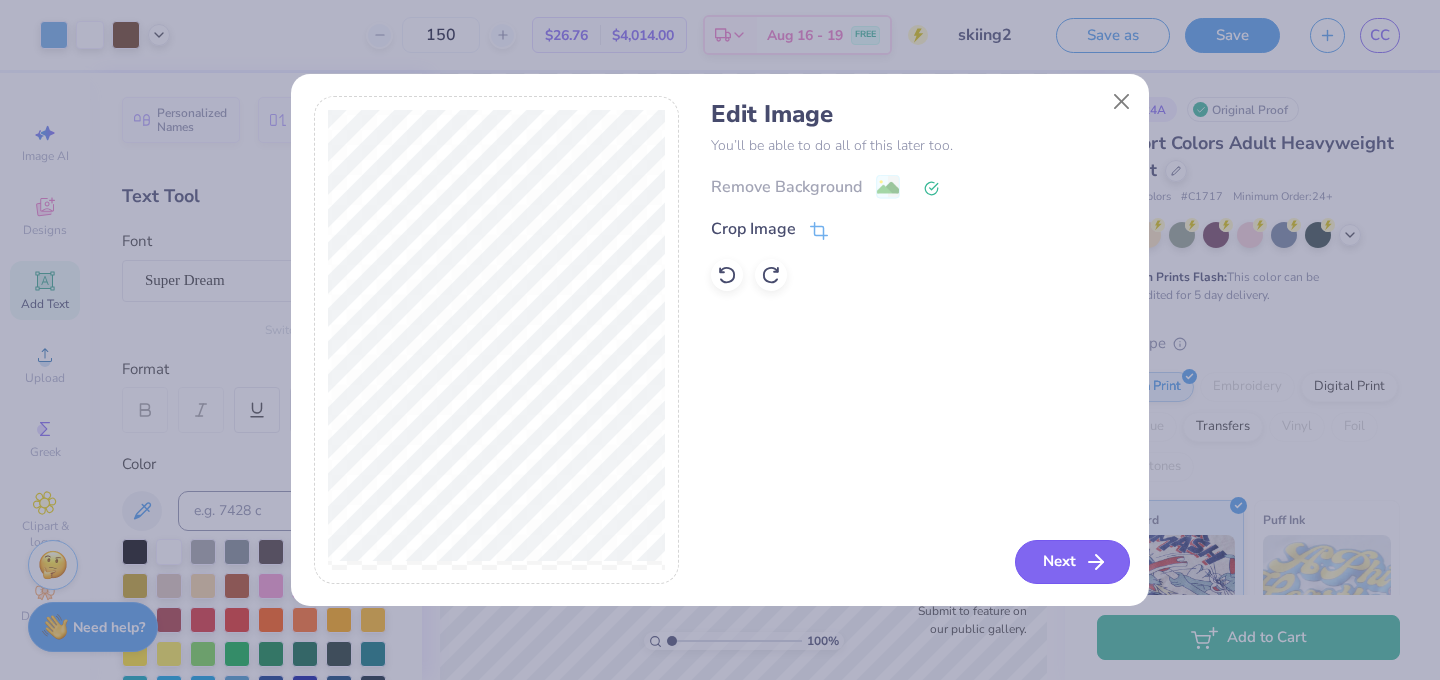 click on "Next" at bounding box center (1072, 562) 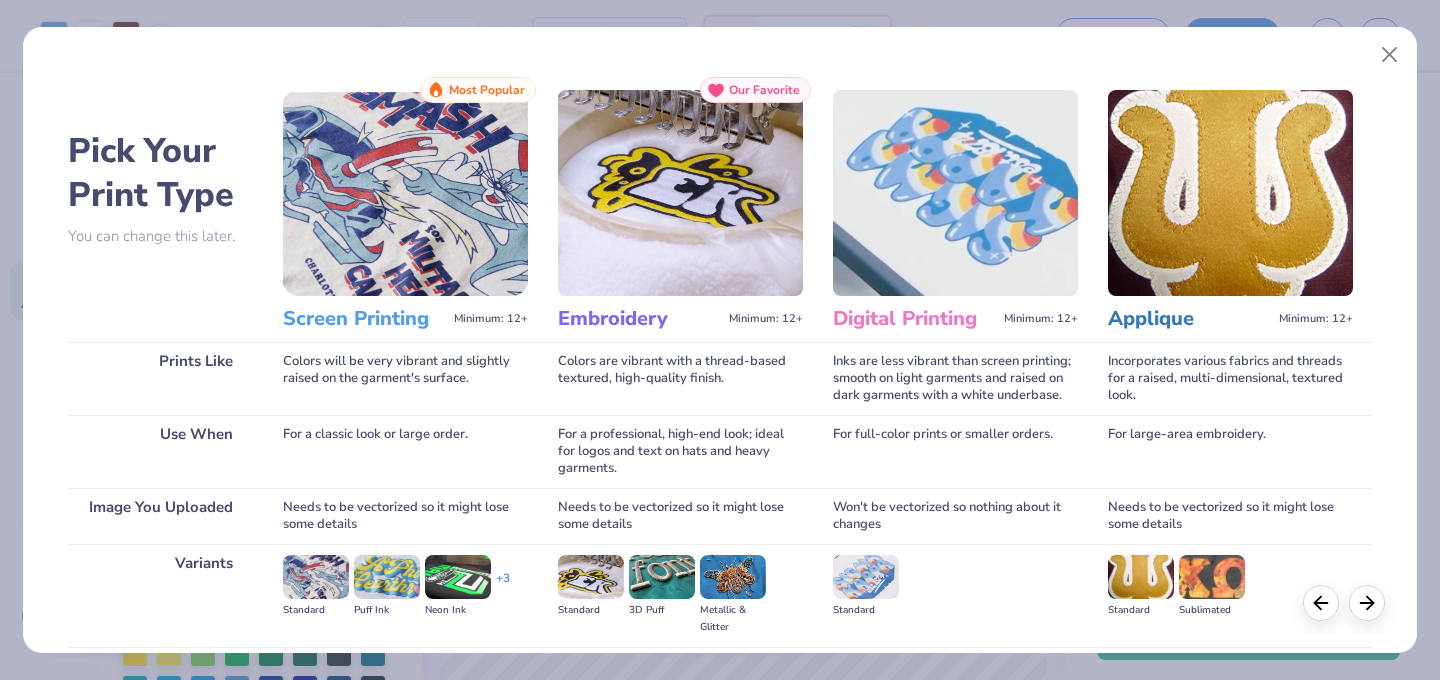 scroll, scrollTop: 217, scrollLeft: 0, axis: vertical 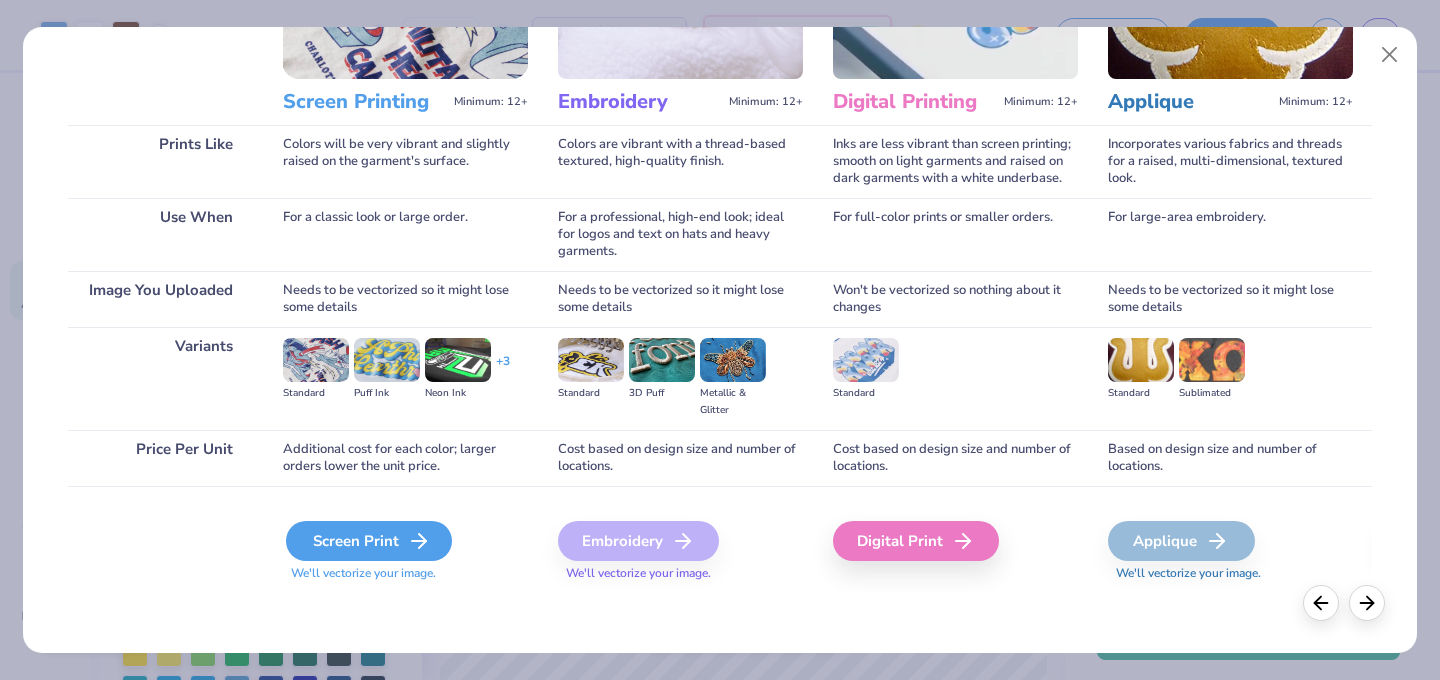 click on "Screen Print" at bounding box center [369, 541] 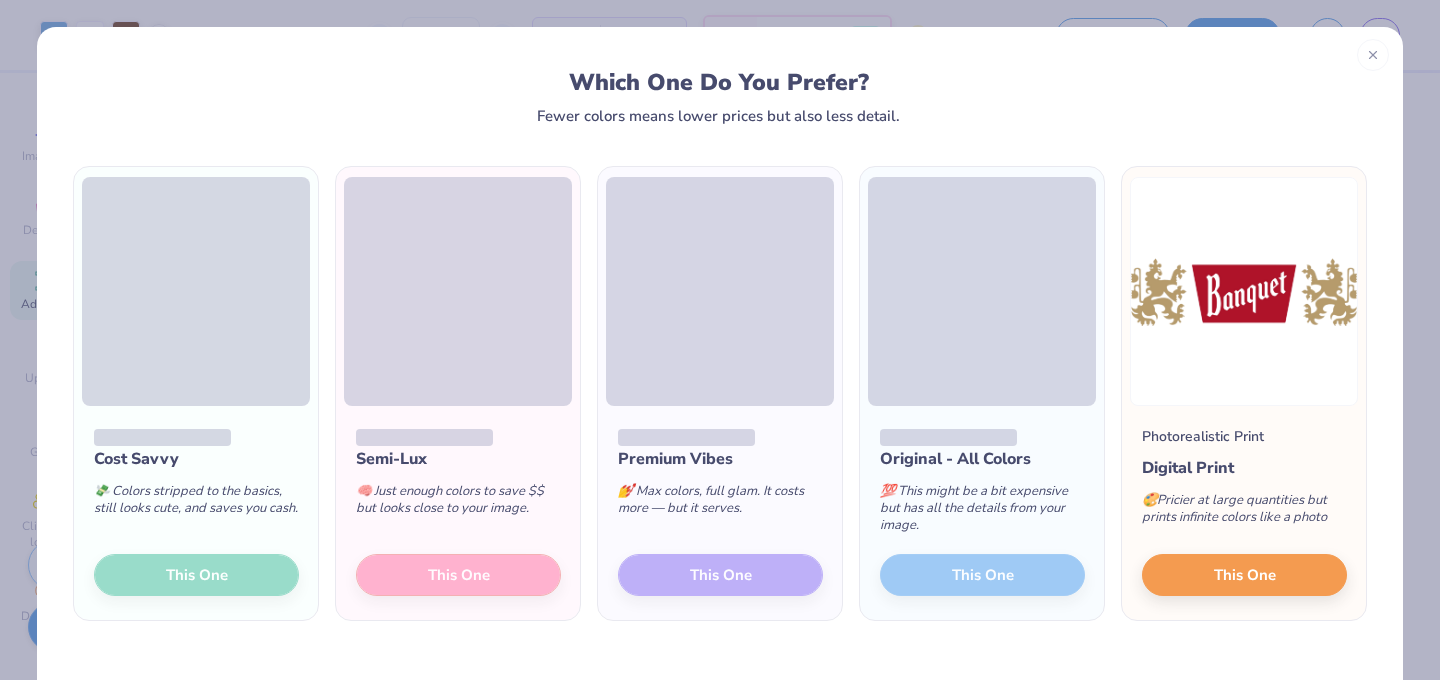 scroll, scrollTop: 46, scrollLeft: 0, axis: vertical 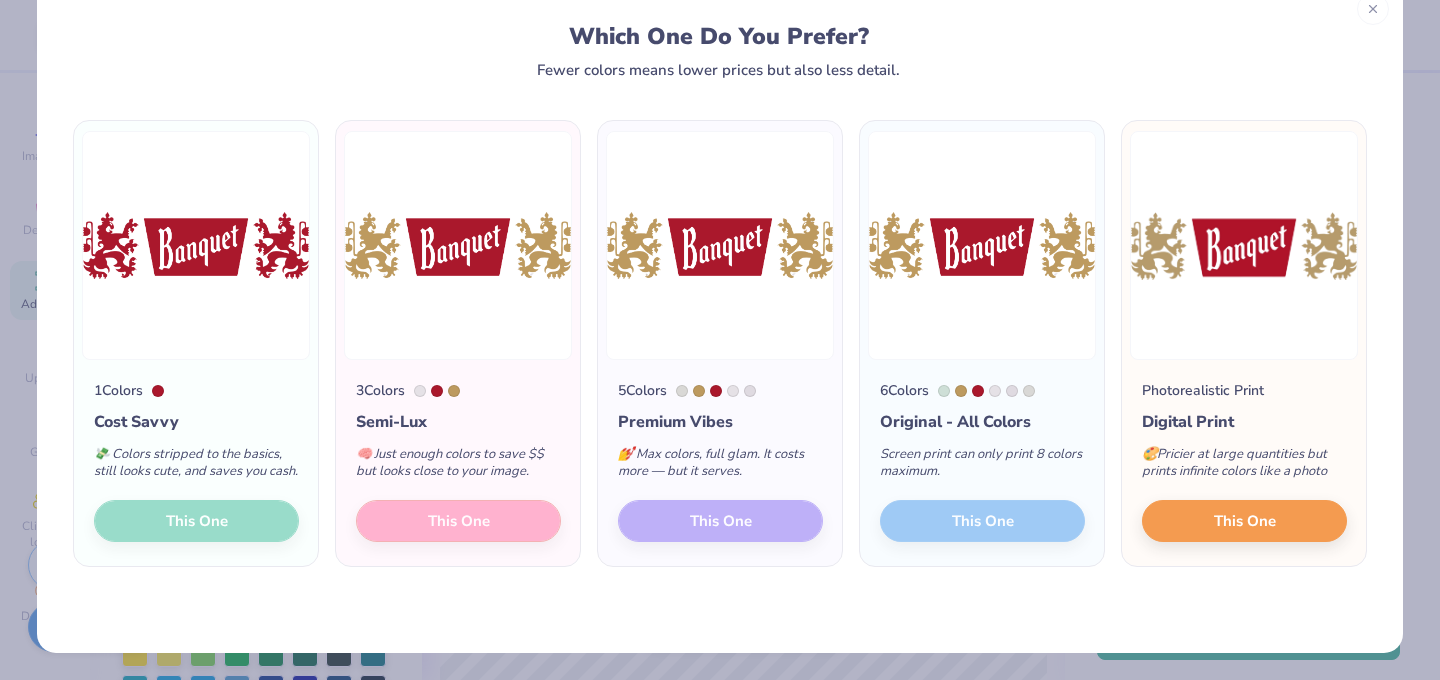 click on "3  Colors Semi-Lux 🧠   Just enough colors to save $$ but looks close to your image. This One" at bounding box center (458, 463) 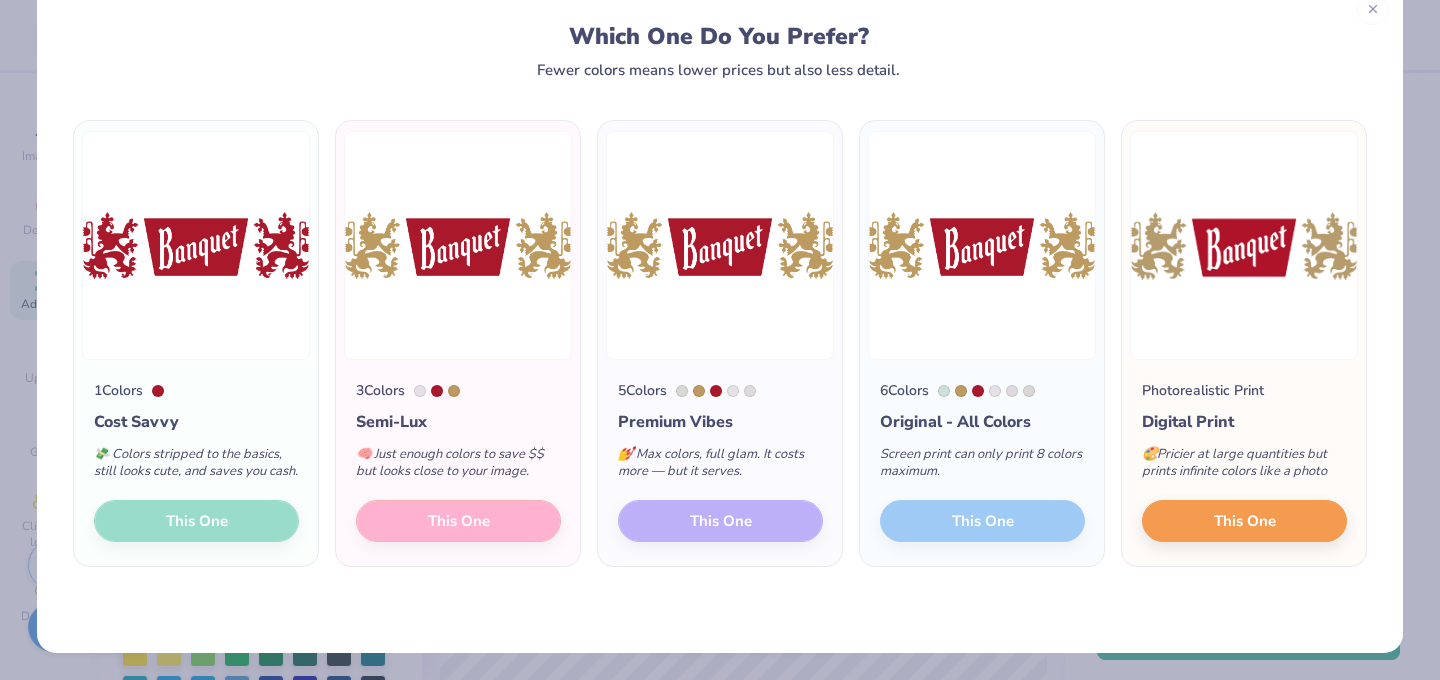 click on "1  Colors Cost Savvy 💸   Colors stripped to the basics, still looks cute, and saves you cash. This One" at bounding box center (196, 463) 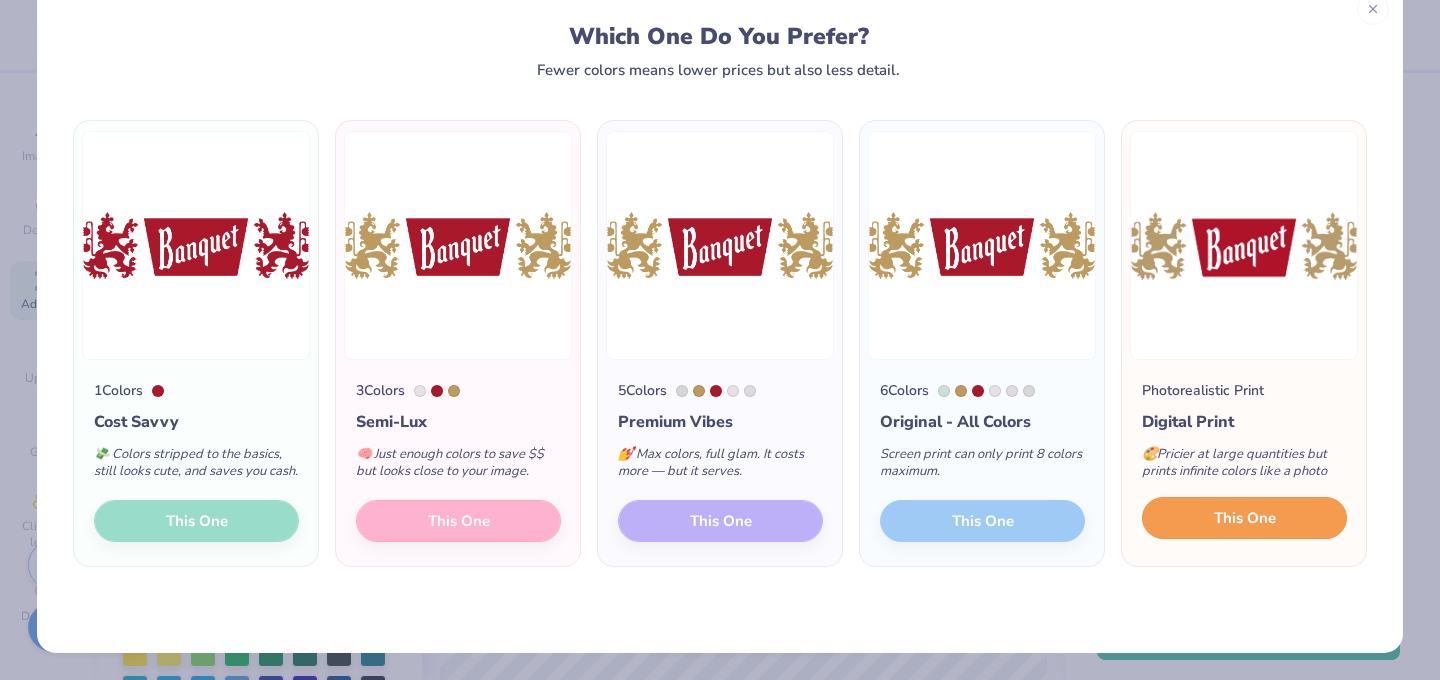 click on "This One" at bounding box center (1245, 518) 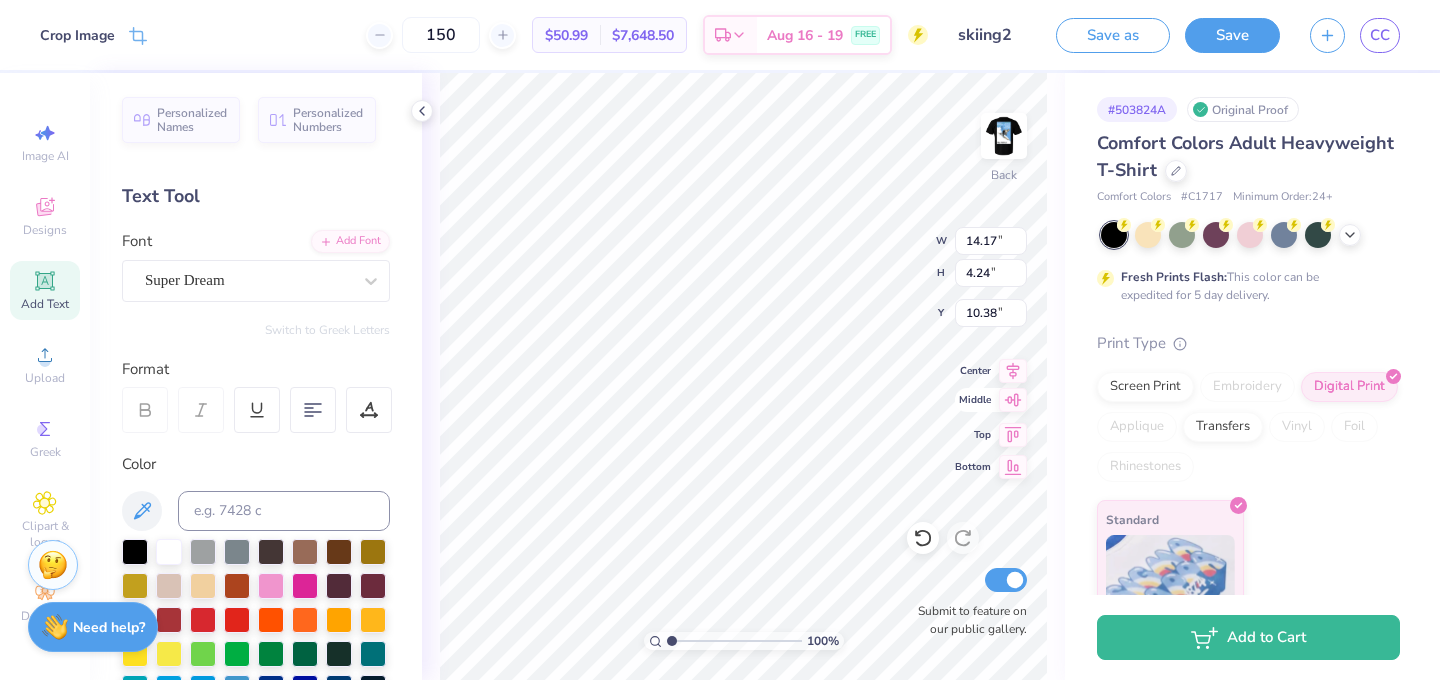 type on "7.03" 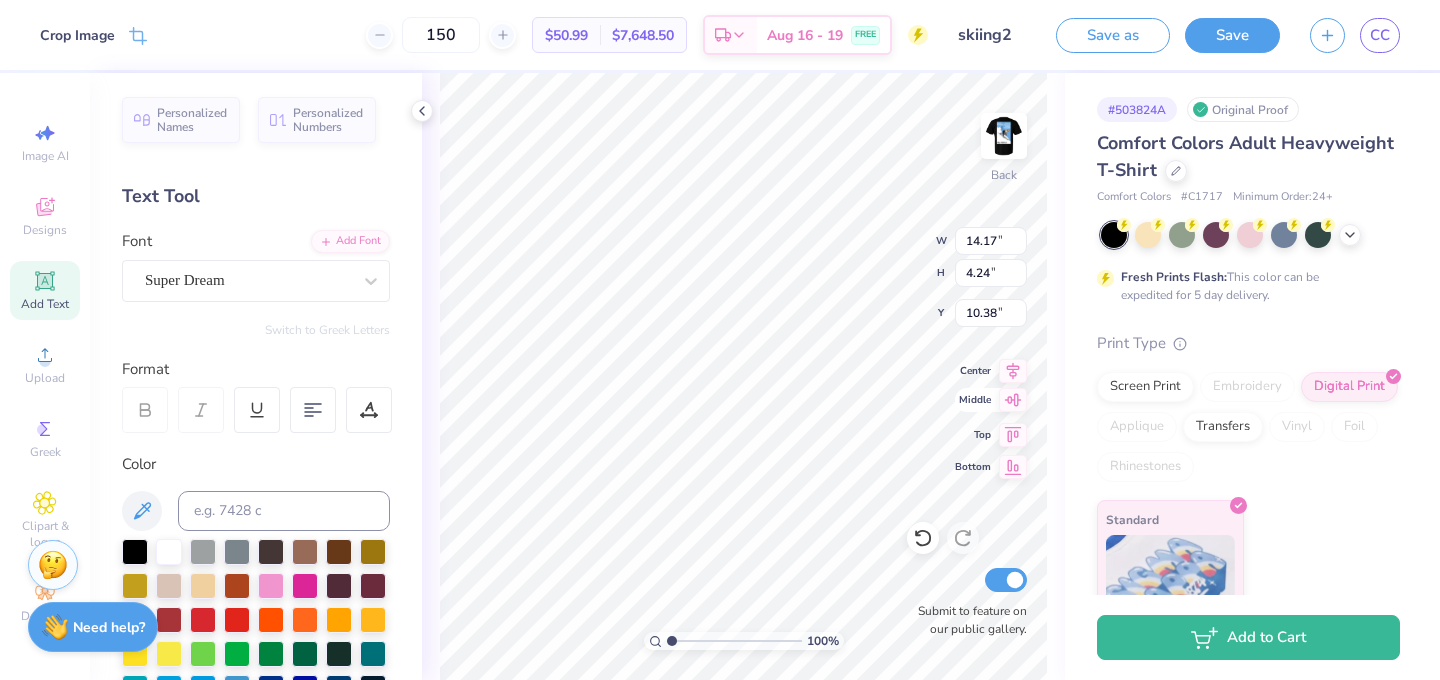type on "2.10" 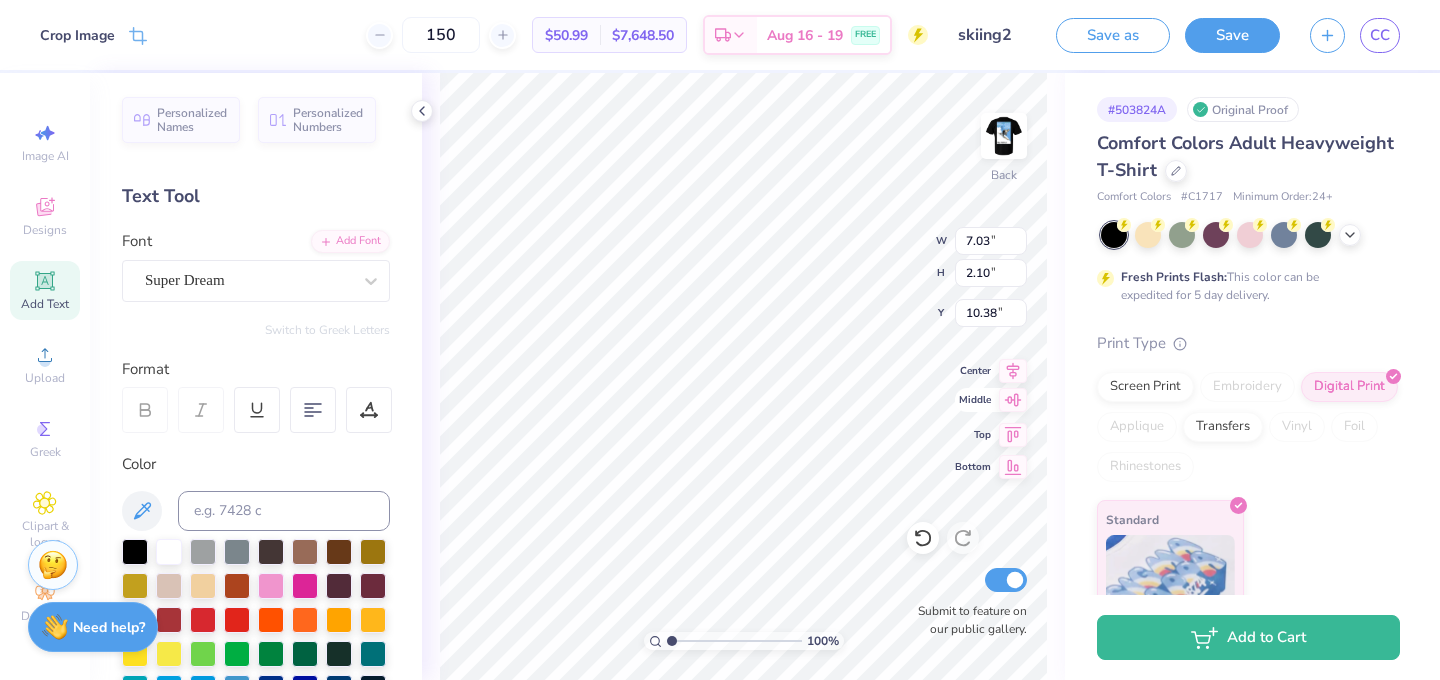 type on "18.56" 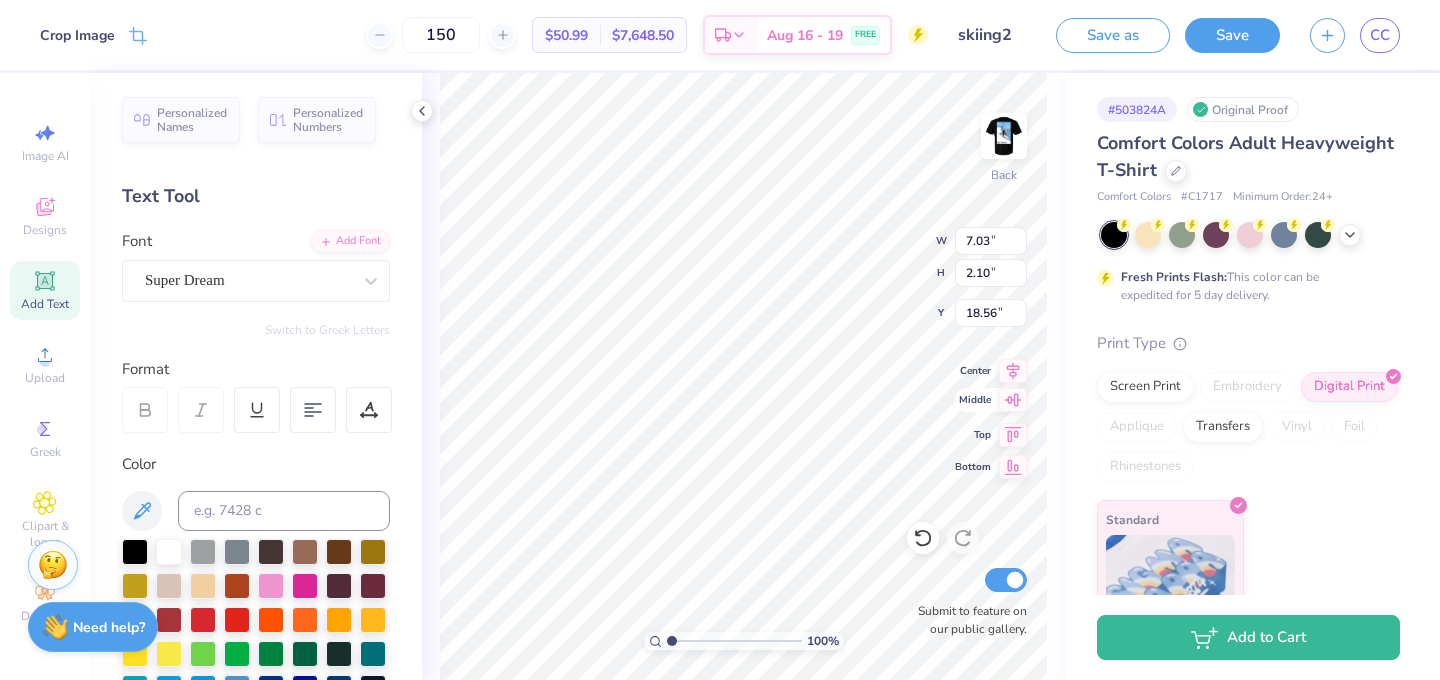 type on "5.01" 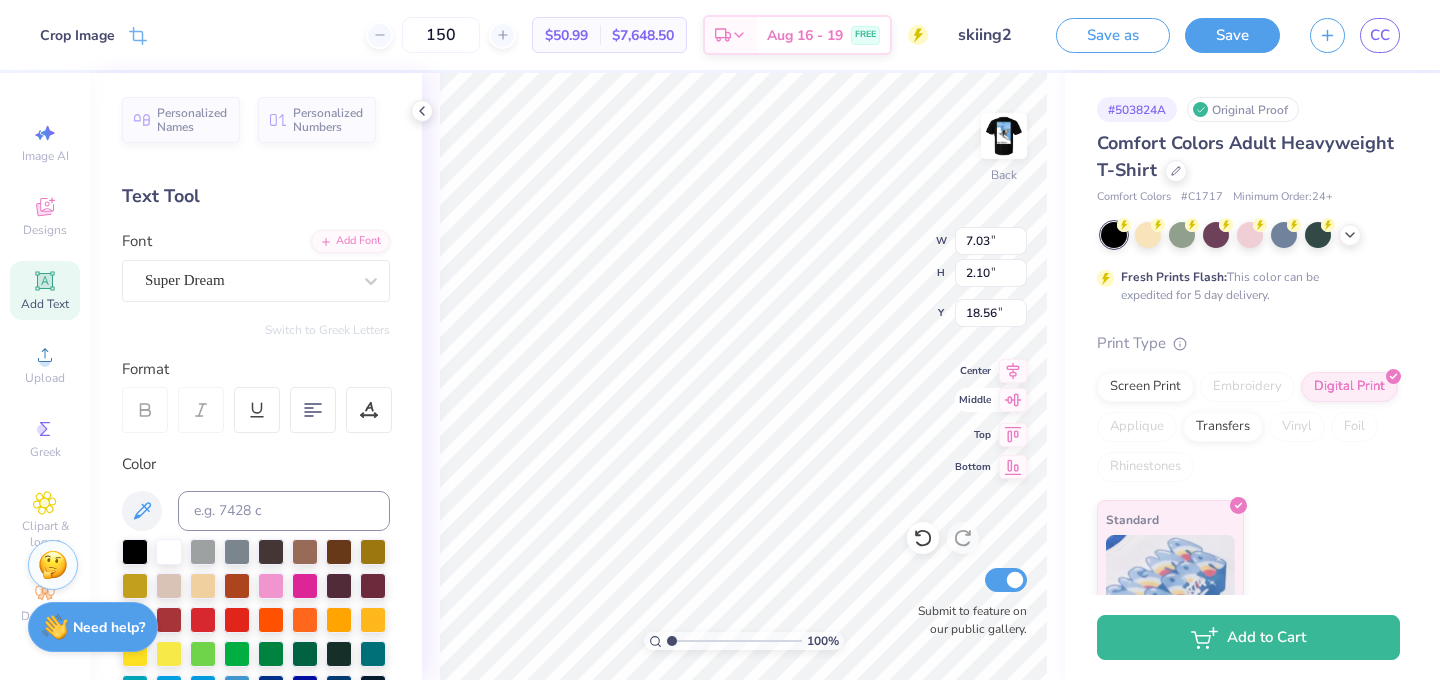 type on "1.50" 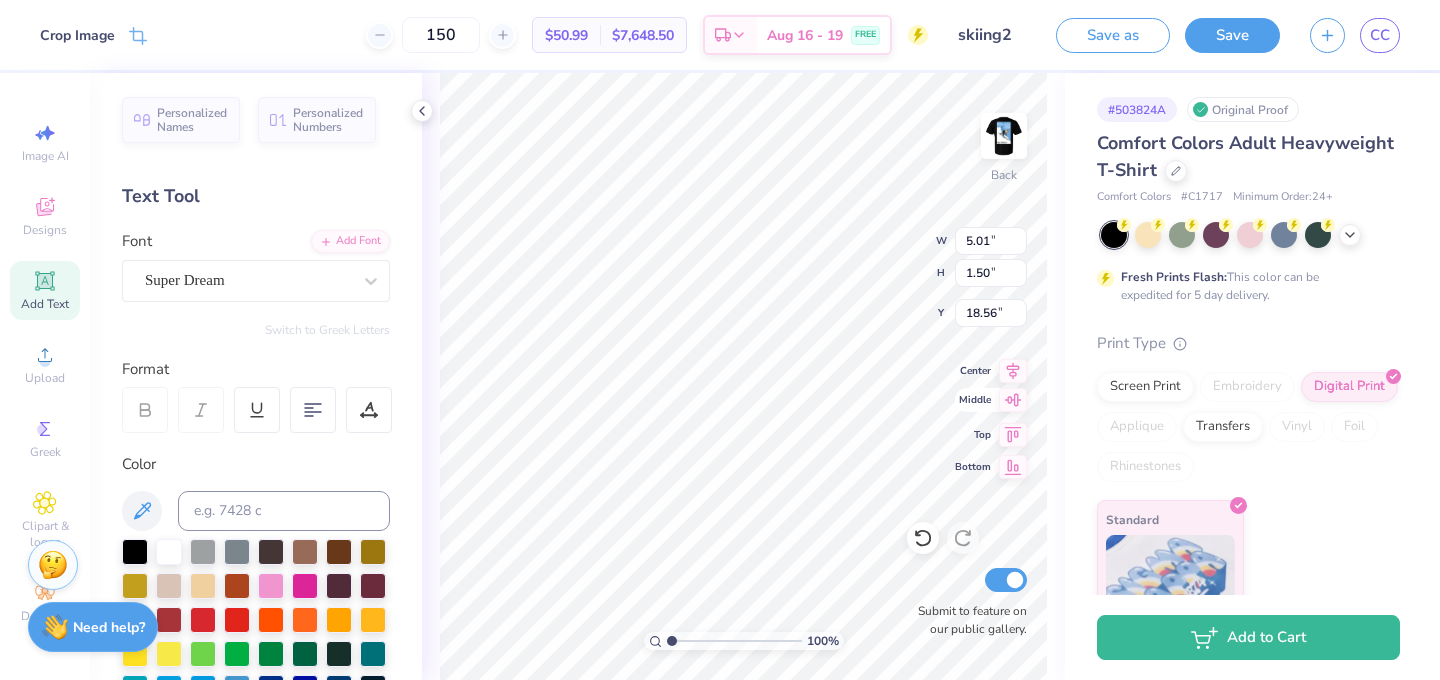 type on "15.52" 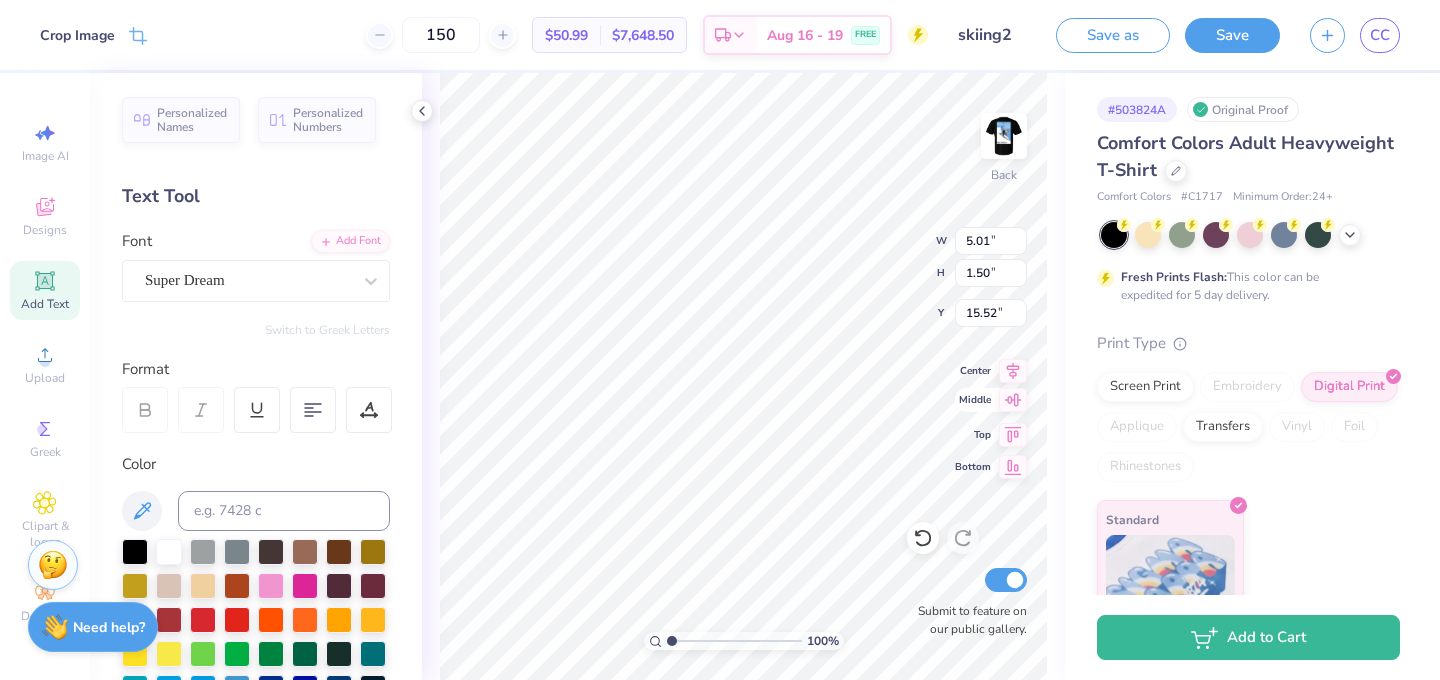 type on "6.02" 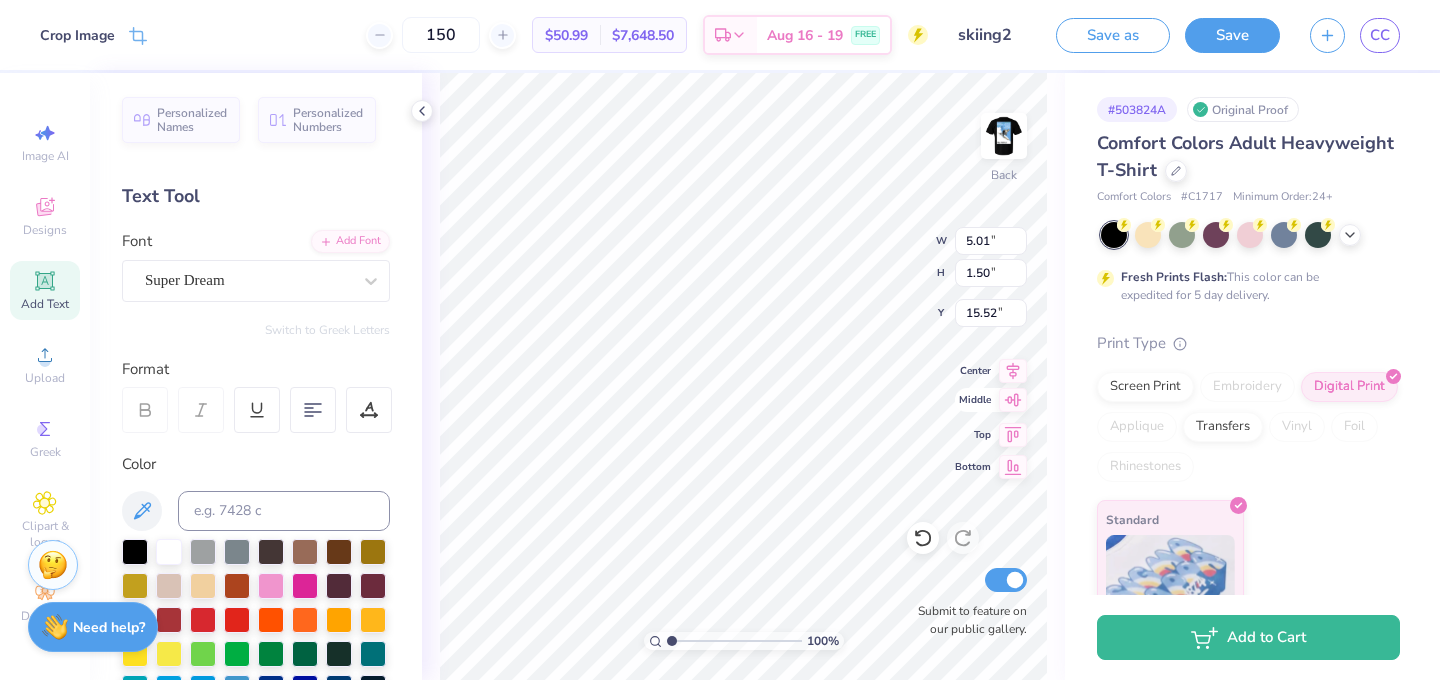 type on "1.80" 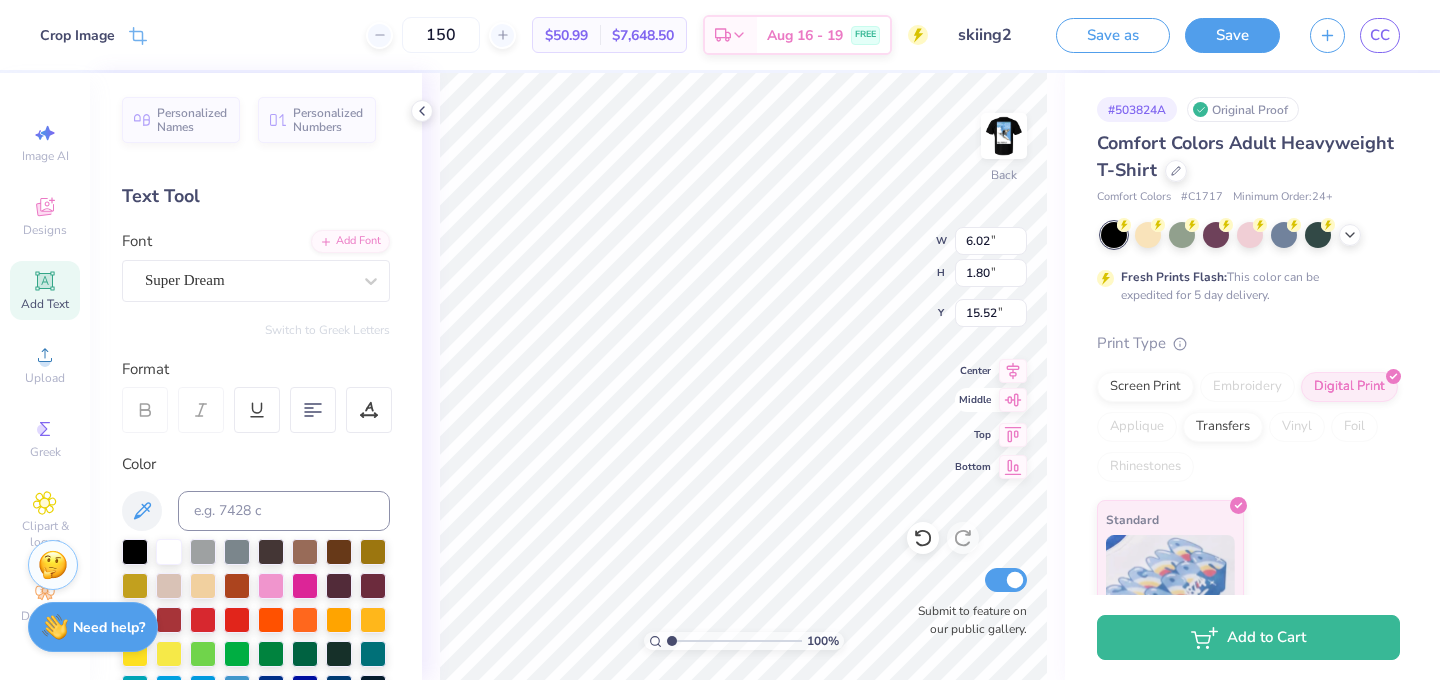 type on "17.43" 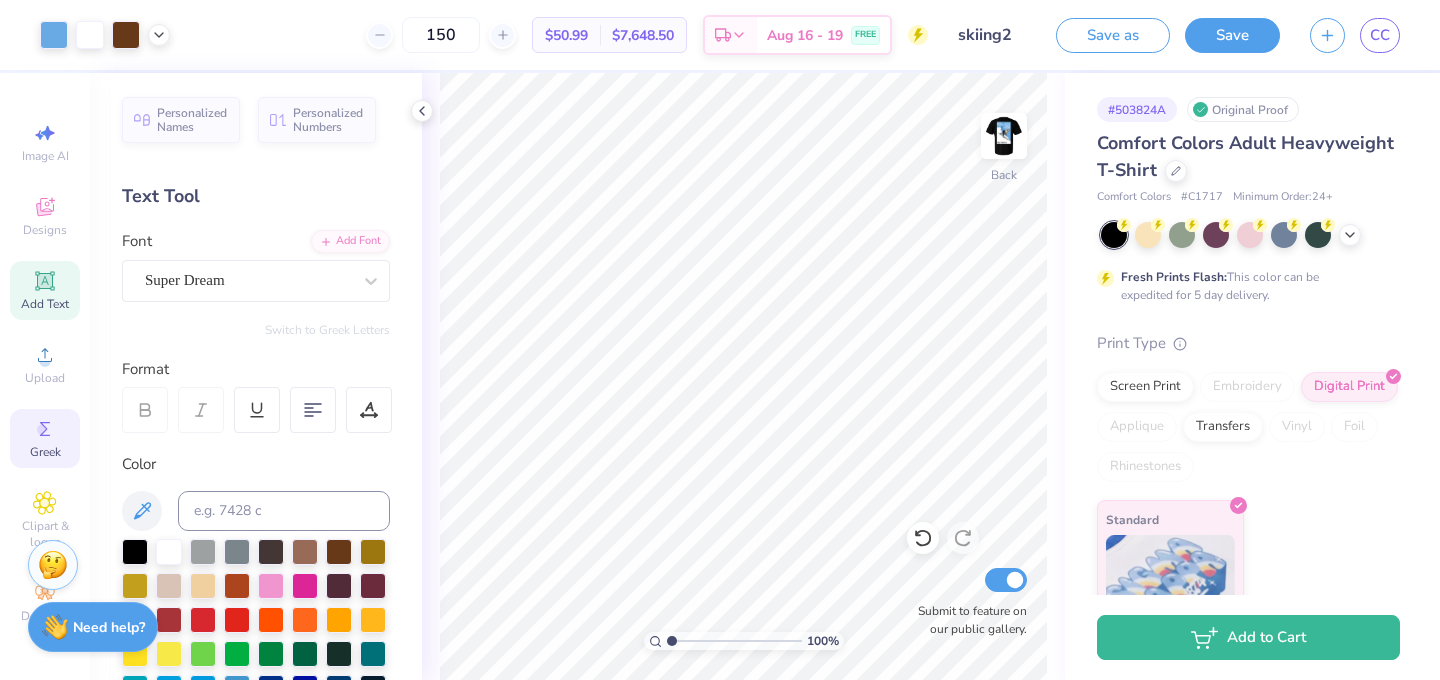 click on "Greek" at bounding box center [45, 438] 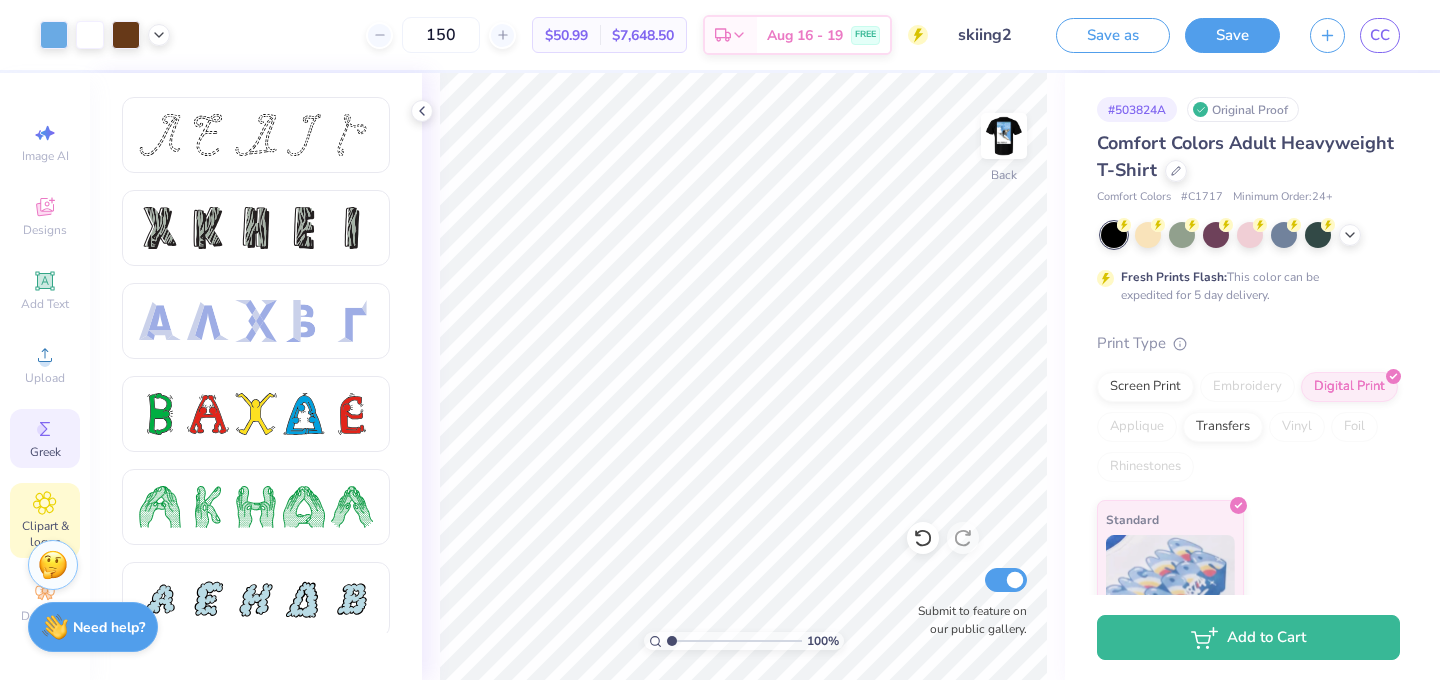 click on "Clipart & logos" at bounding box center (45, 520) 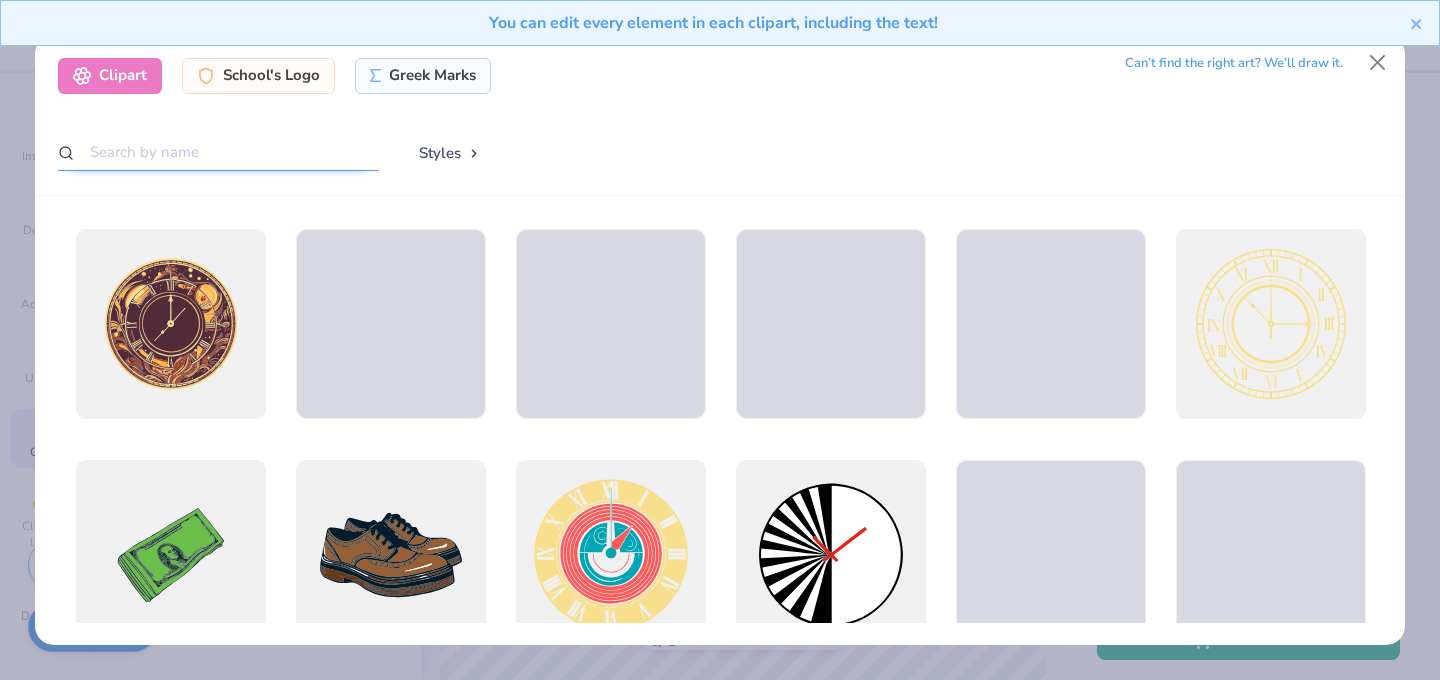 click at bounding box center [218, 152] 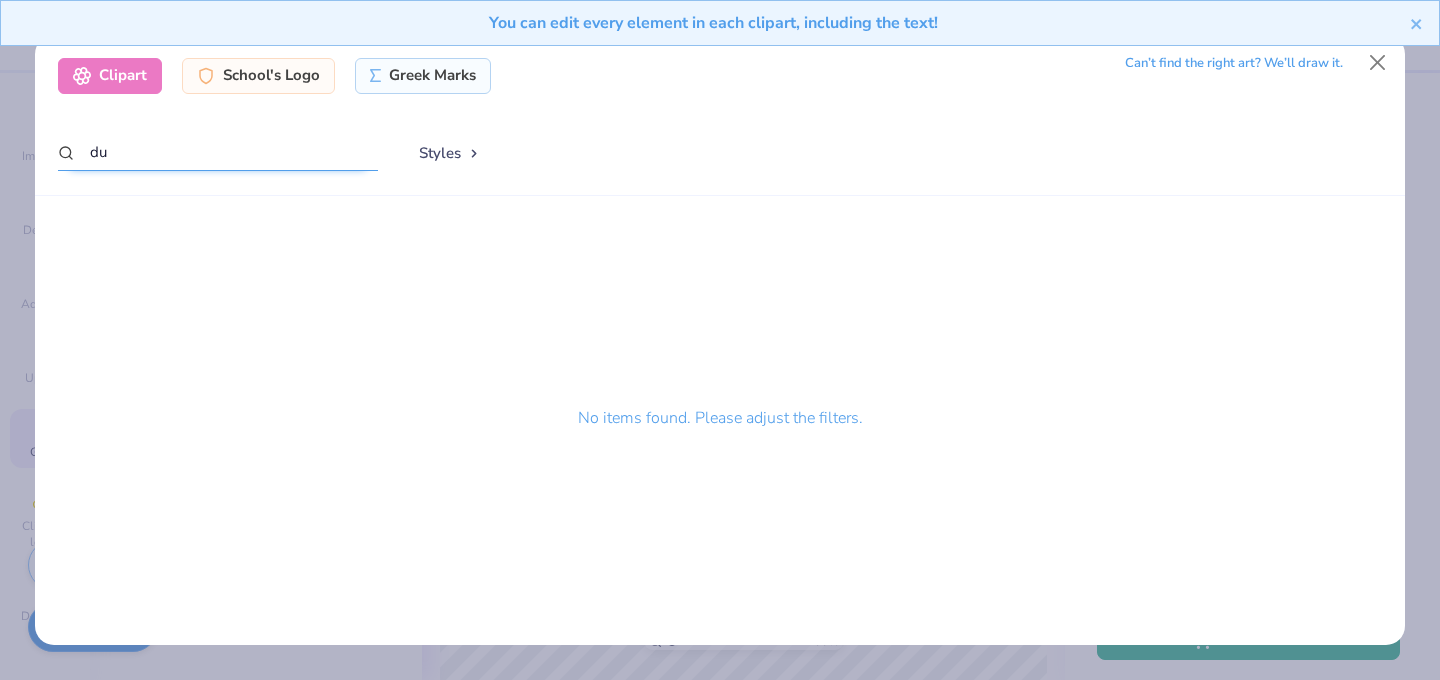 type on "d" 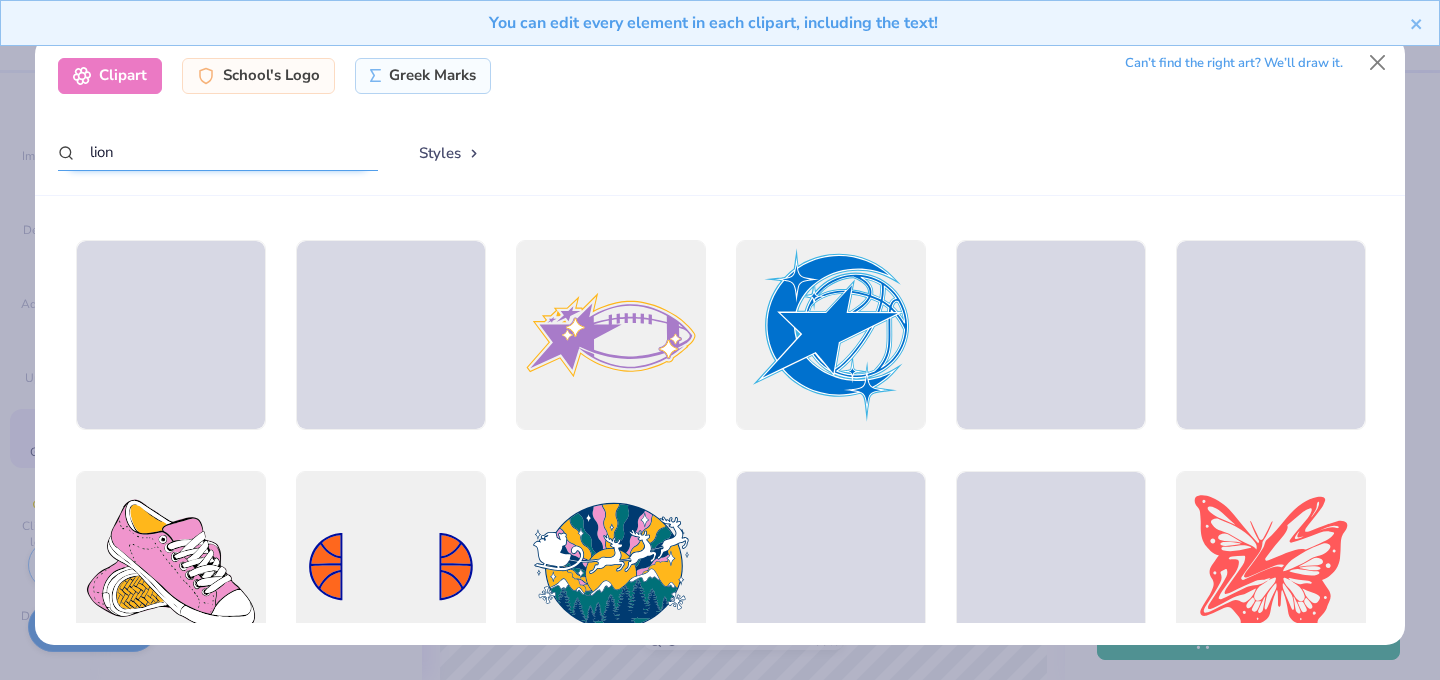 scroll, scrollTop: 6459, scrollLeft: 0, axis: vertical 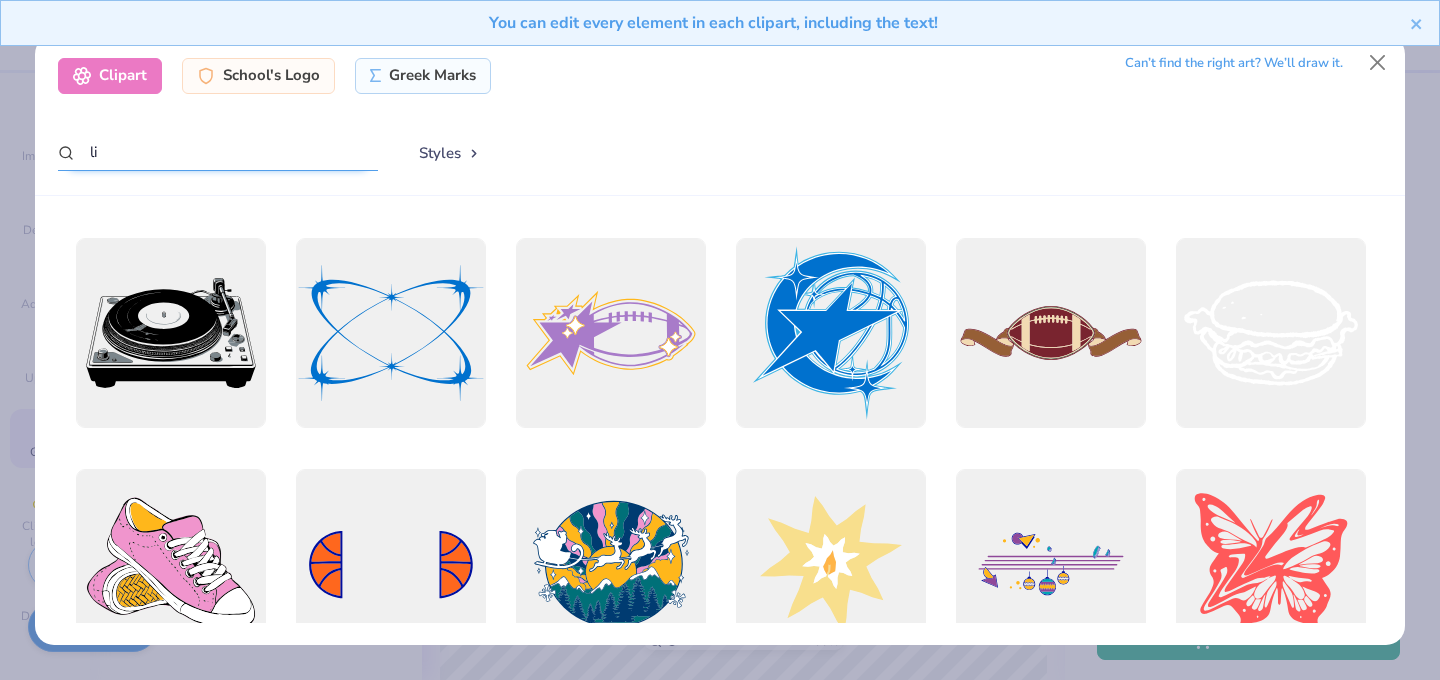 type on "l" 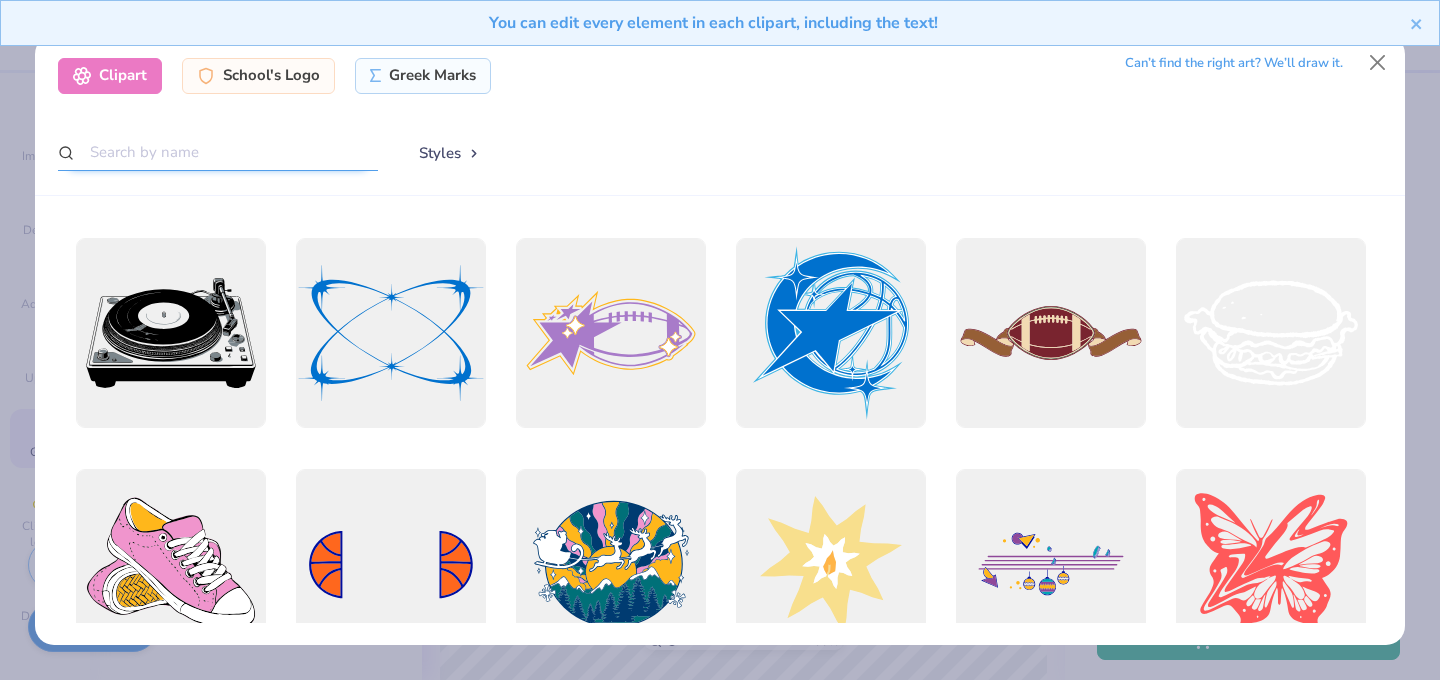 scroll, scrollTop: 0, scrollLeft: 0, axis: both 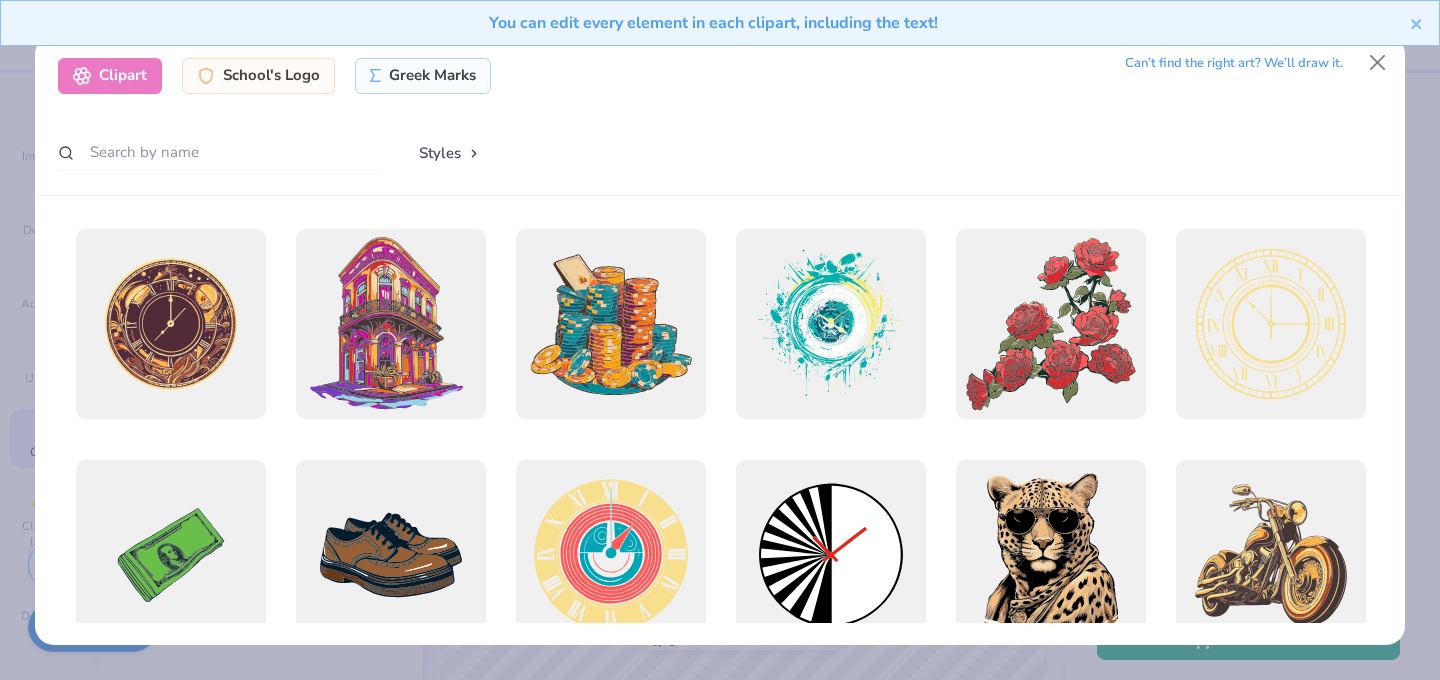 click on "Styles" at bounding box center [450, 153] 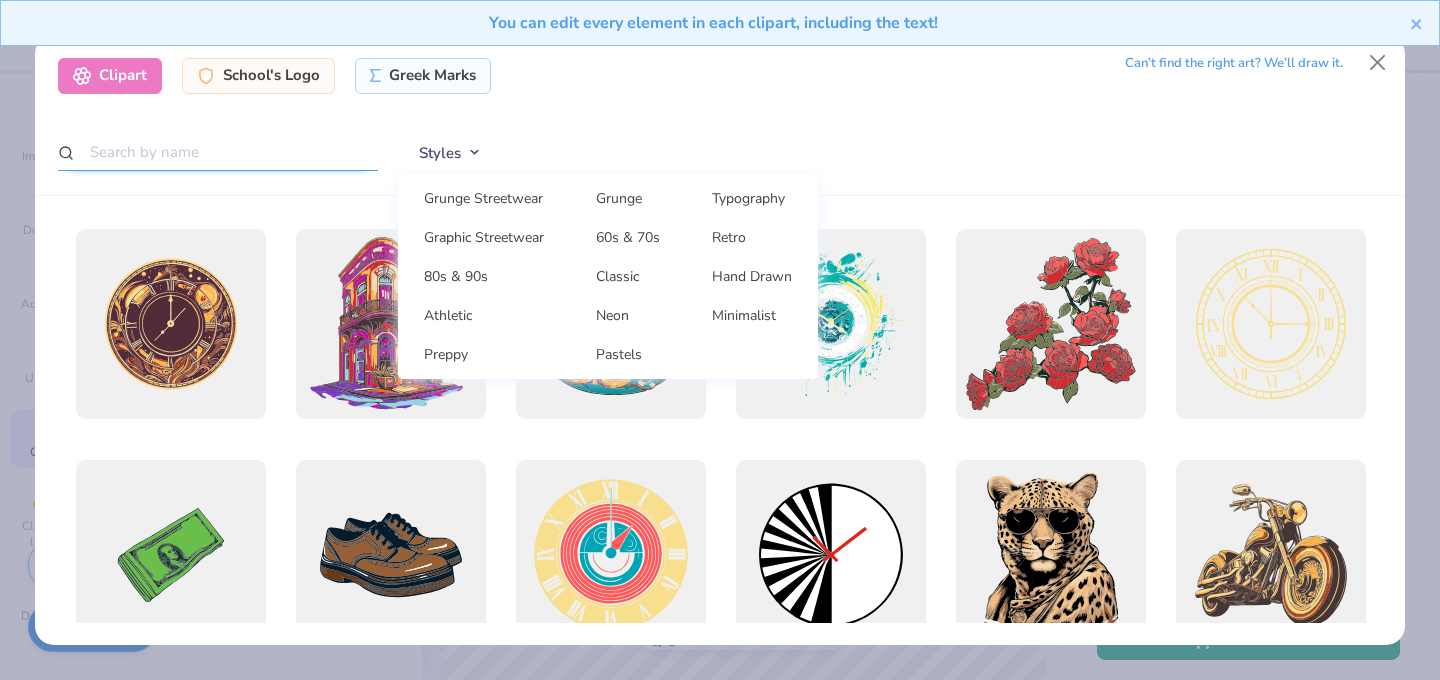click at bounding box center (218, 152) 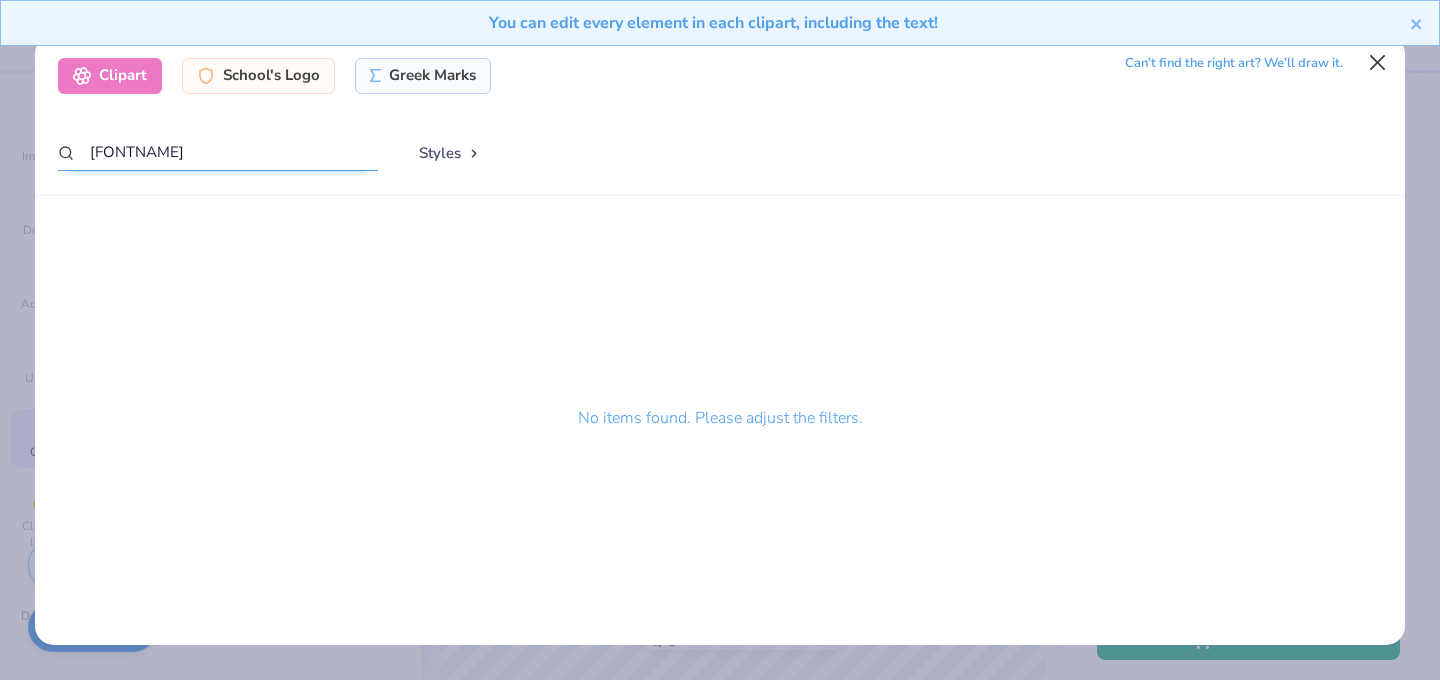 type on "[FONTNAME]" 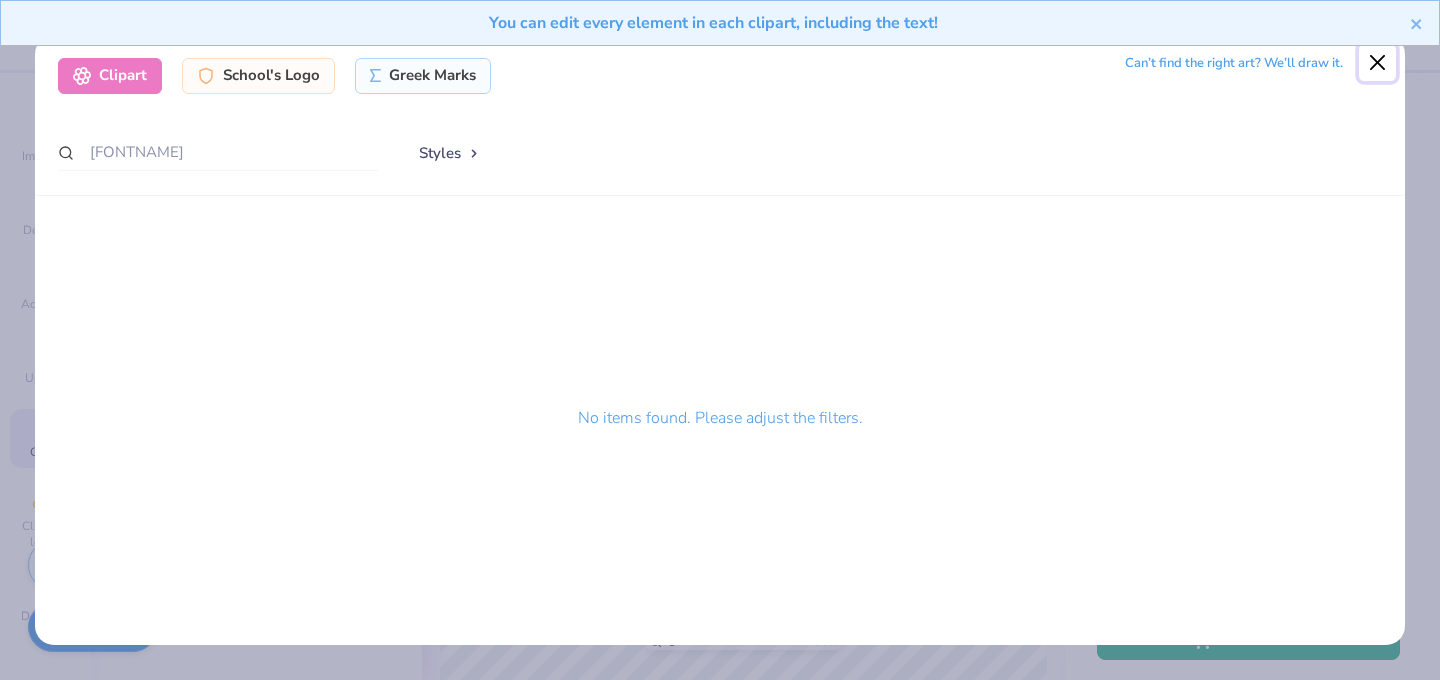 click at bounding box center [1378, 63] 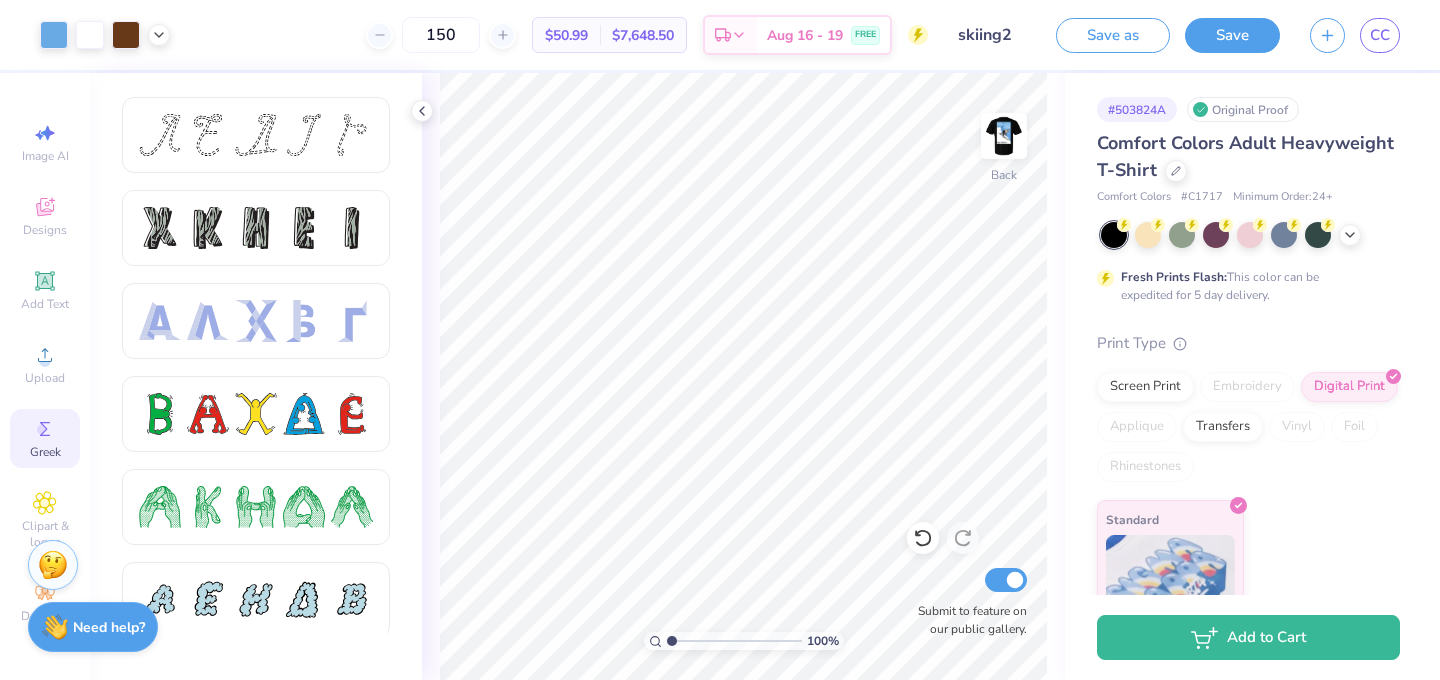 click at bounding box center [734, 641] 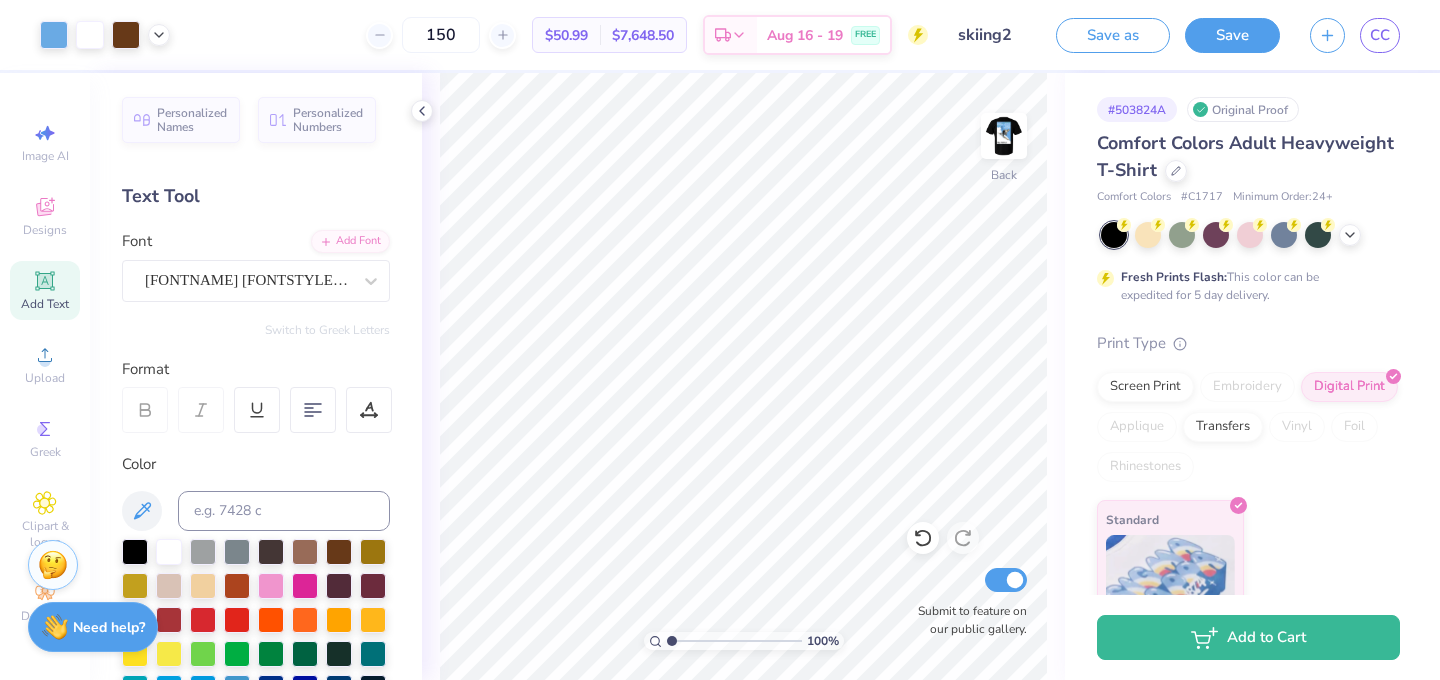 drag, startPoint x: 705, startPoint y: 636, endPoint x: 659, endPoint y: 637, distance: 46.010868 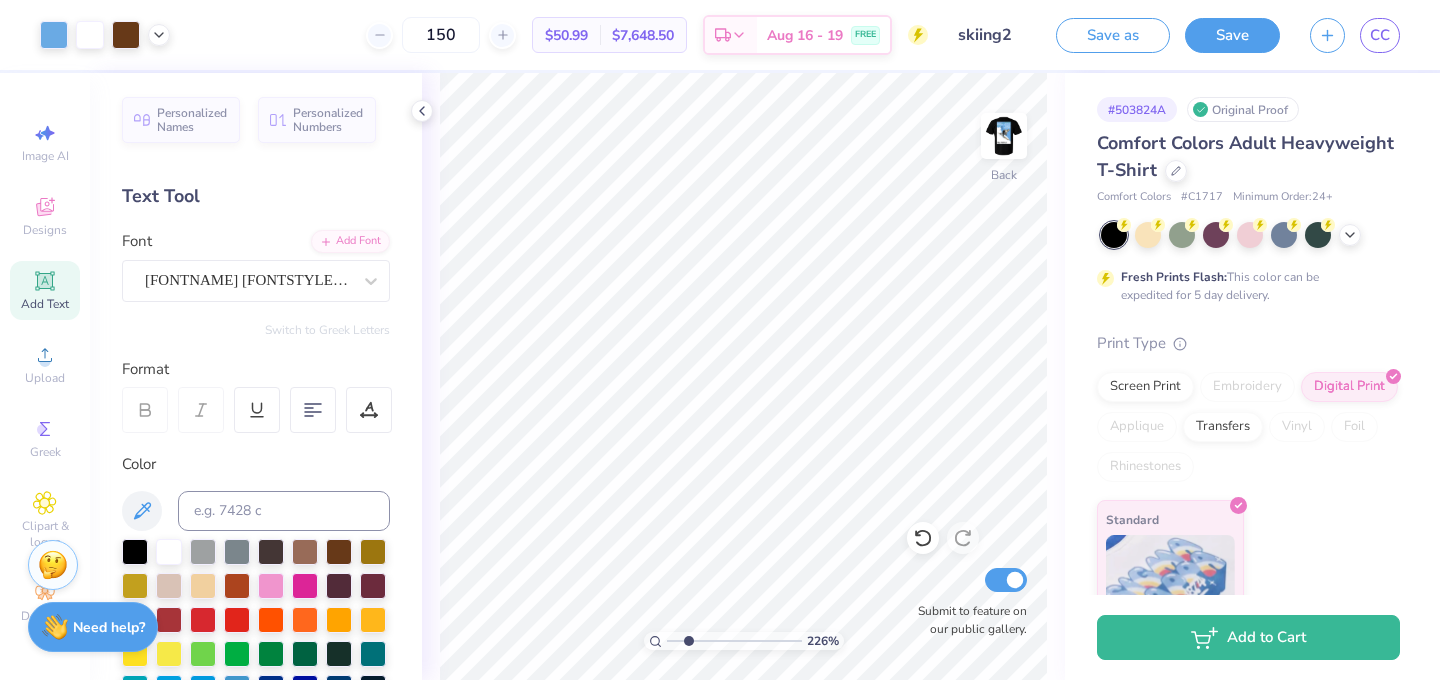 drag, startPoint x: 676, startPoint y: 639, endPoint x: 688, endPoint y: 638, distance: 12.0415945 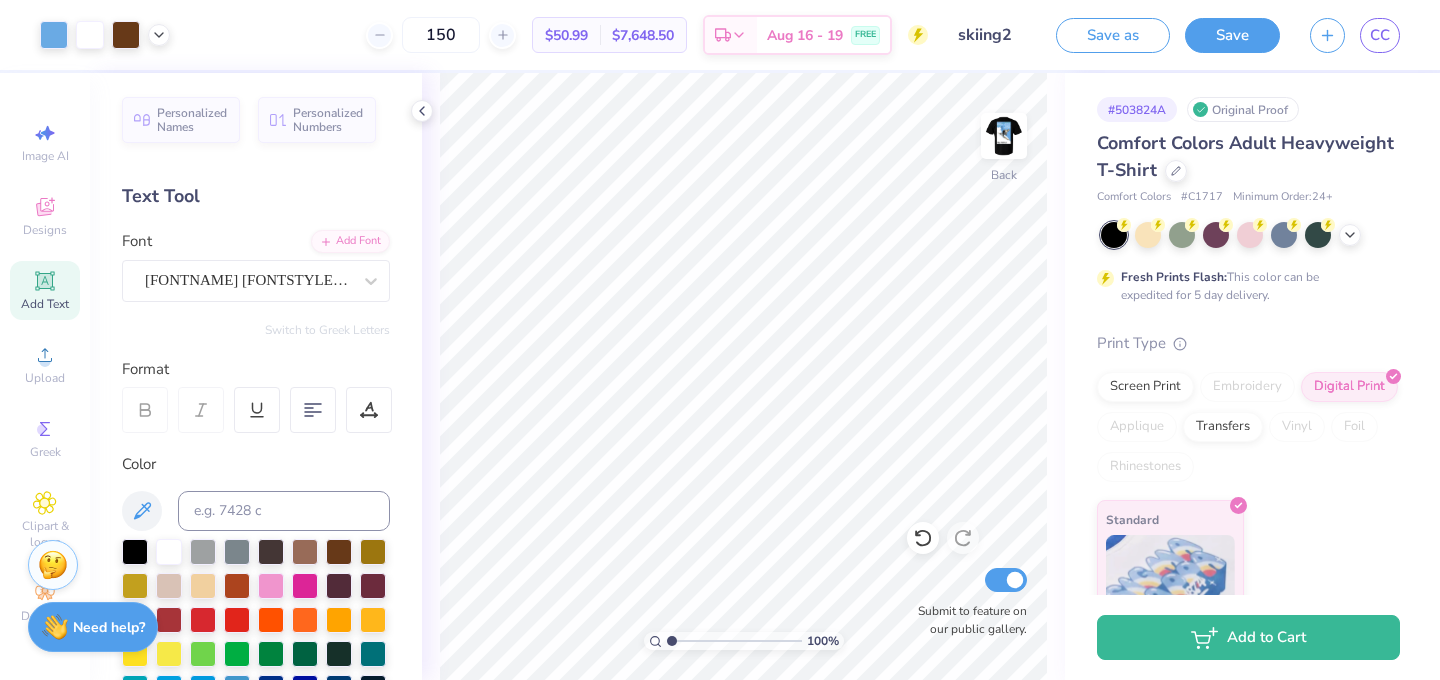 drag, startPoint x: 688, startPoint y: 640, endPoint x: 633, endPoint y: 640, distance: 55 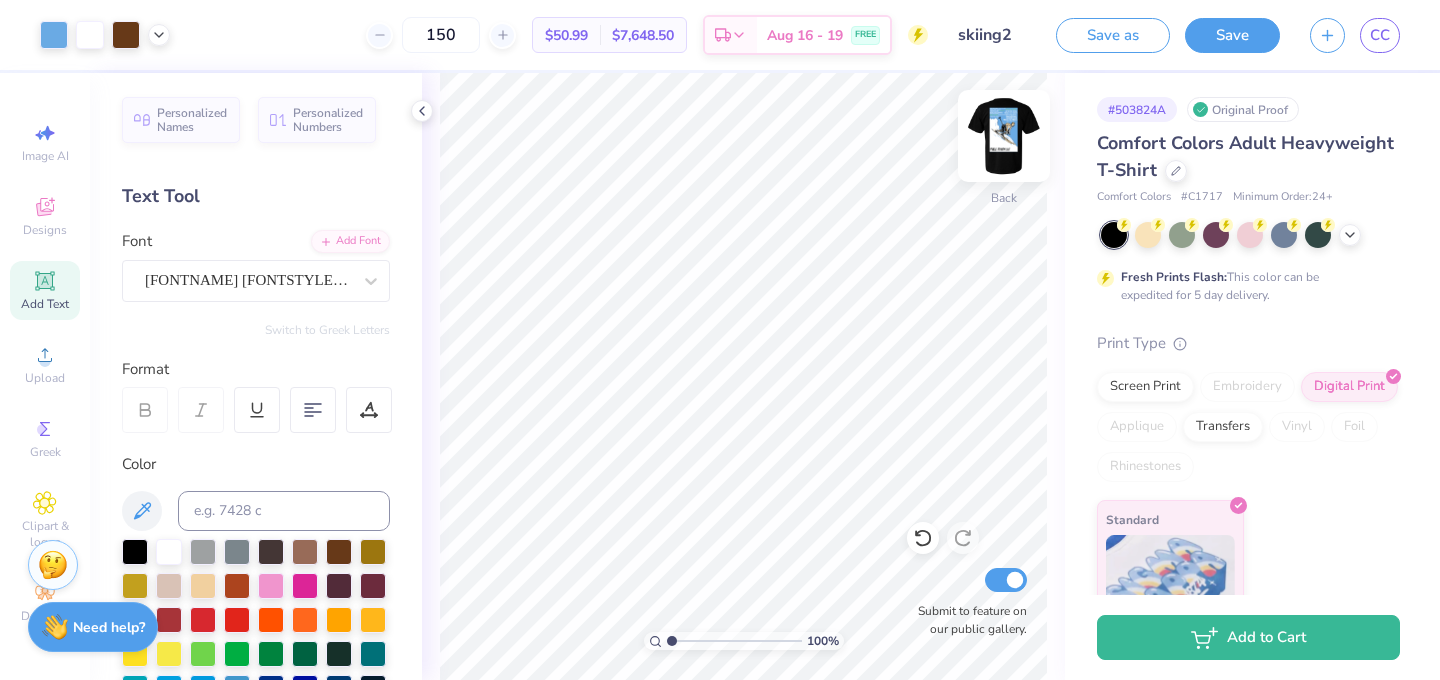 click at bounding box center (1004, 136) 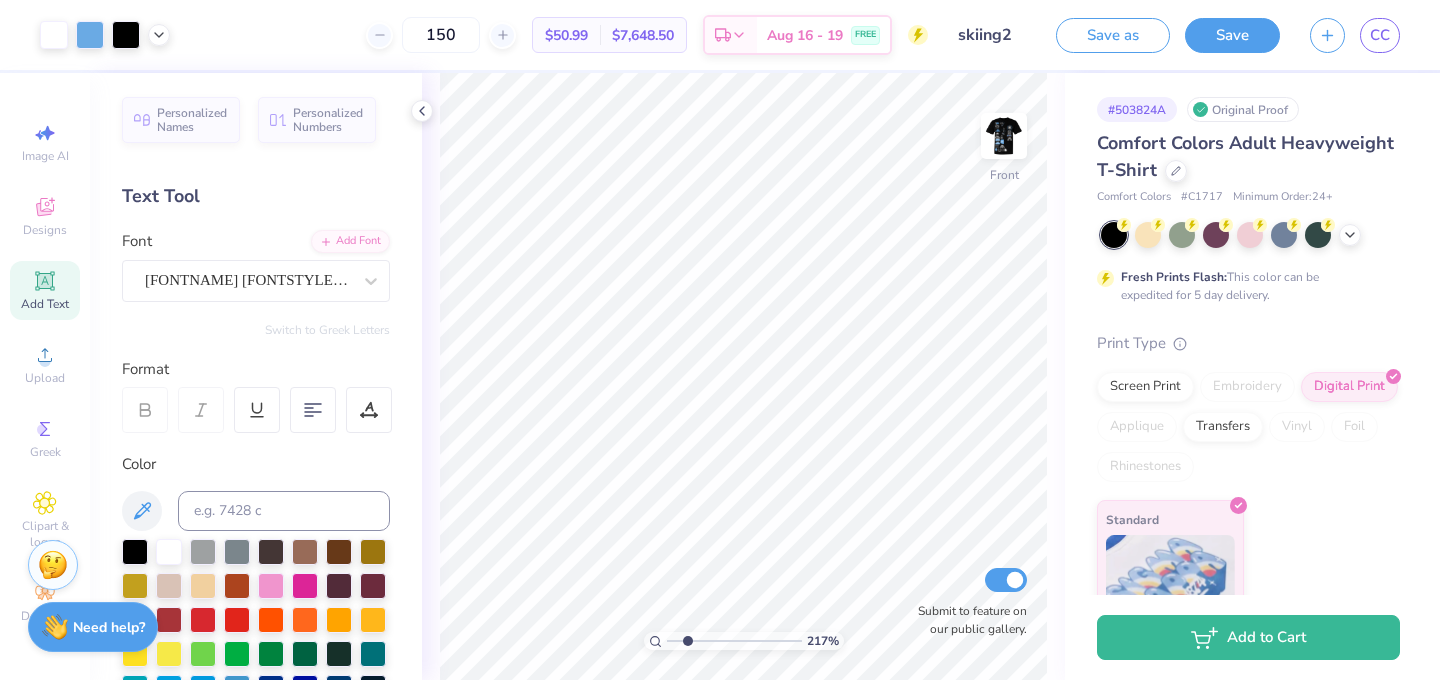 drag, startPoint x: 674, startPoint y: 638, endPoint x: 689, endPoint y: 638, distance: 15 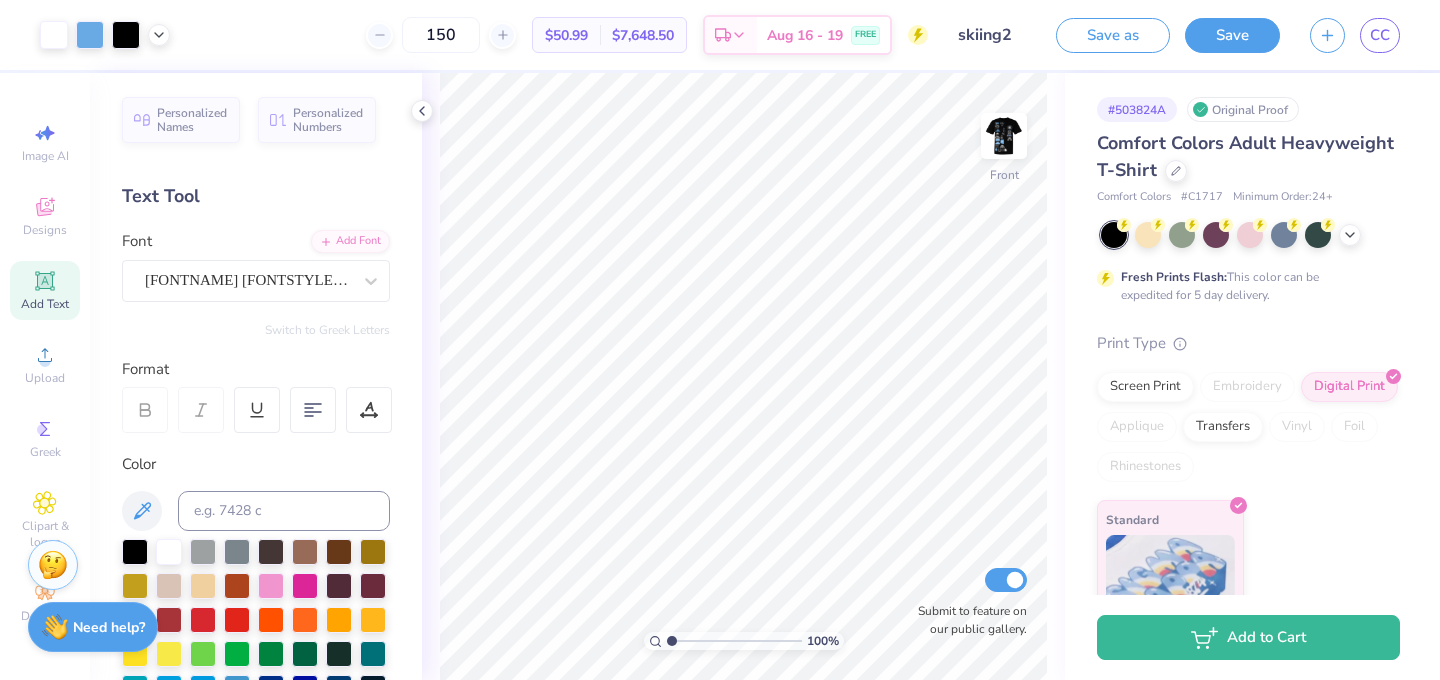 drag, startPoint x: 687, startPoint y: 636, endPoint x: 654, endPoint y: 630, distance: 33.54102 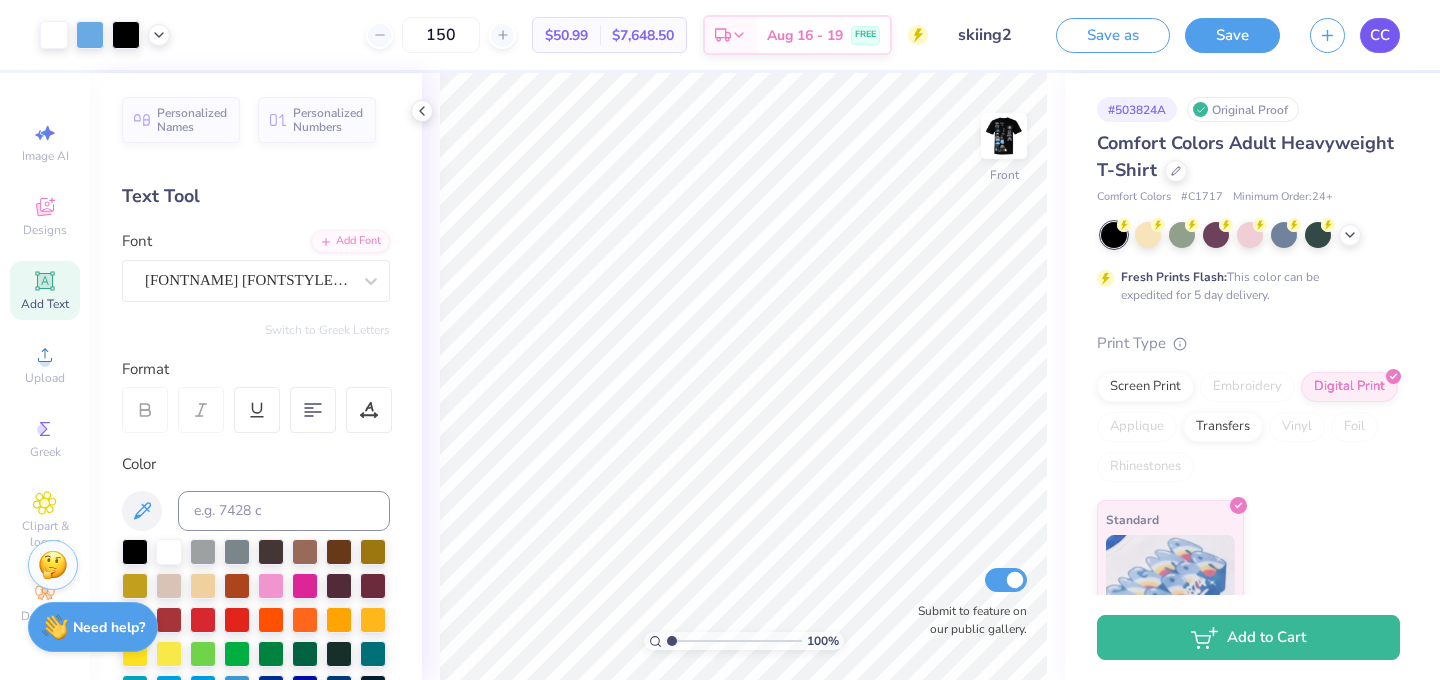 click on "CC" at bounding box center [1380, 35] 